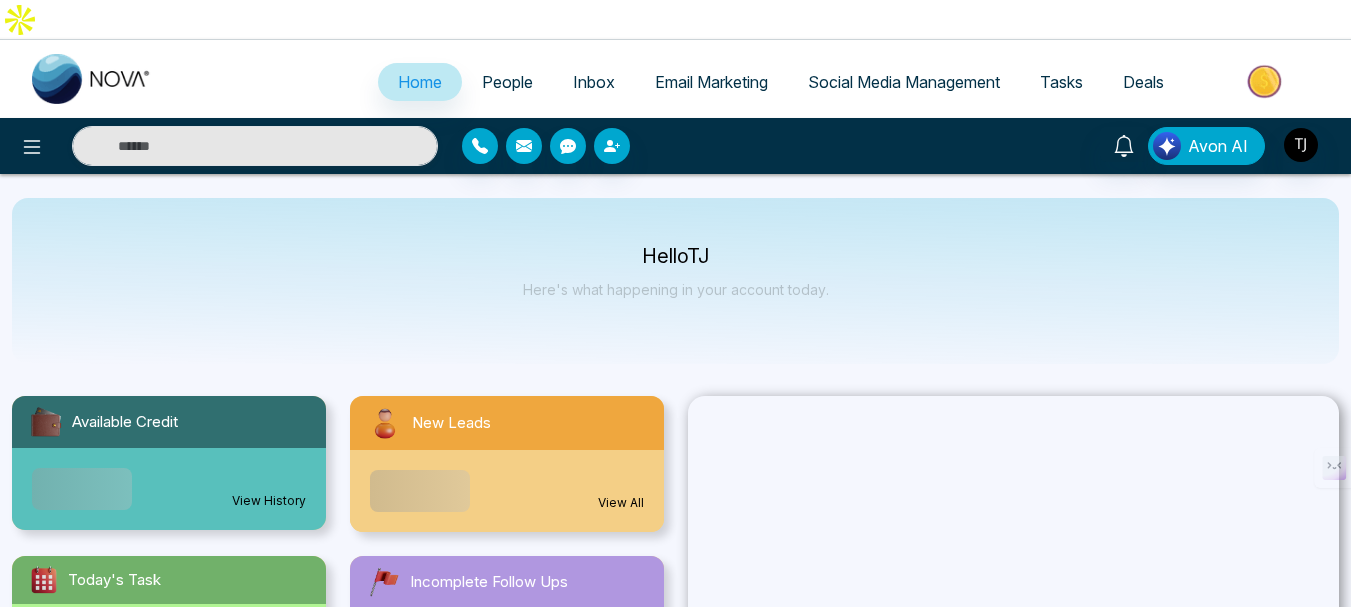 select on "*" 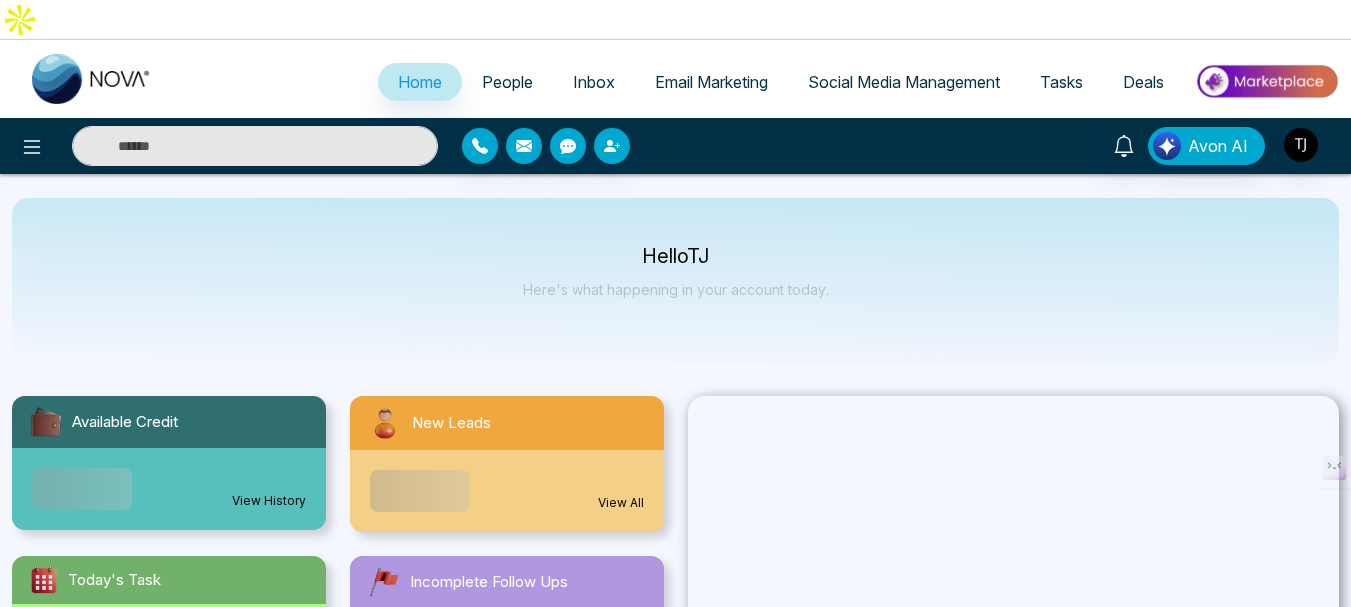 select on "*" 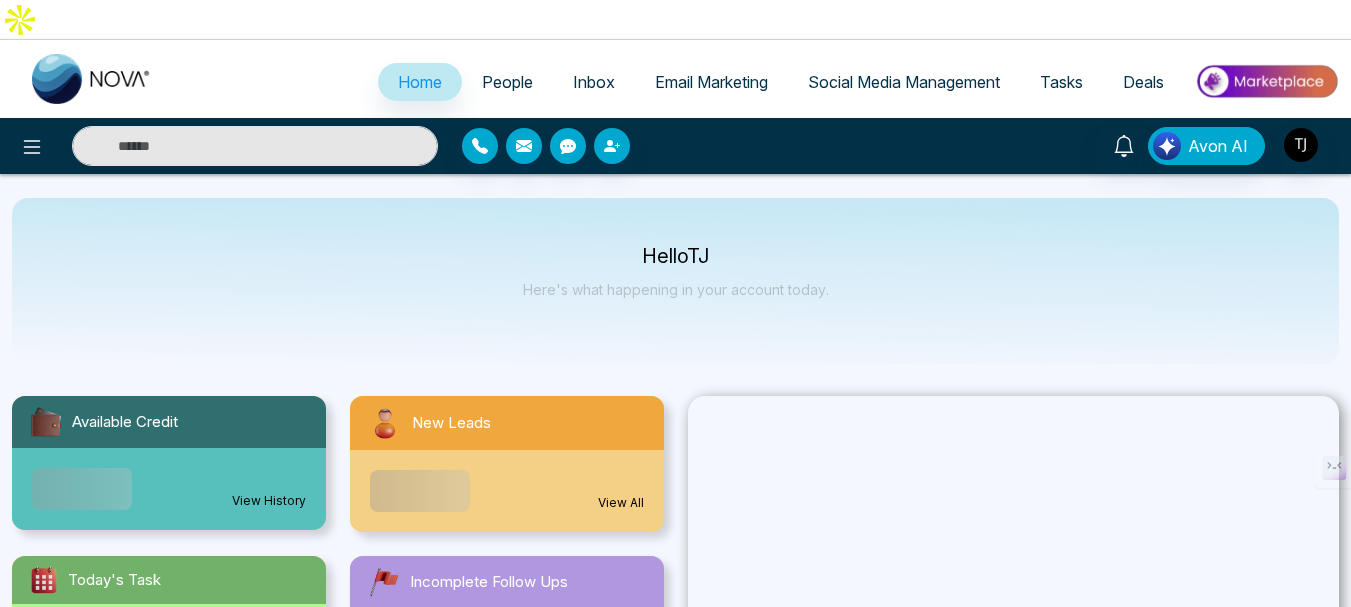 scroll, scrollTop: 0, scrollLeft: 0, axis: both 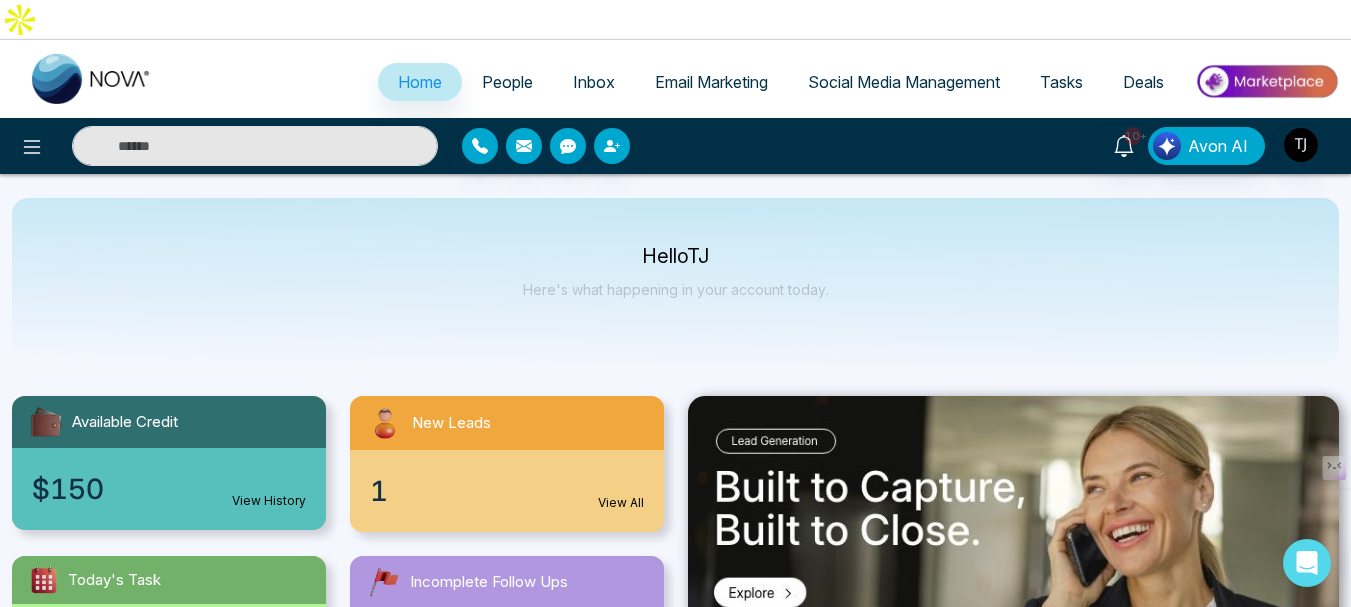 click on "People" at bounding box center (507, 82) 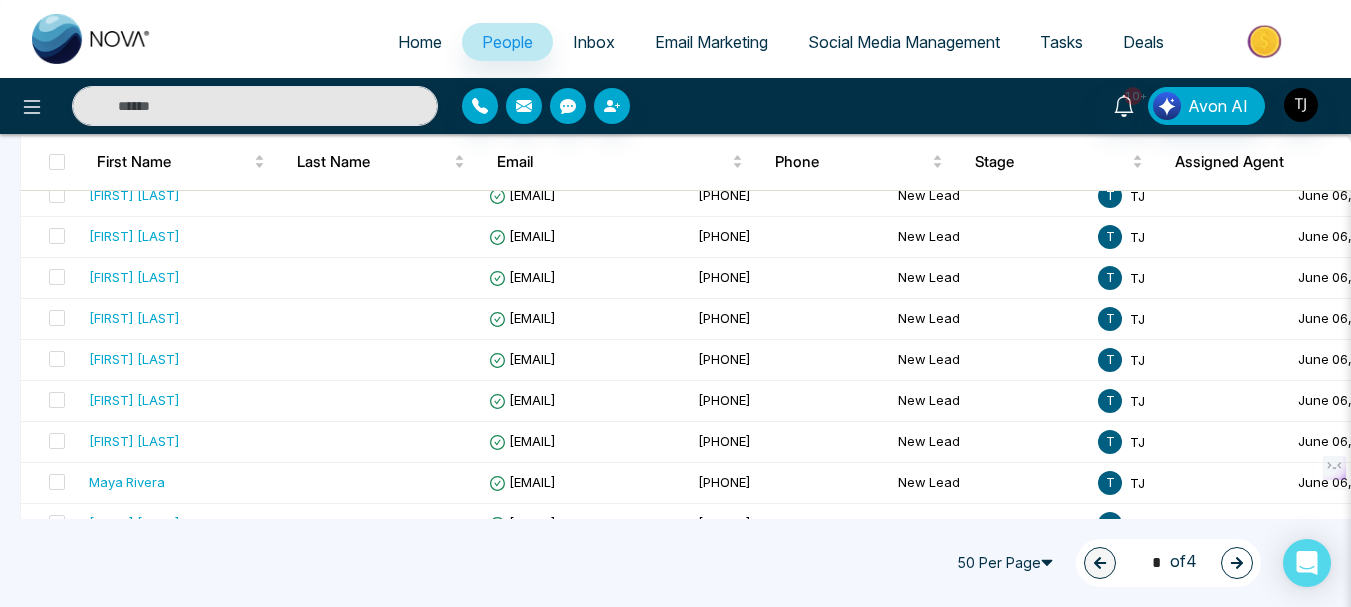 scroll, scrollTop: 1939, scrollLeft: 0, axis: vertical 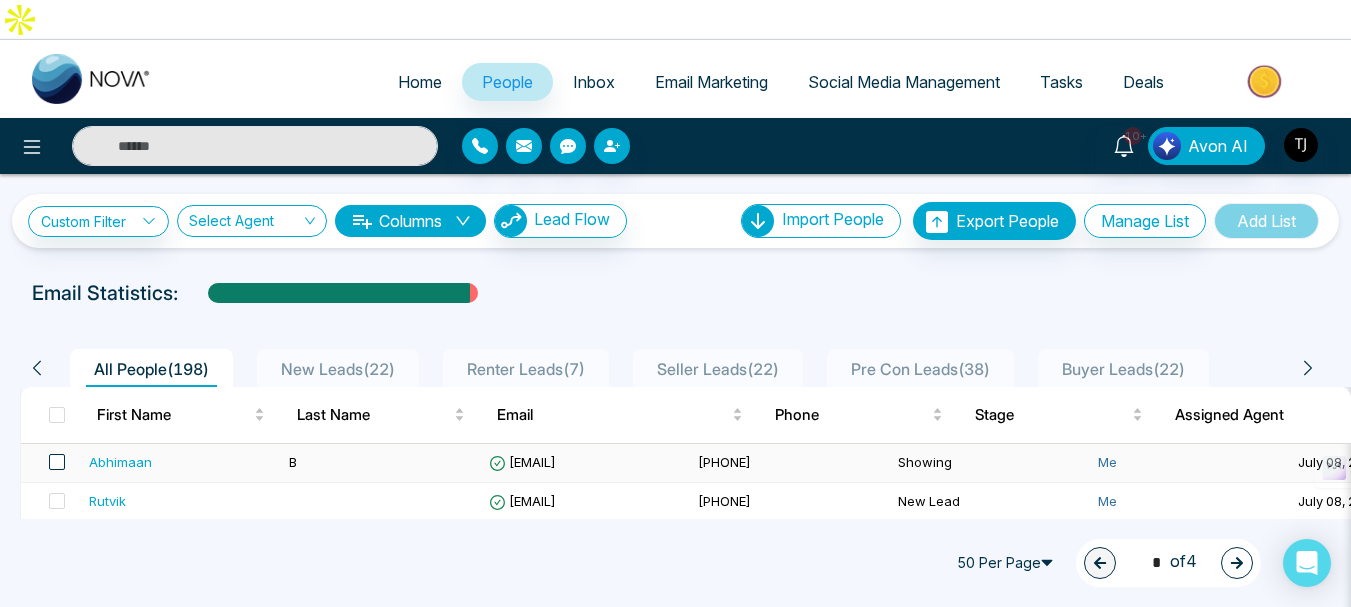 click at bounding box center [57, 462] 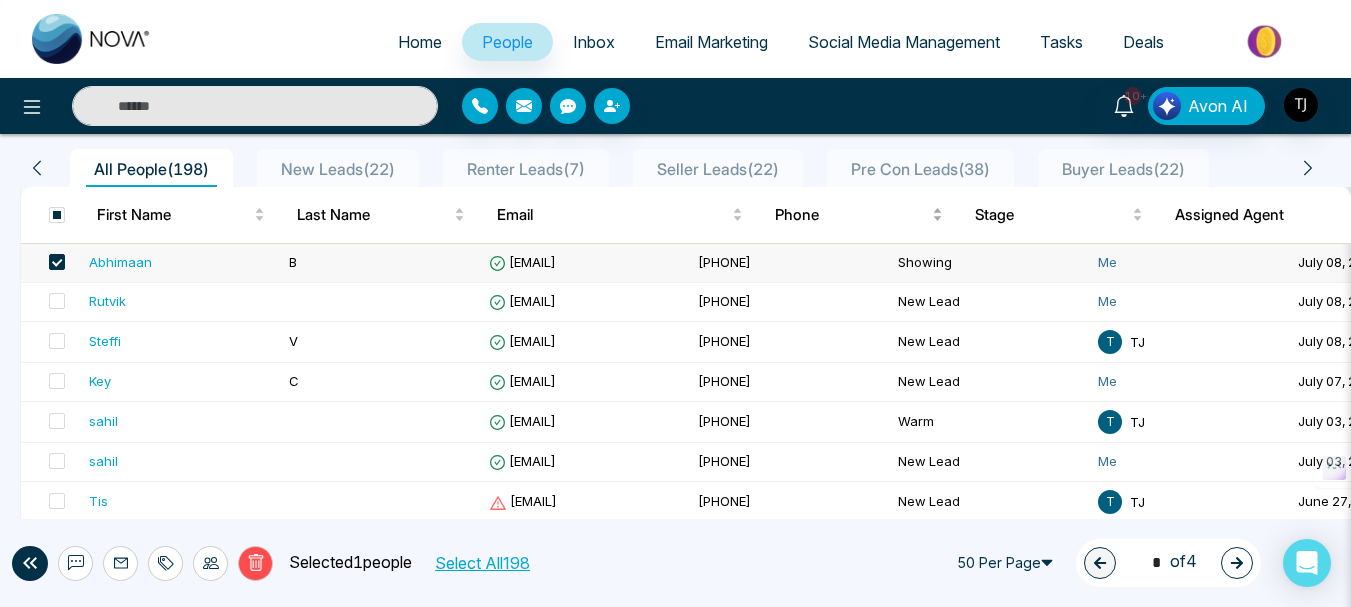 scroll, scrollTop: 0, scrollLeft: 0, axis: both 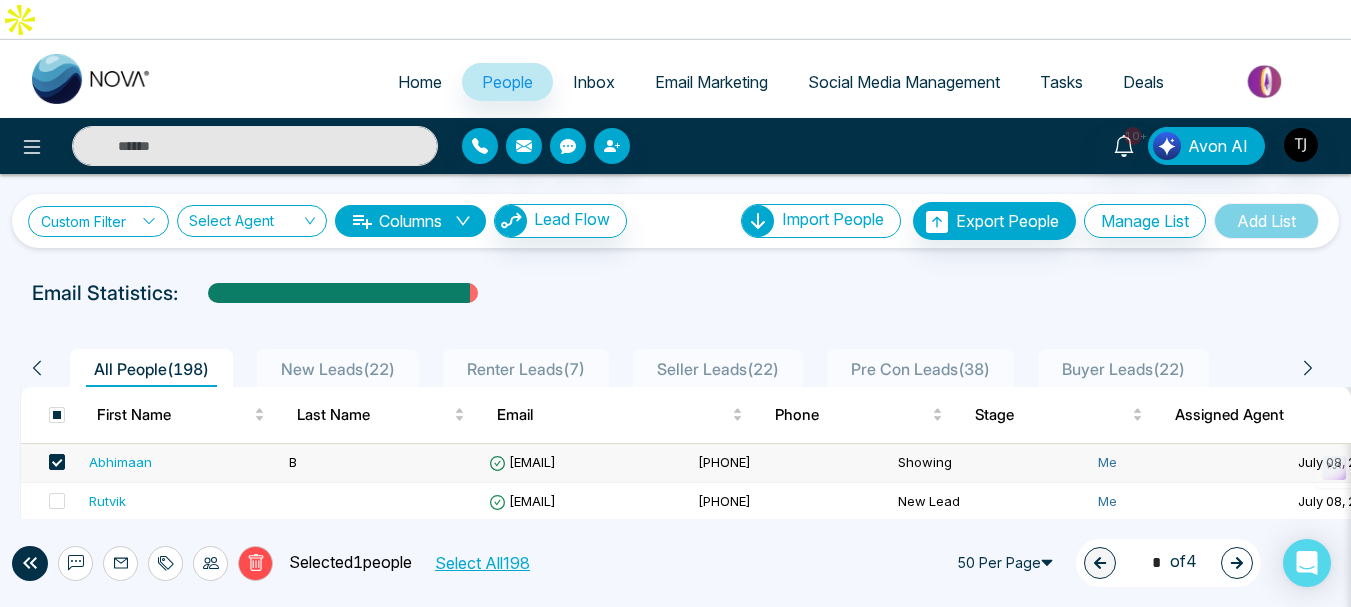 click on "Custom Filter" at bounding box center (98, 221) 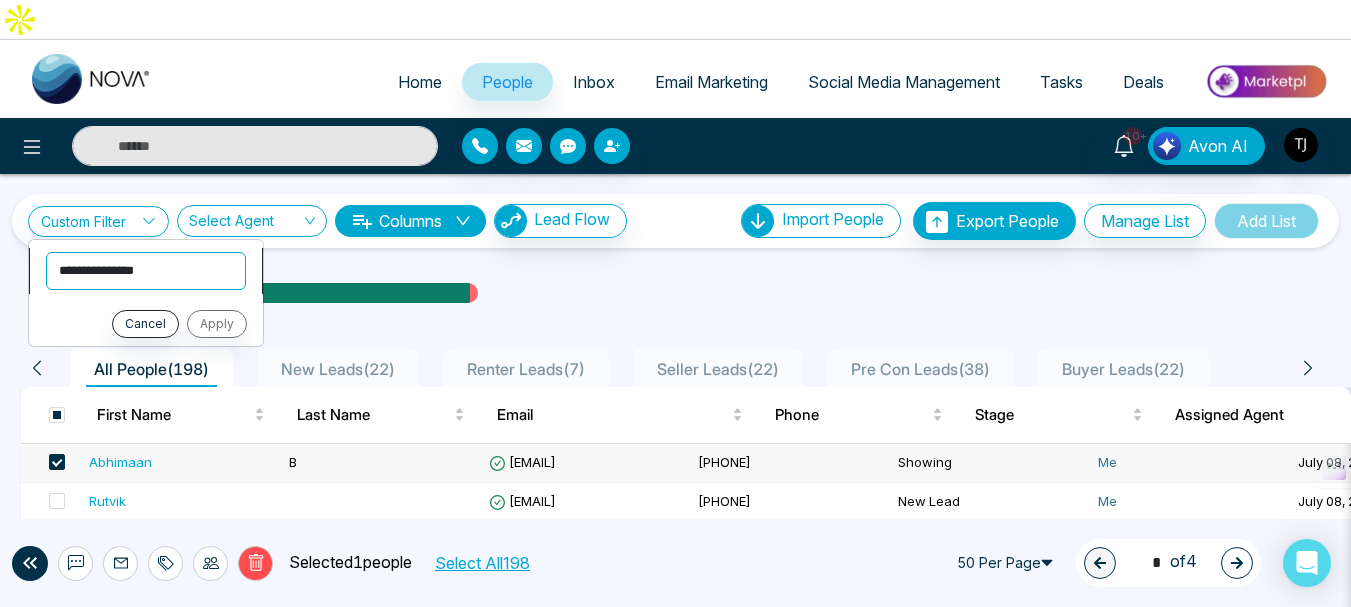 click on "**********" at bounding box center (146, 271) 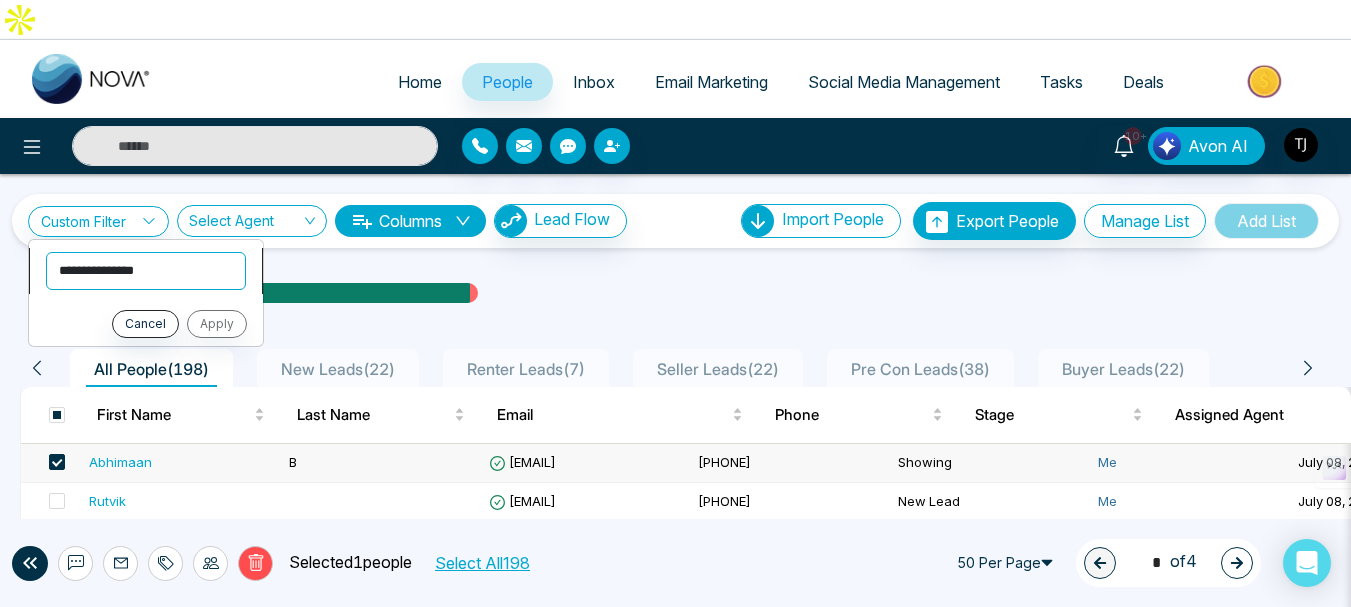 select on "****" 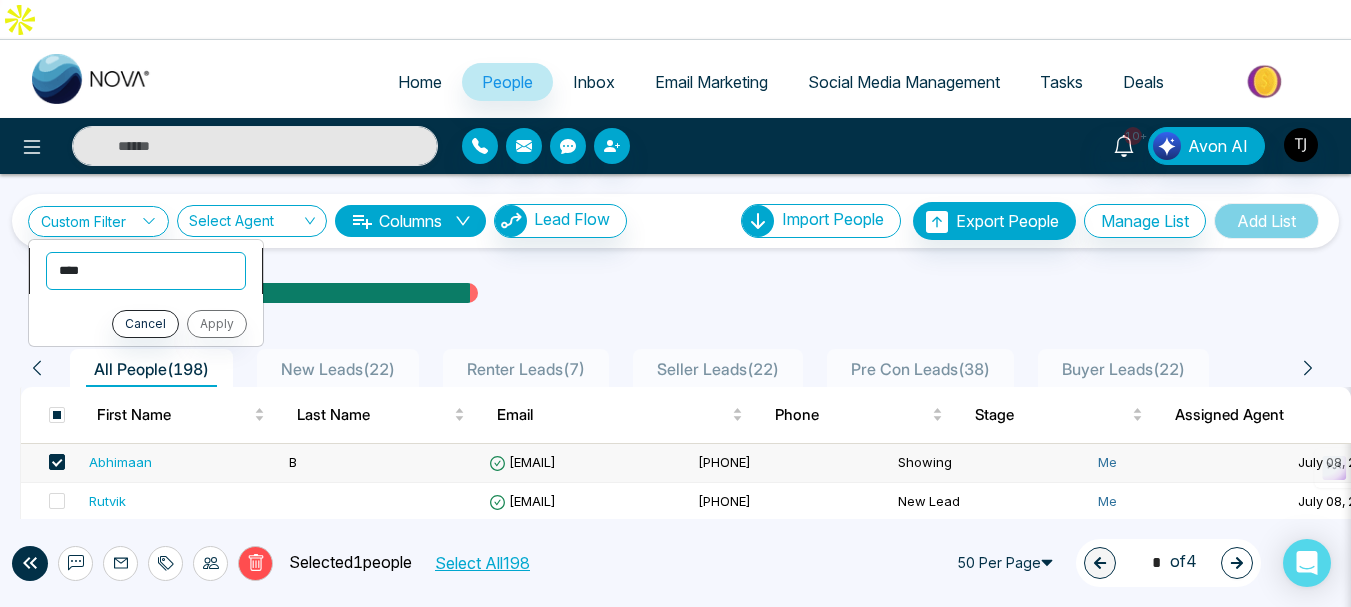 click on "**********" at bounding box center [146, 271] 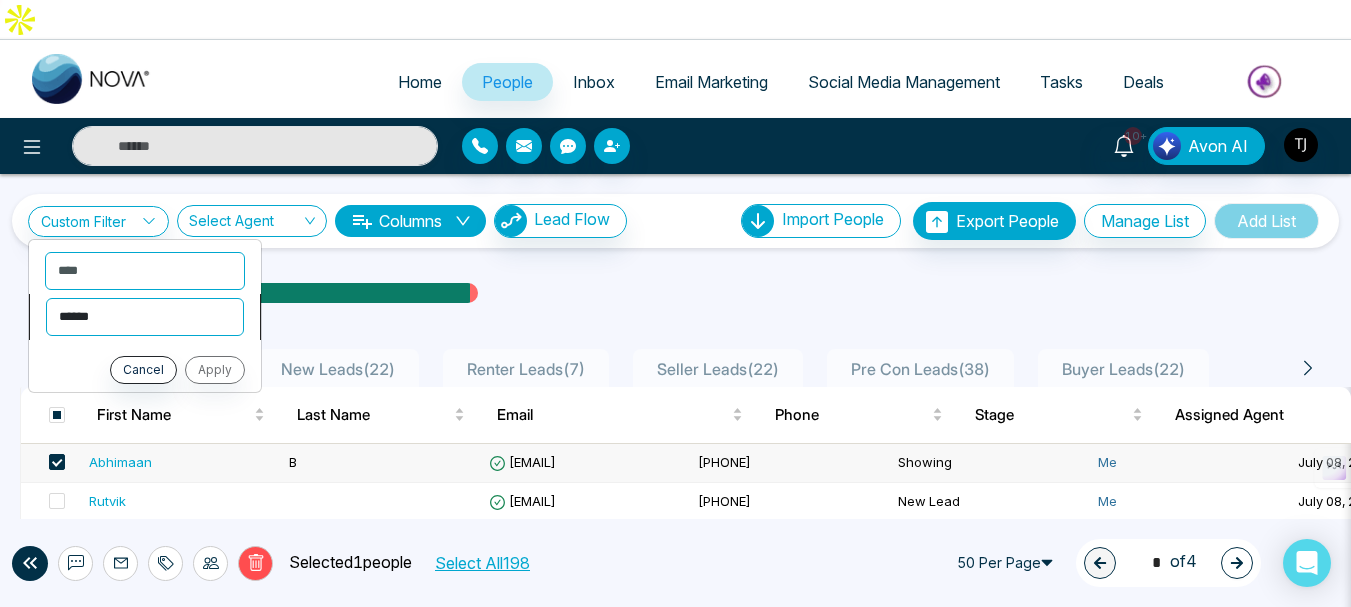 click on "**********" at bounding box center [145, 317] 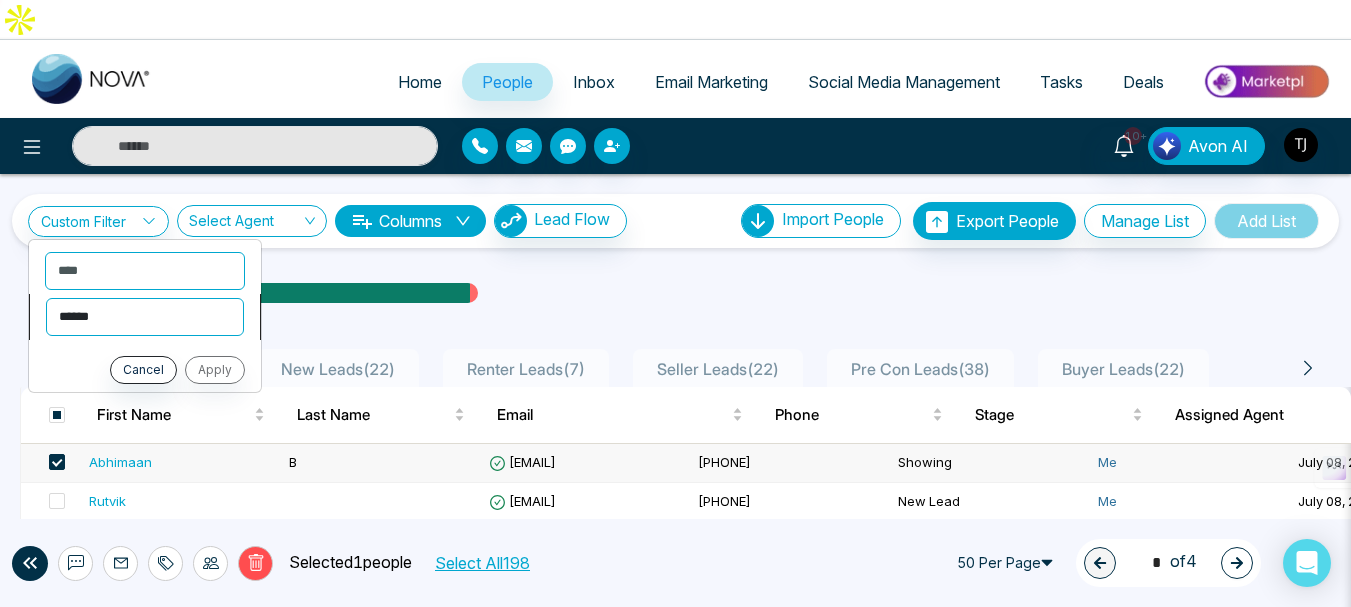 select on "*******" 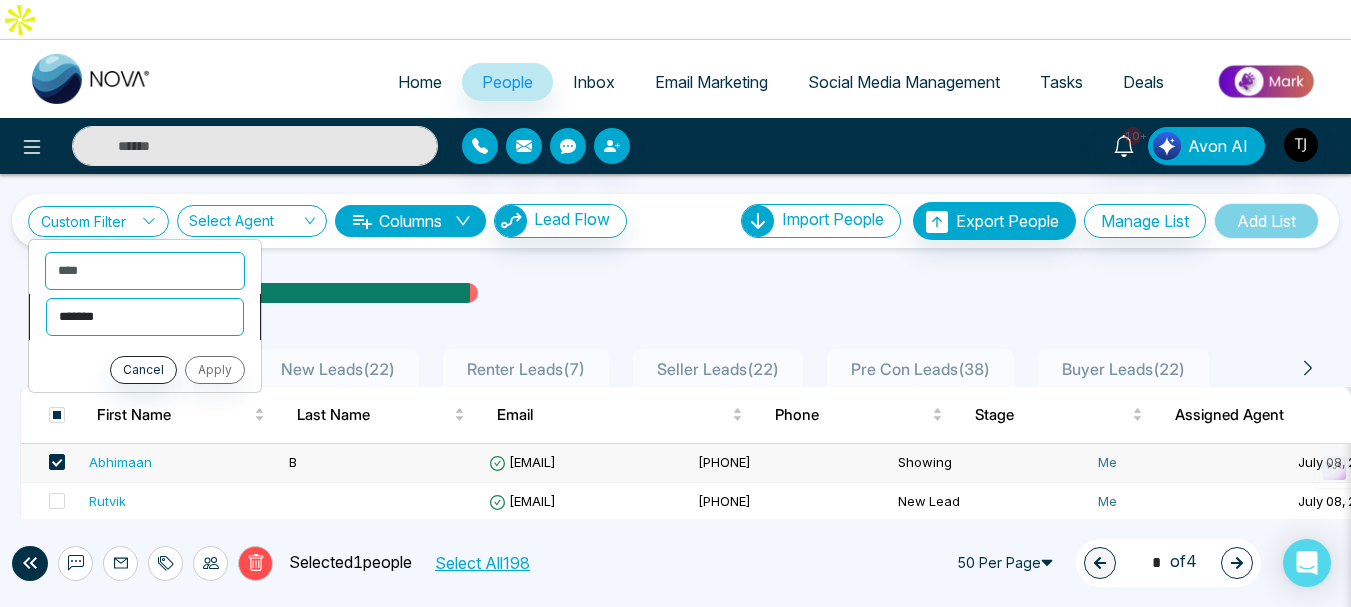 click on "**********" at bounding box center [145, 317] 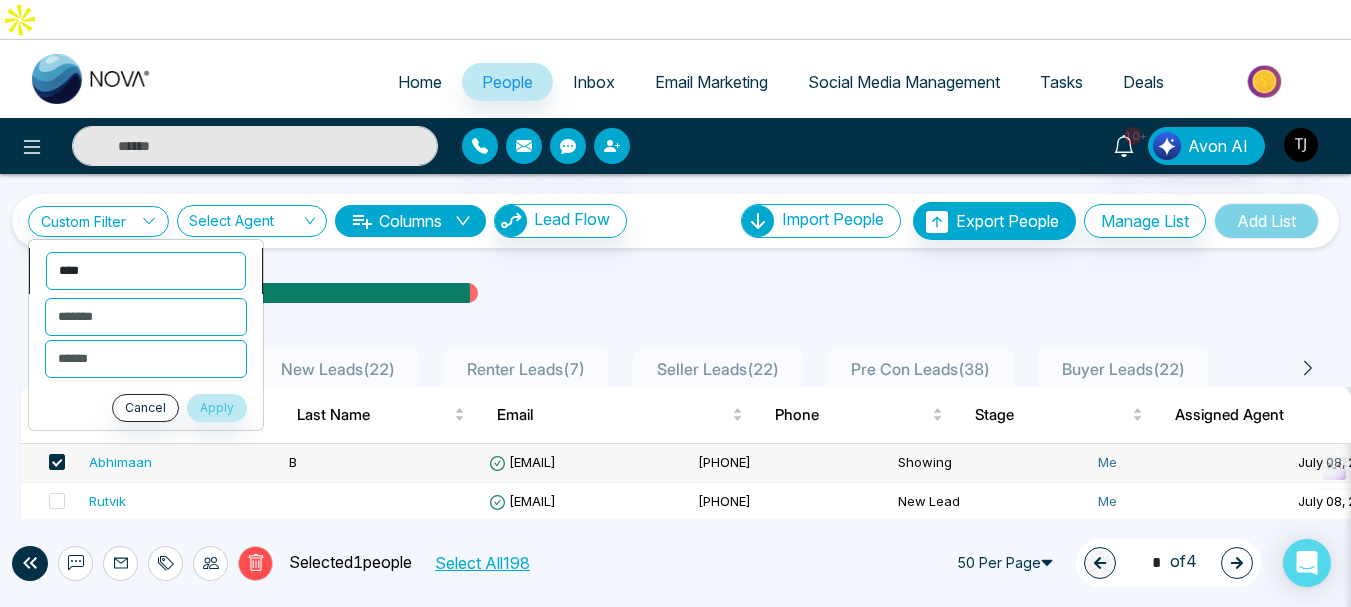 click on "**********" at bounding box center [146, 271] 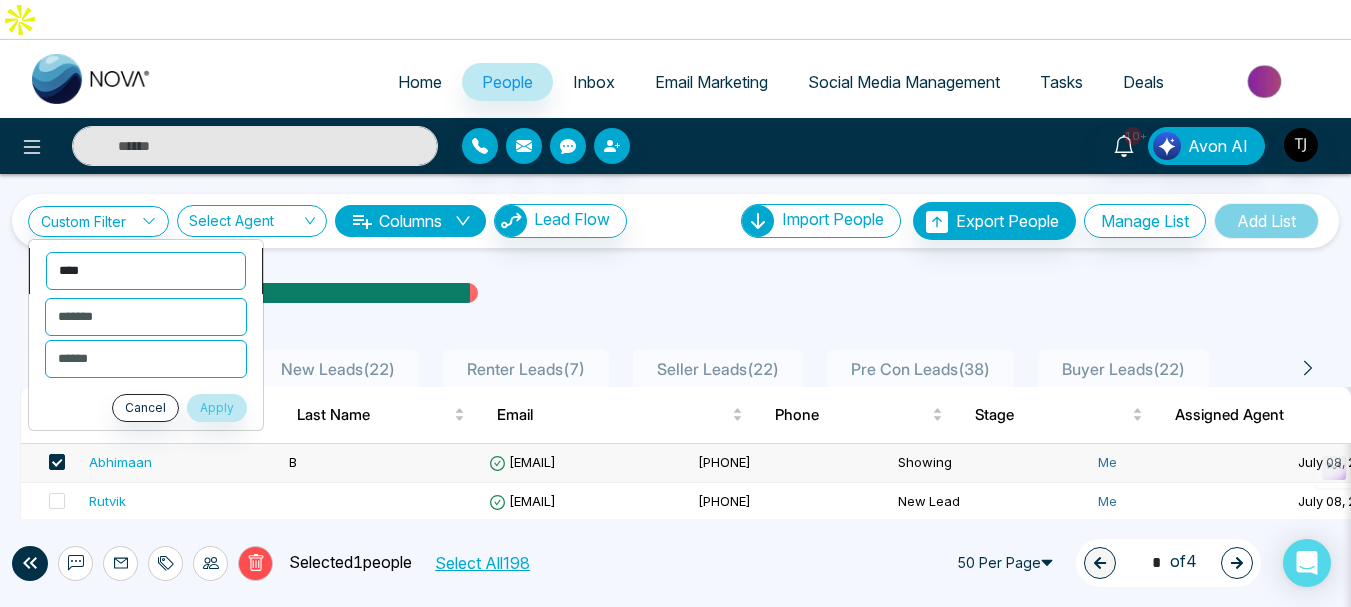 select on "*********" 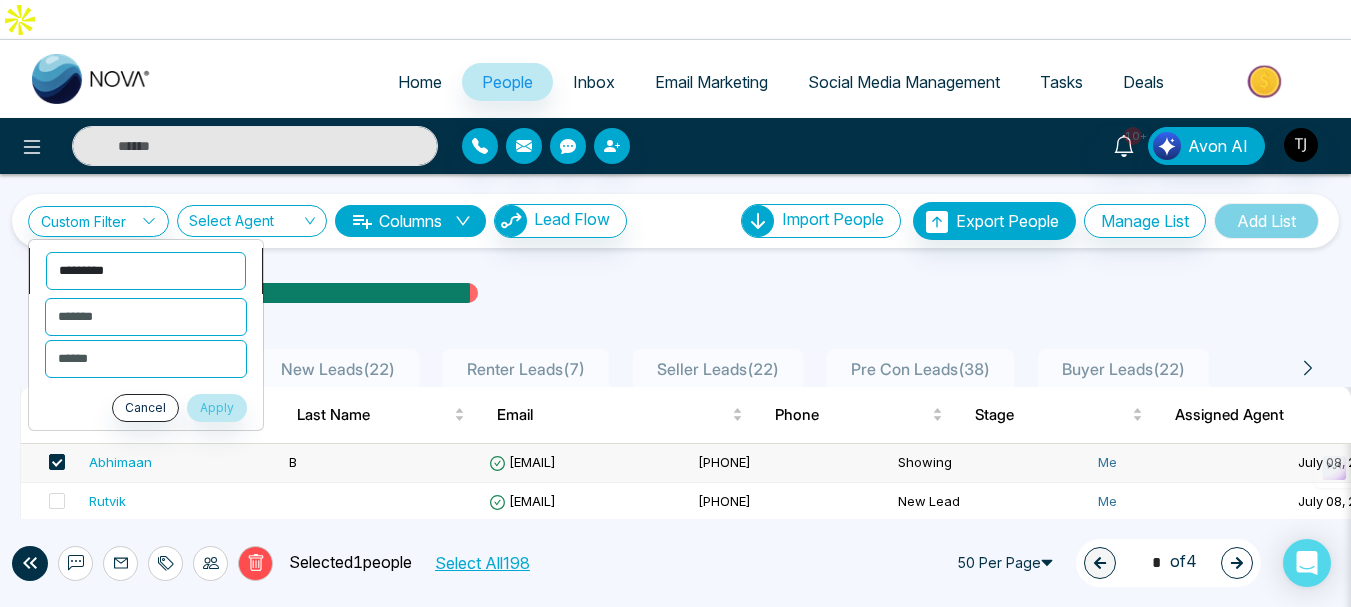 click on "**********" at bounding box center (146, 271) 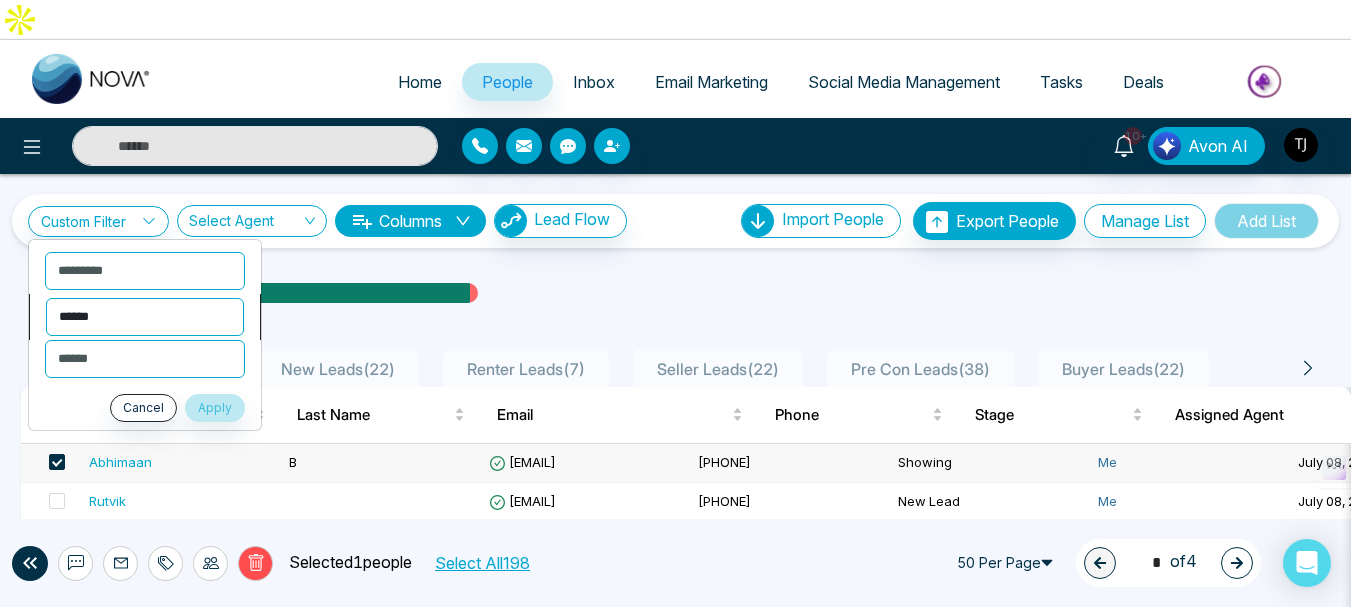 click on "**********" at bounding box center [145, 317] 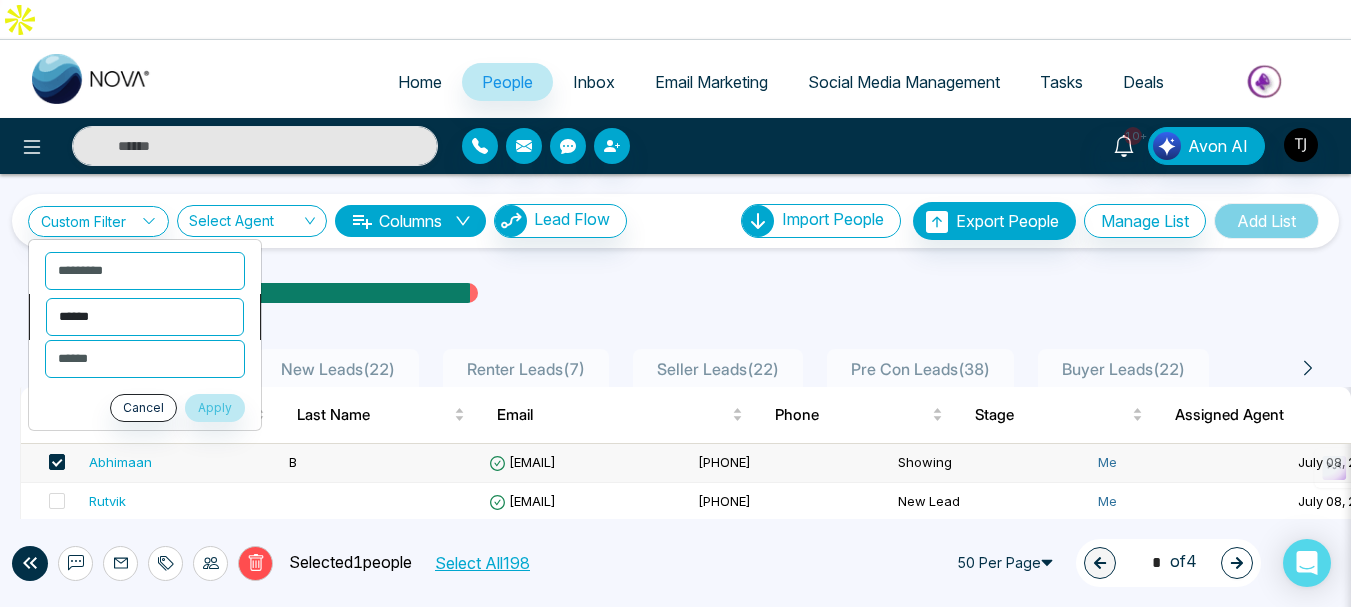 select on "*******" 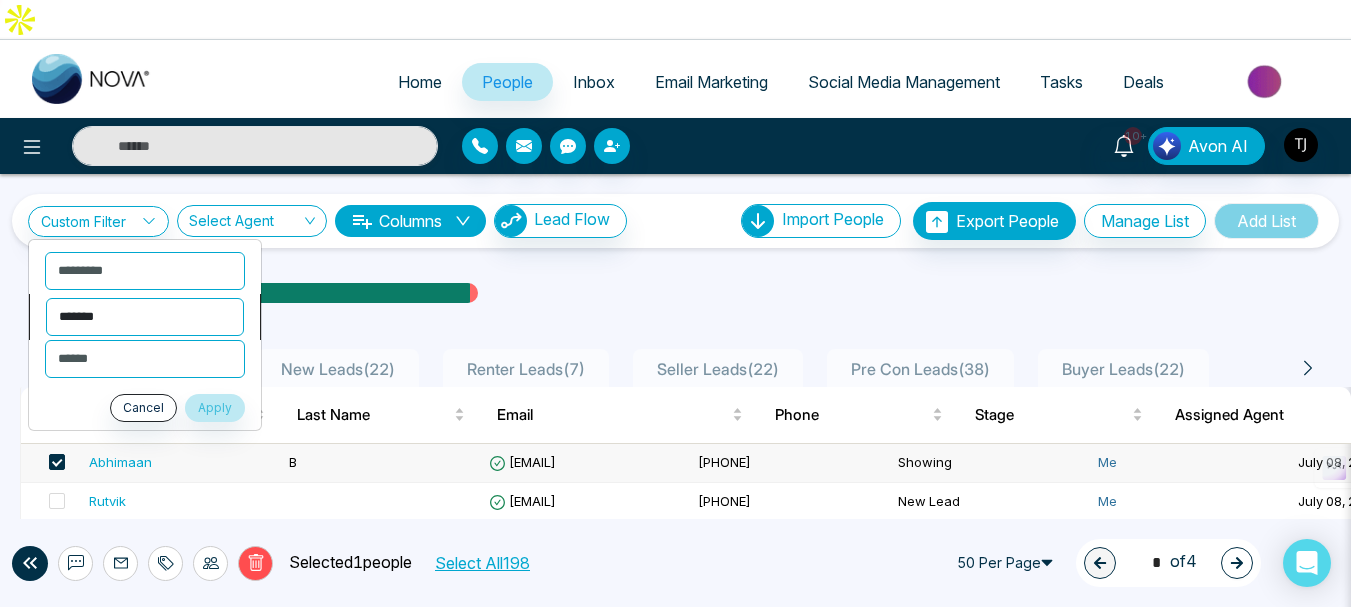 click on "**********" at bounding box center (145, 317) 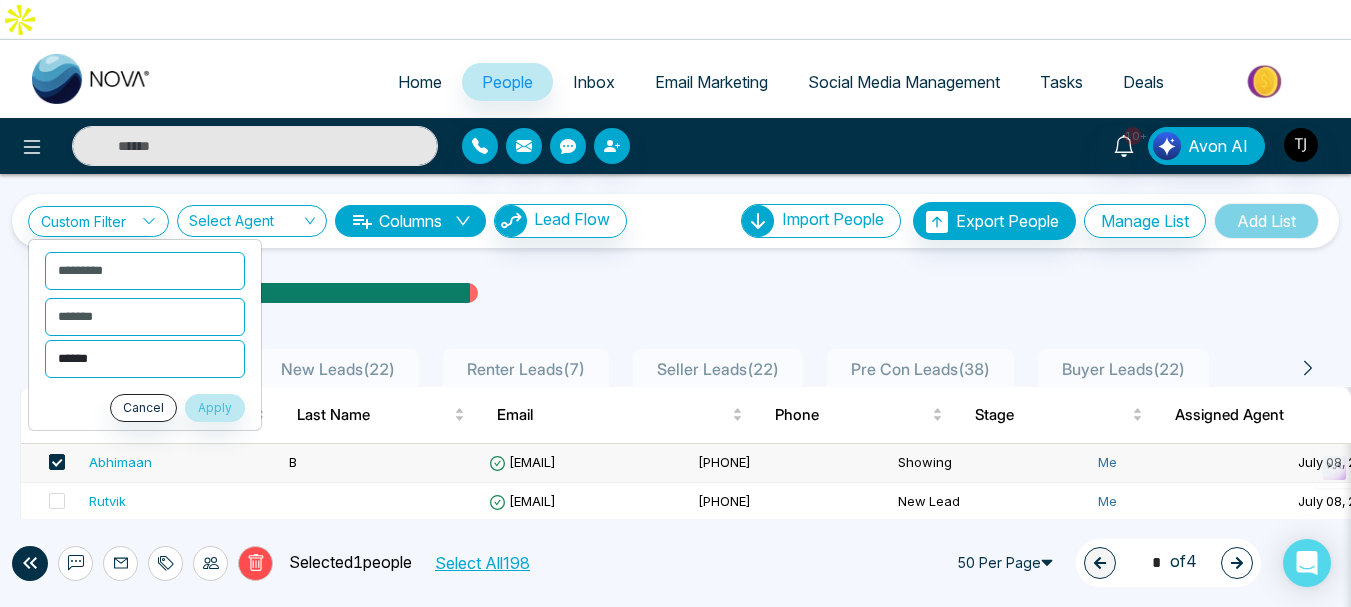 click on "****** ***** ****** ****** ******** ***** ********* ******** *****" at bounding box center [145, 359] 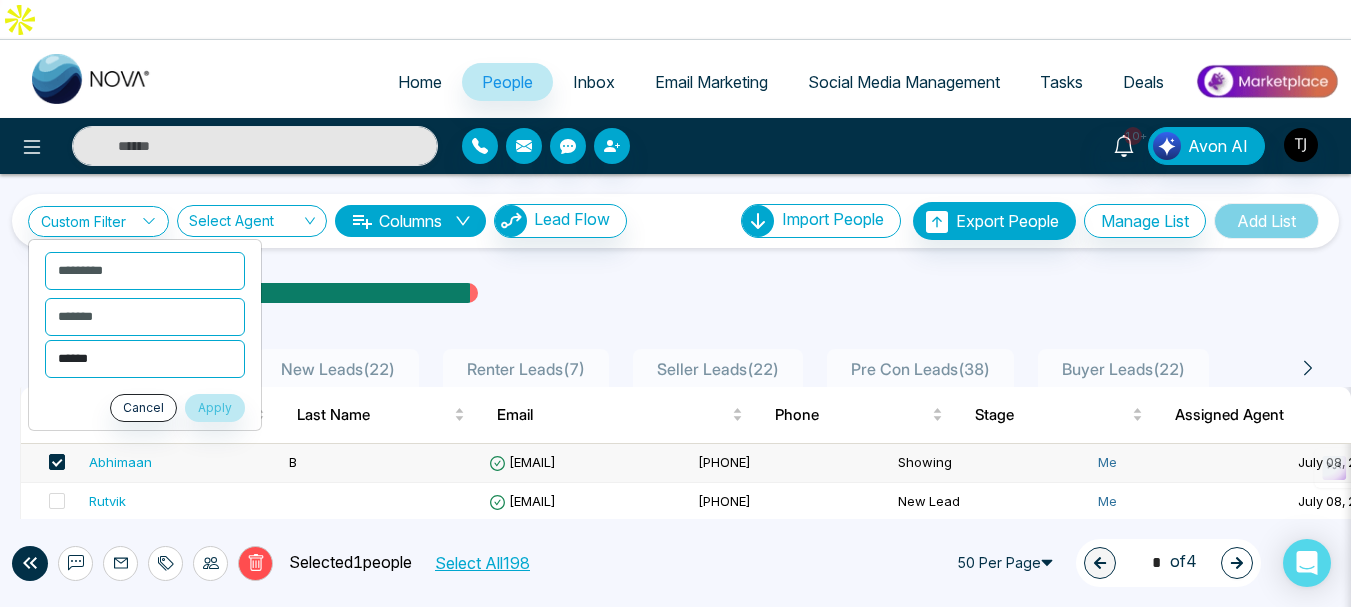 select on "*****" 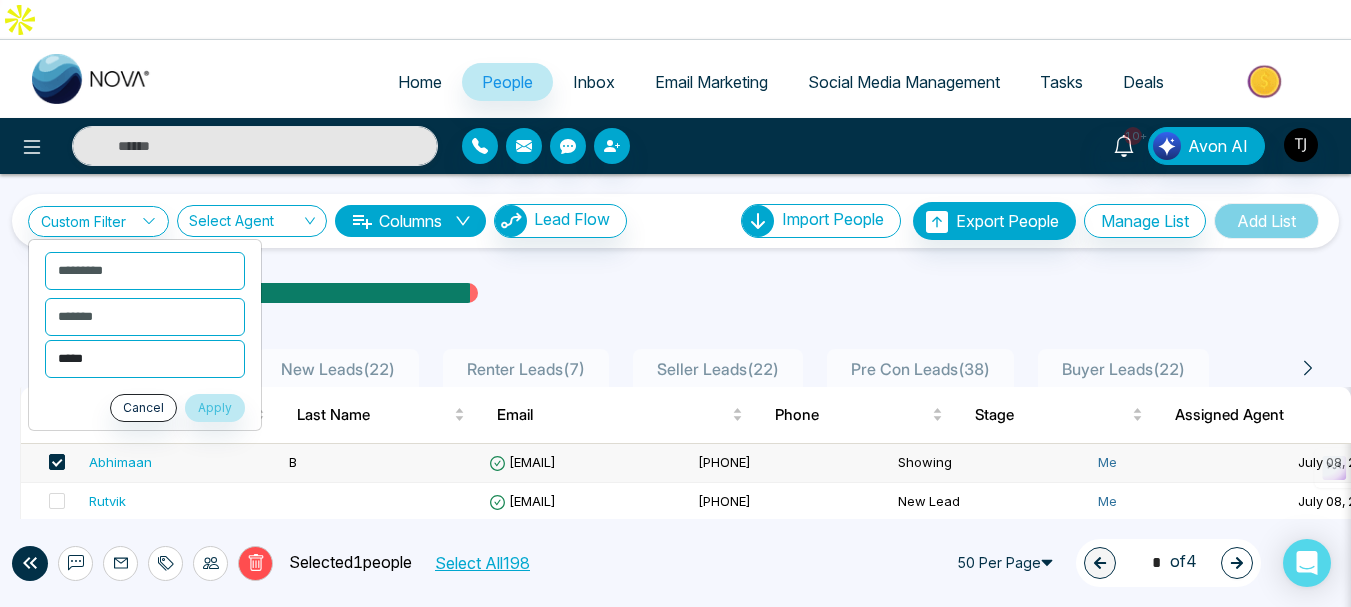click on "****** ***** ****** ****** ******** ***** ********* ******** *****" at bounding box center [145, 359] 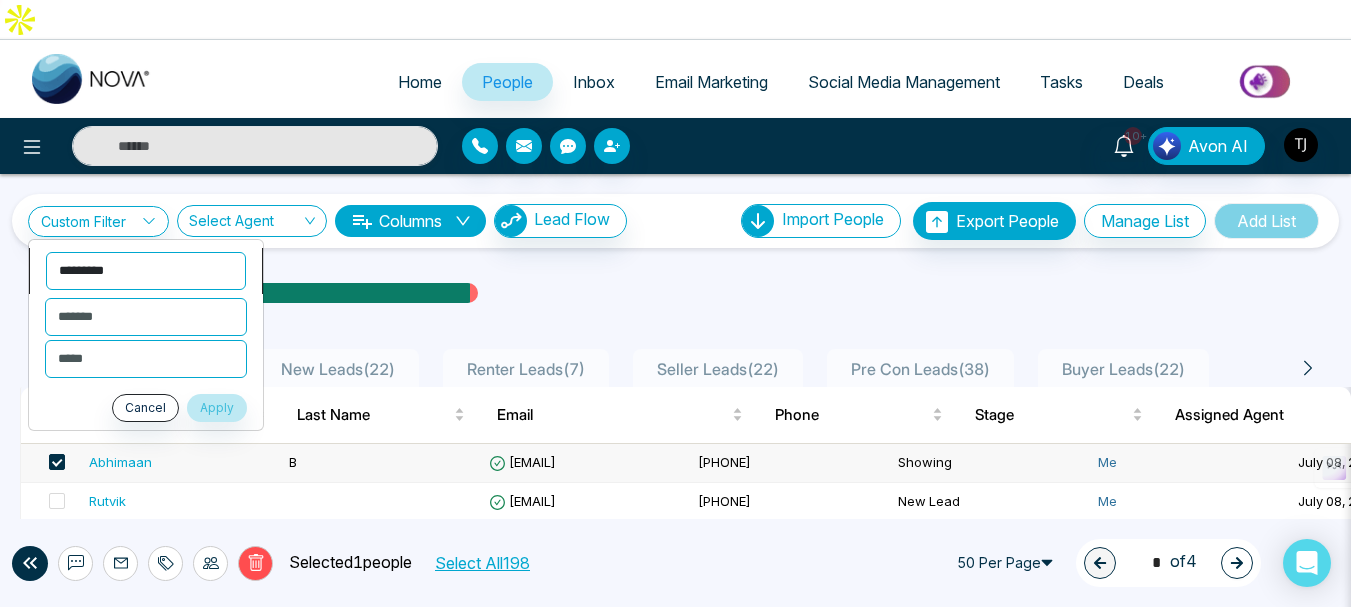 click on "**********" at bounding box center (146, 271) 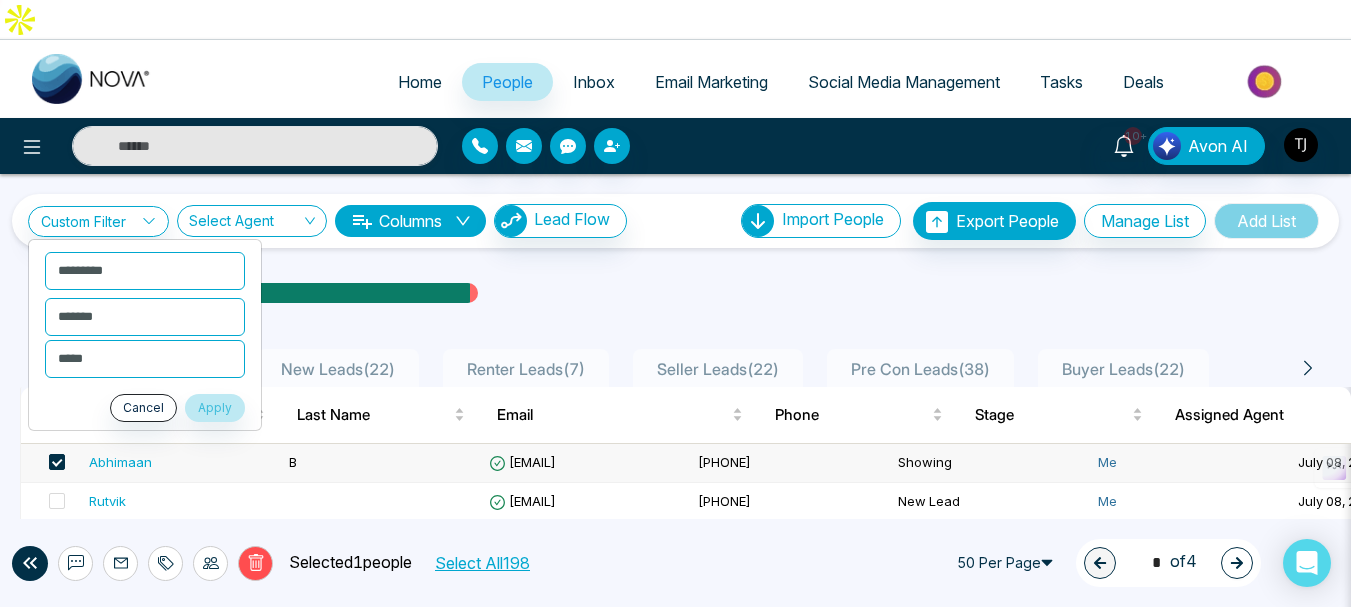 click on "All People  ( 198 ) New Leads  ( 22 ) Renter Leads  ( 7 ) Seller Leads  ( 22 ) Pre Con Leads  ( 38 ) Buyer Leads  ( 22 )" at bounding box center [675, 361] 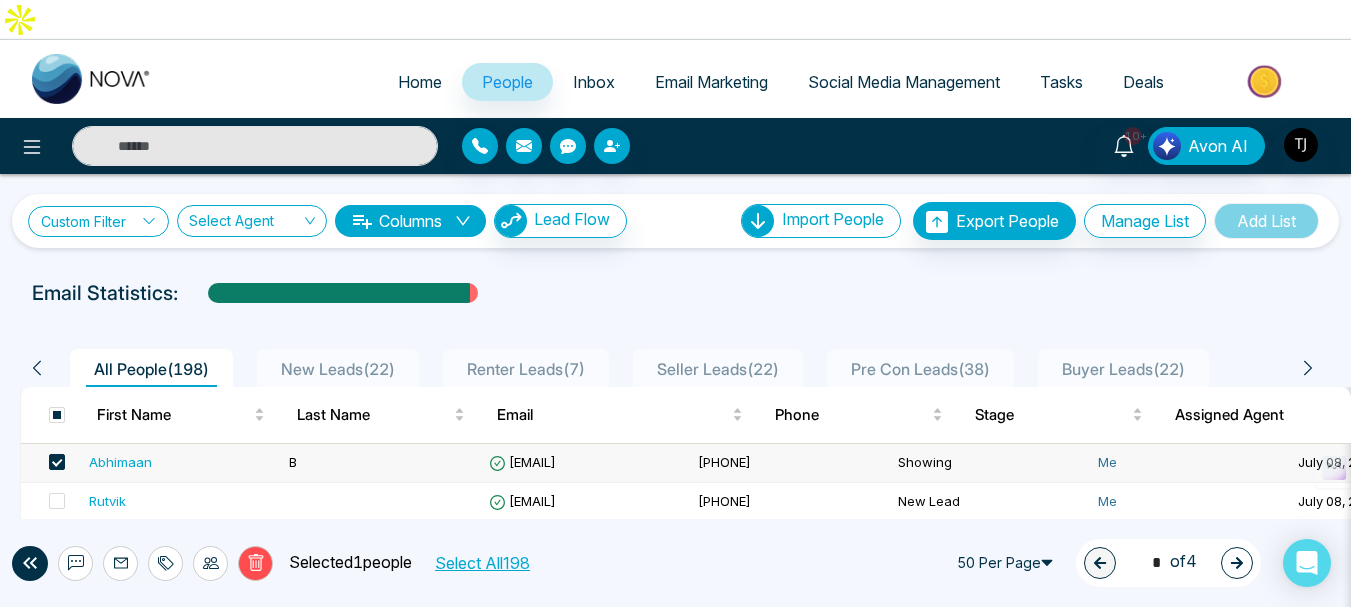 click 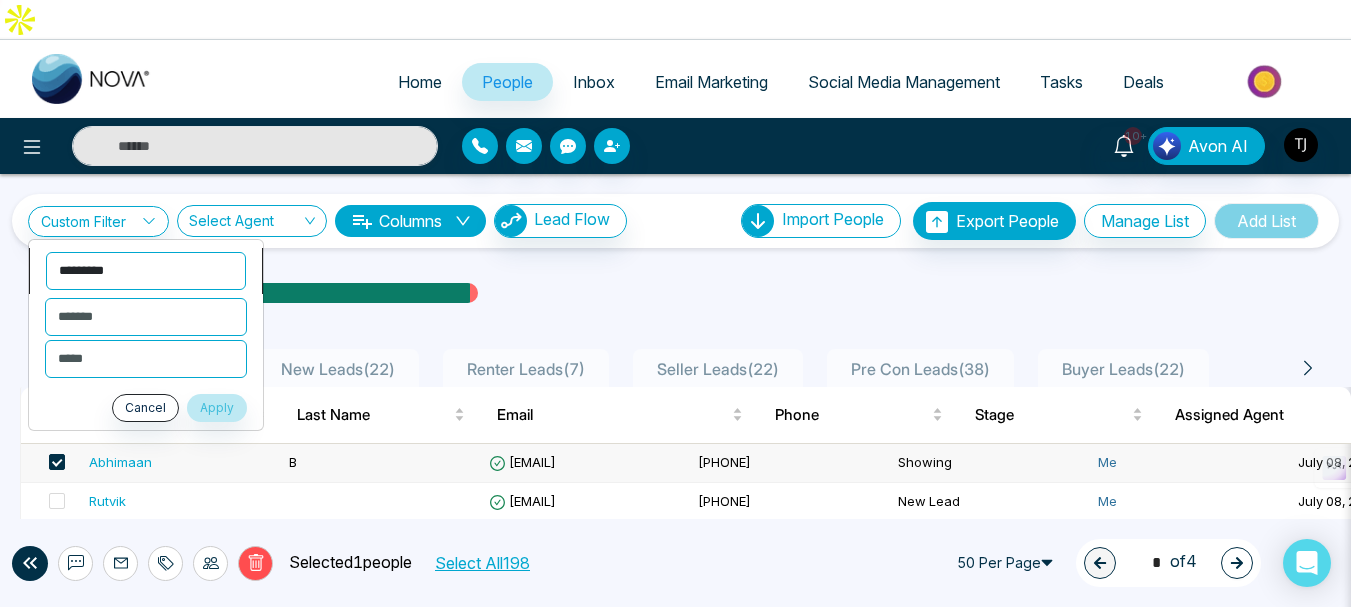 click on "**********" at bounding box center (146, 271) 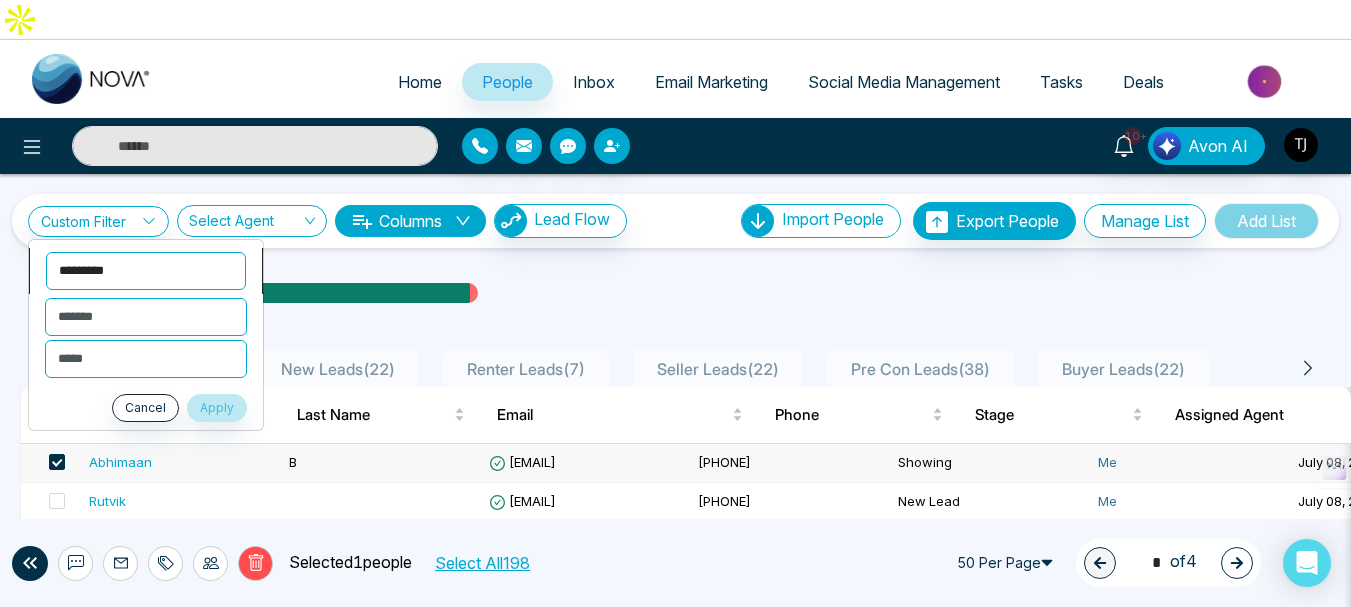 select on "****" 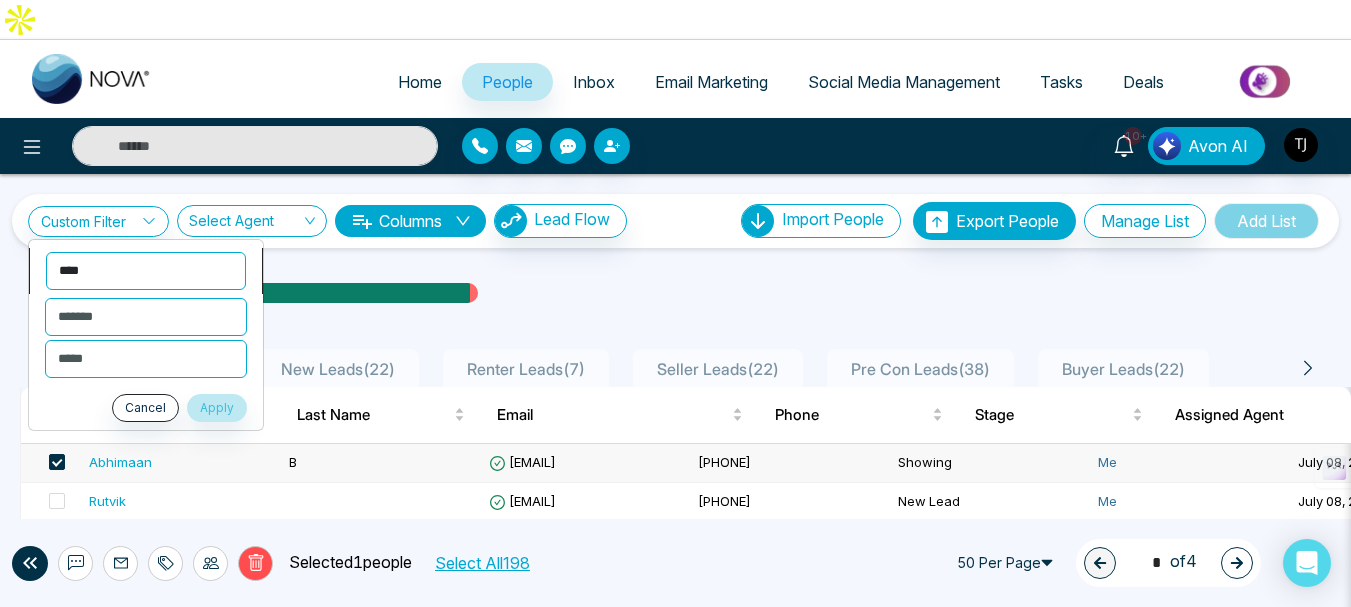 click on "**********" at bounding box center (146, 271) 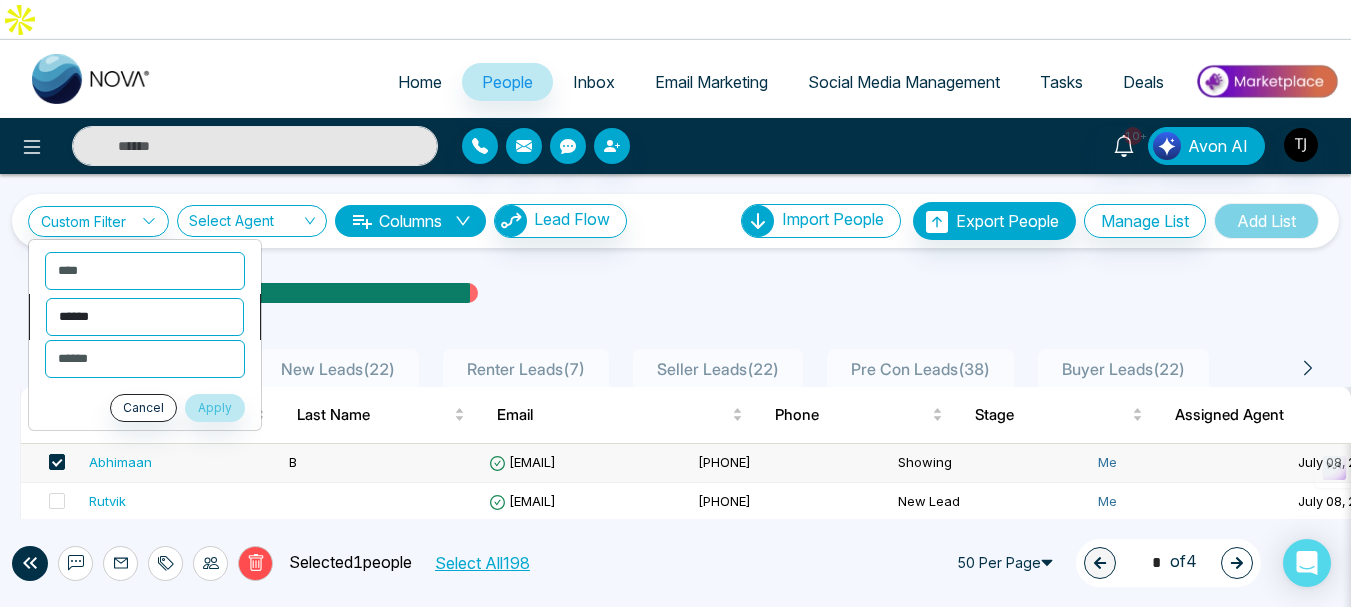 click on "**********" at bounding box center [145, 317] 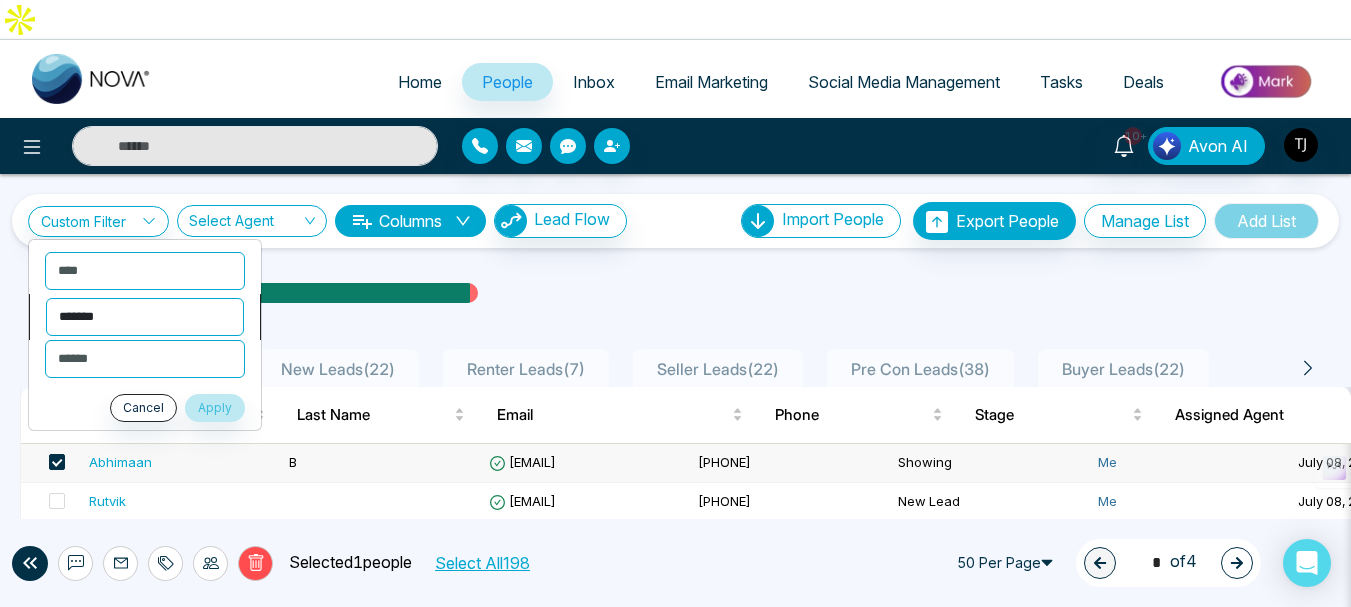 click on "**********" at bounding box center [145, 317] 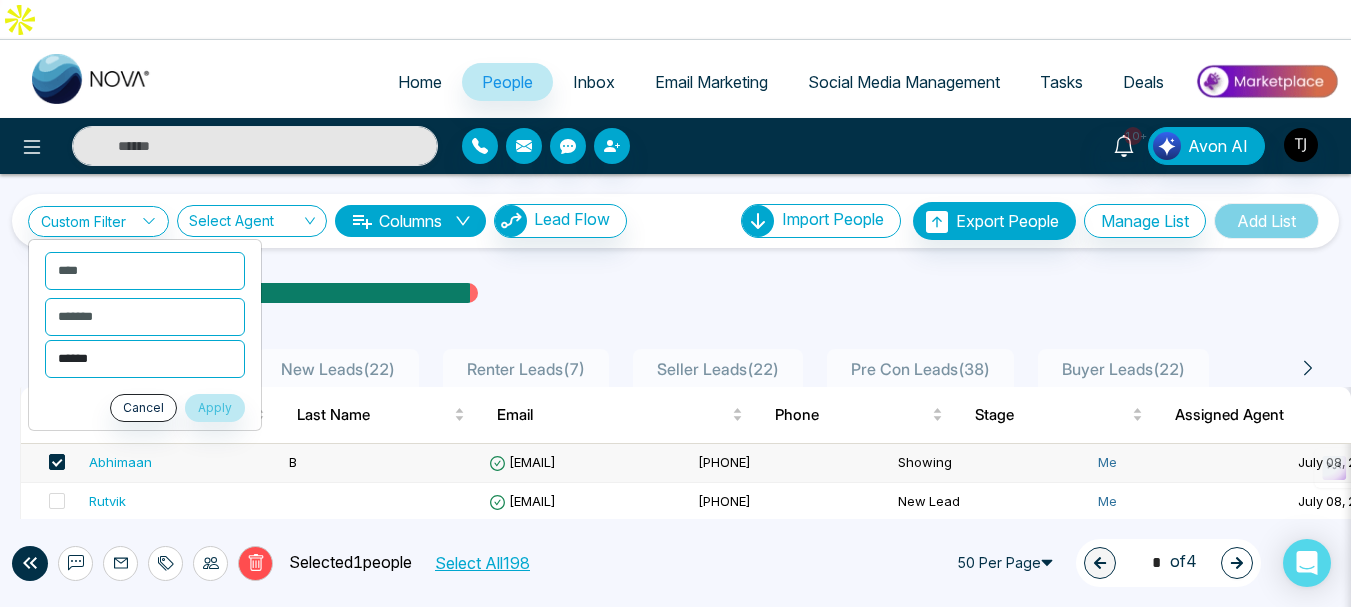click on "**********" at bounding box center [145, 359] 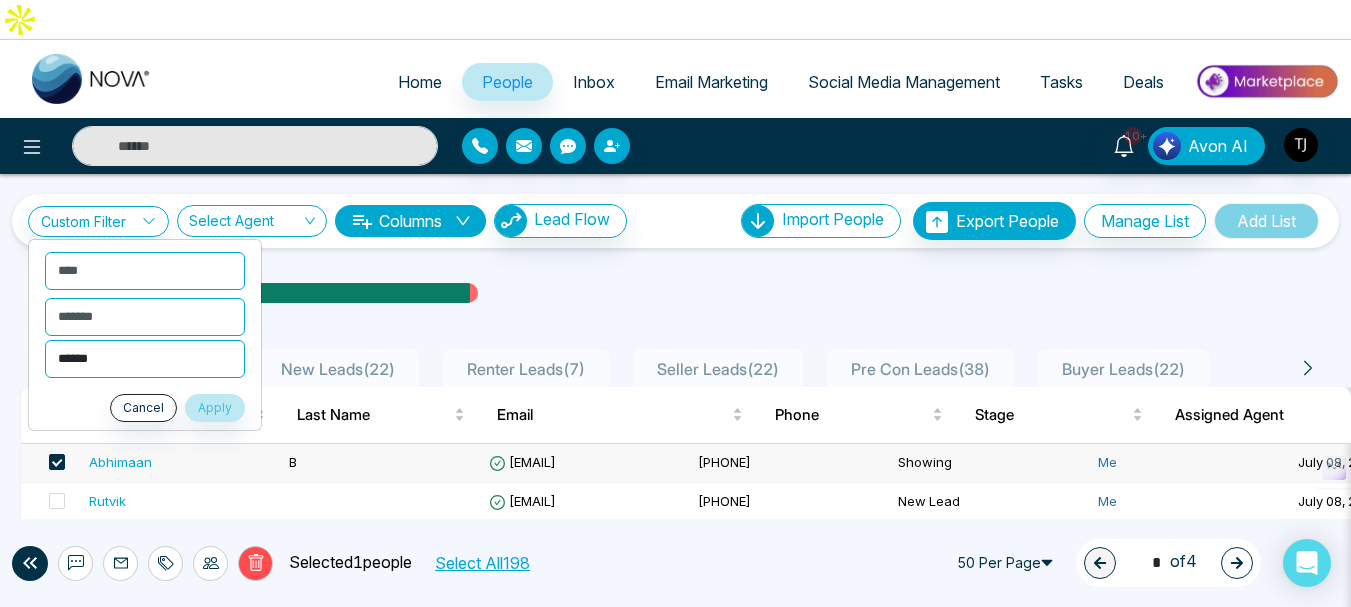 select on "*****" 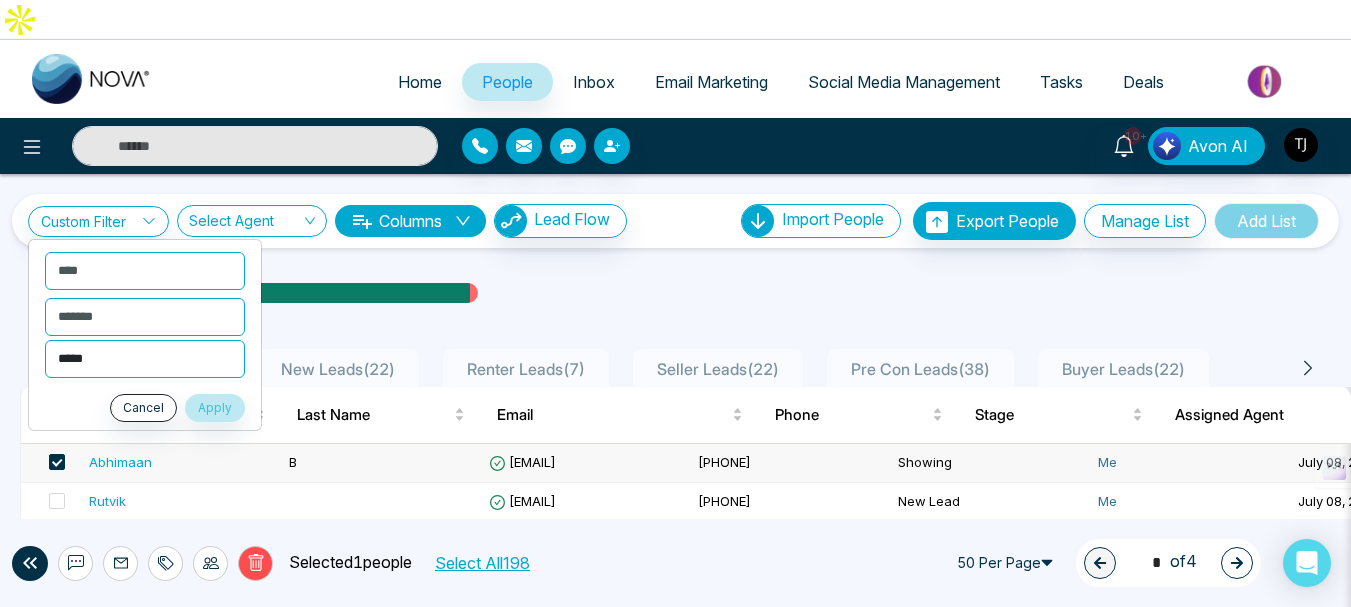 click on "**********" at bounding box center [145, 359] 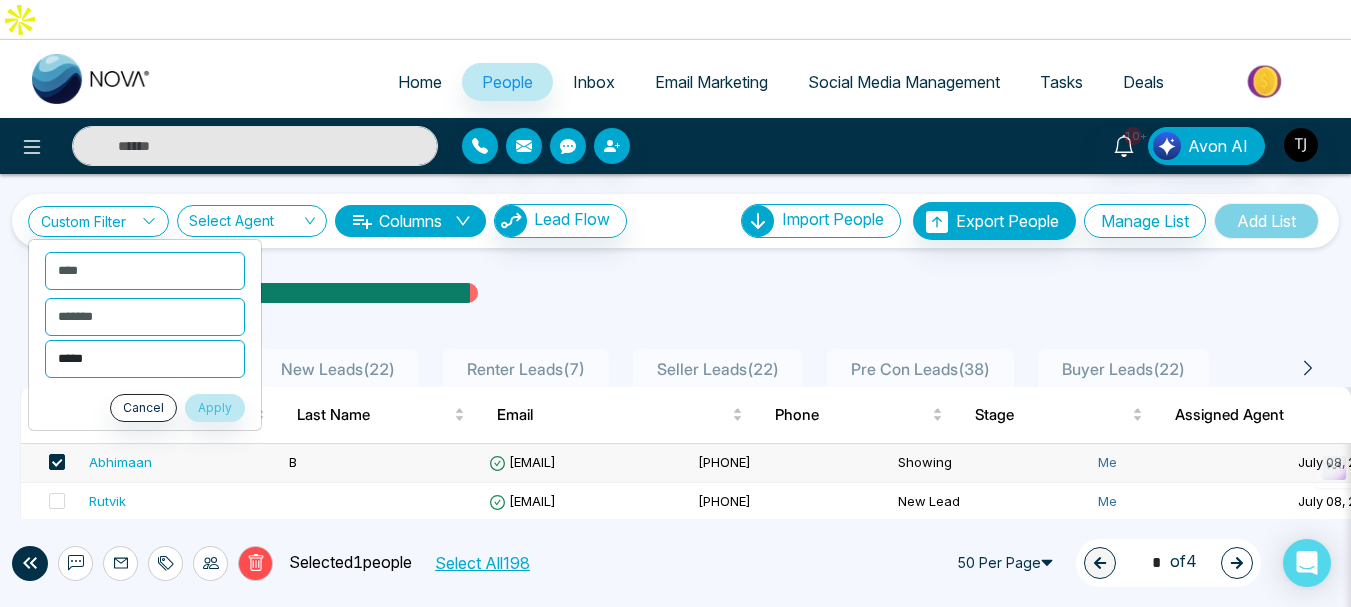 scroll, scrollTop: 100, scrollLeft: 0, axis: vertical 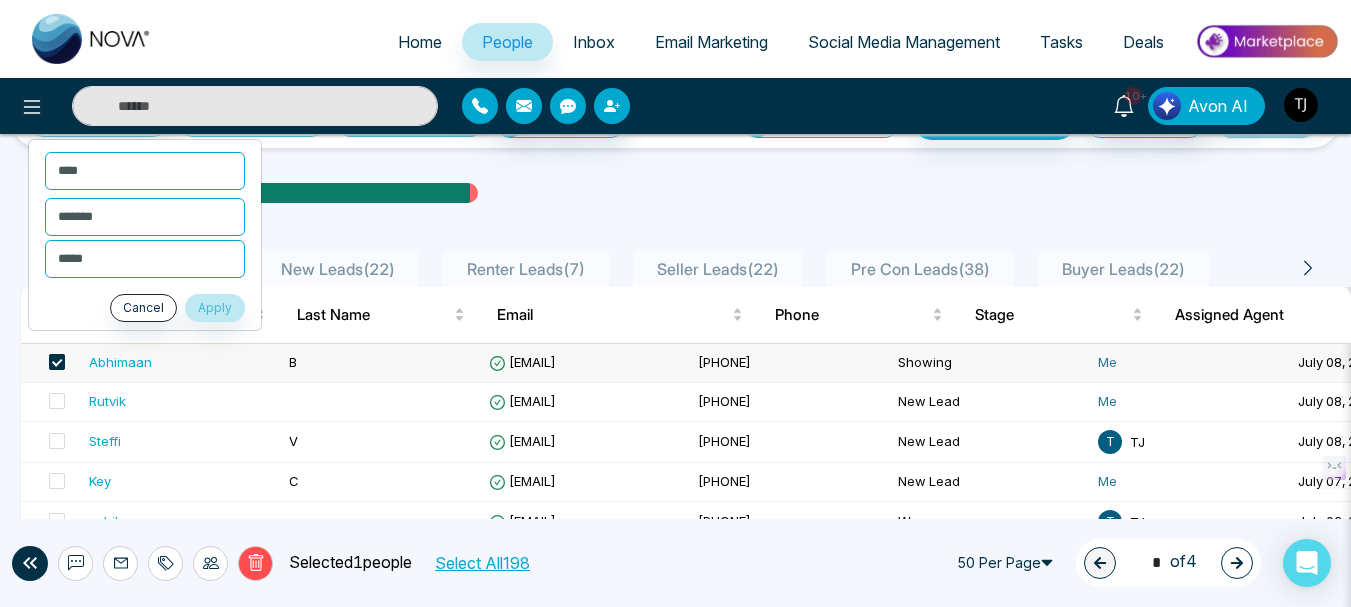click at bounding box center (57, 362) 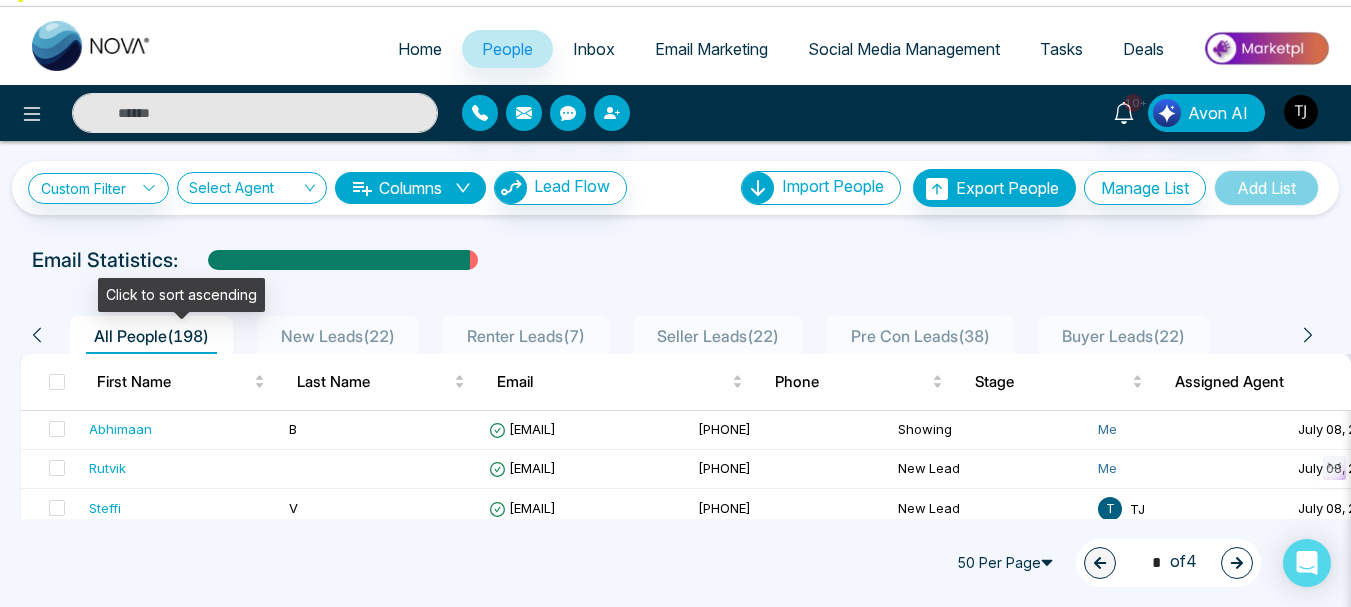scroll, scrollTop: 0, scrollLeft: 0, axis: both 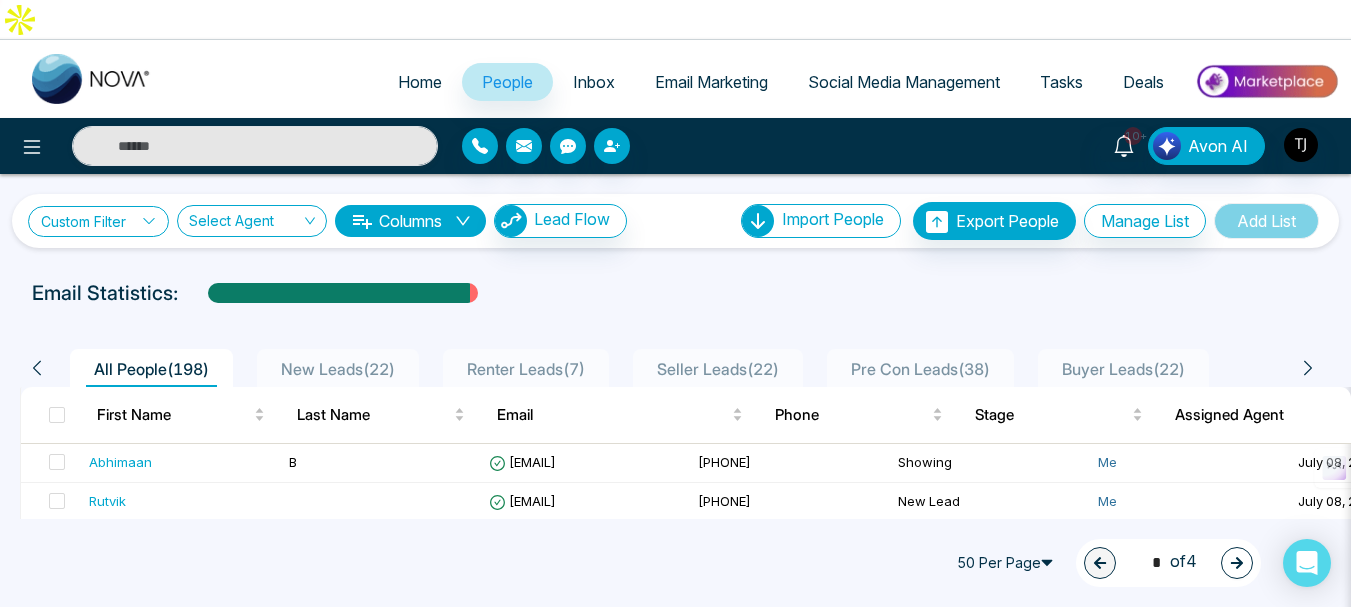click 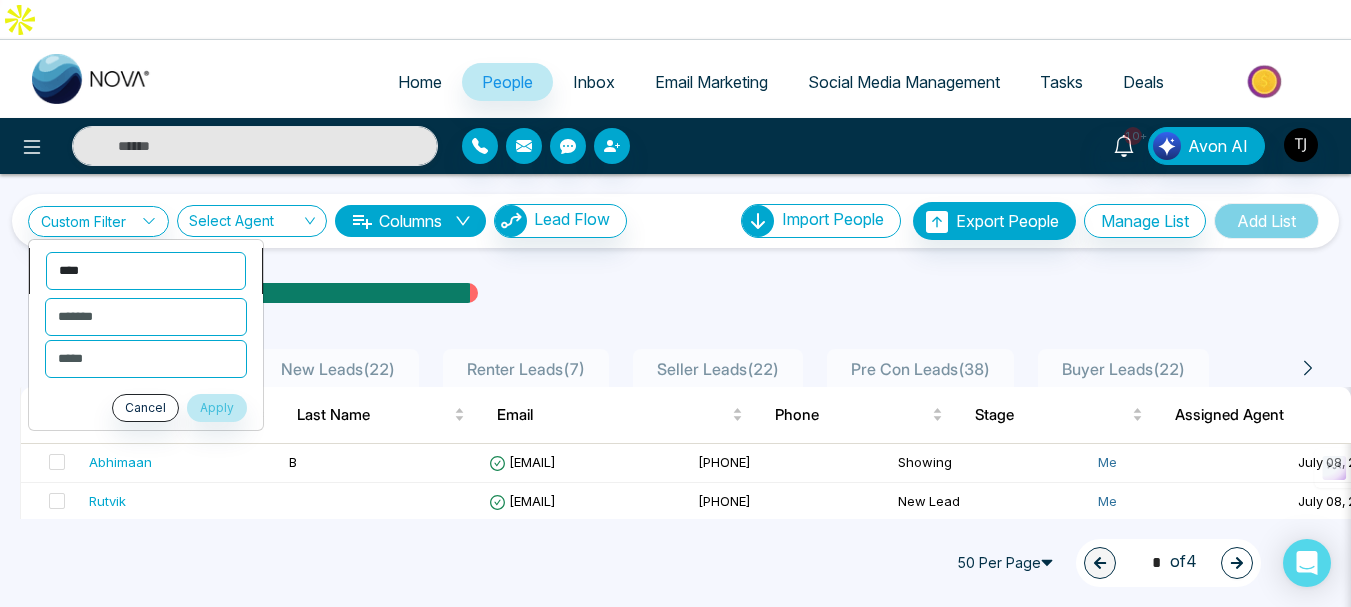 click on "**********" at bounding box center (146, 271) 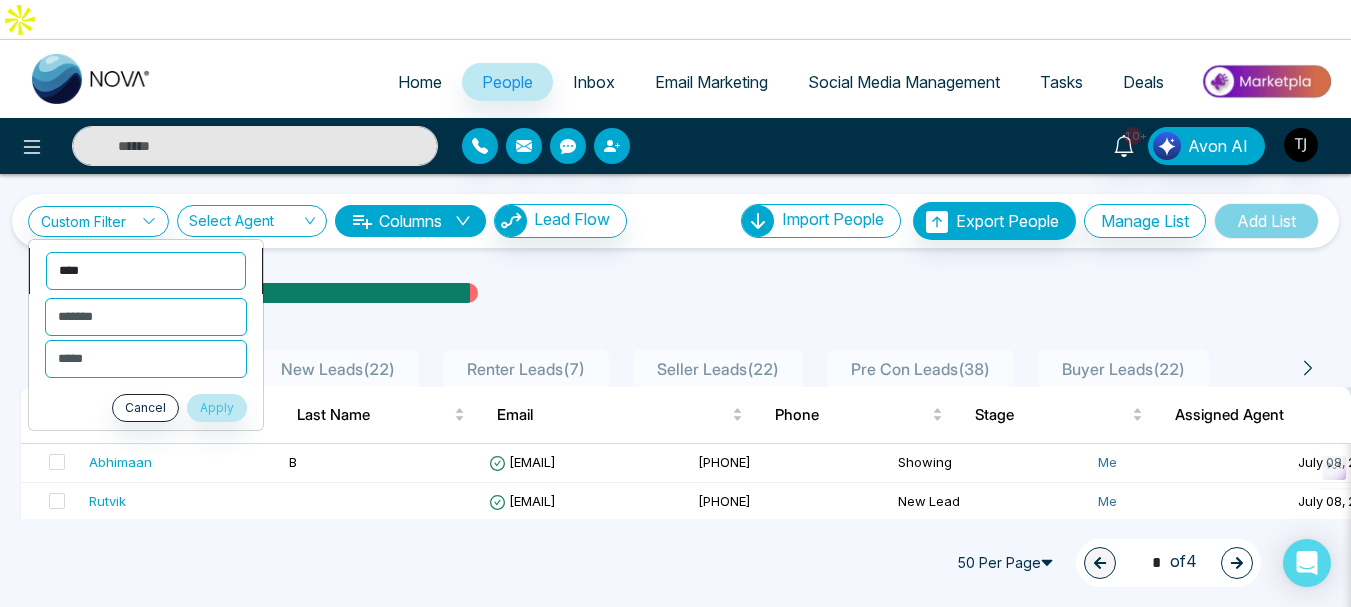 click on "**********" at bounding box center [146, 271] 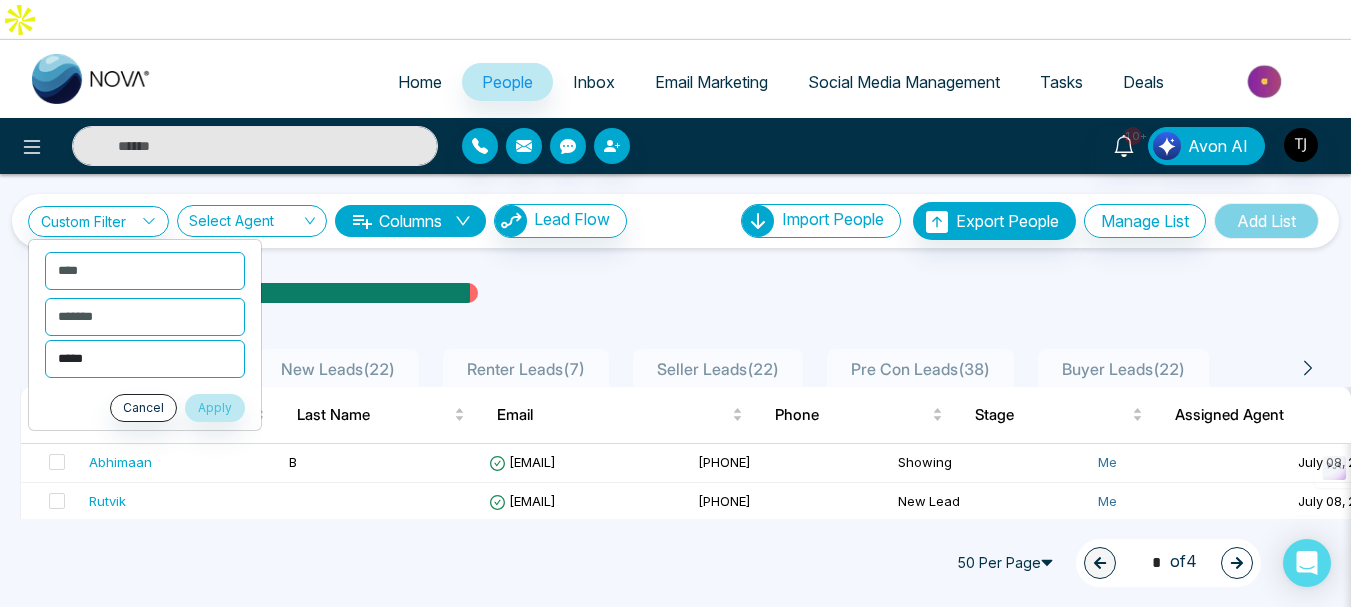 click on "**********" at bounding box center [145, 359] 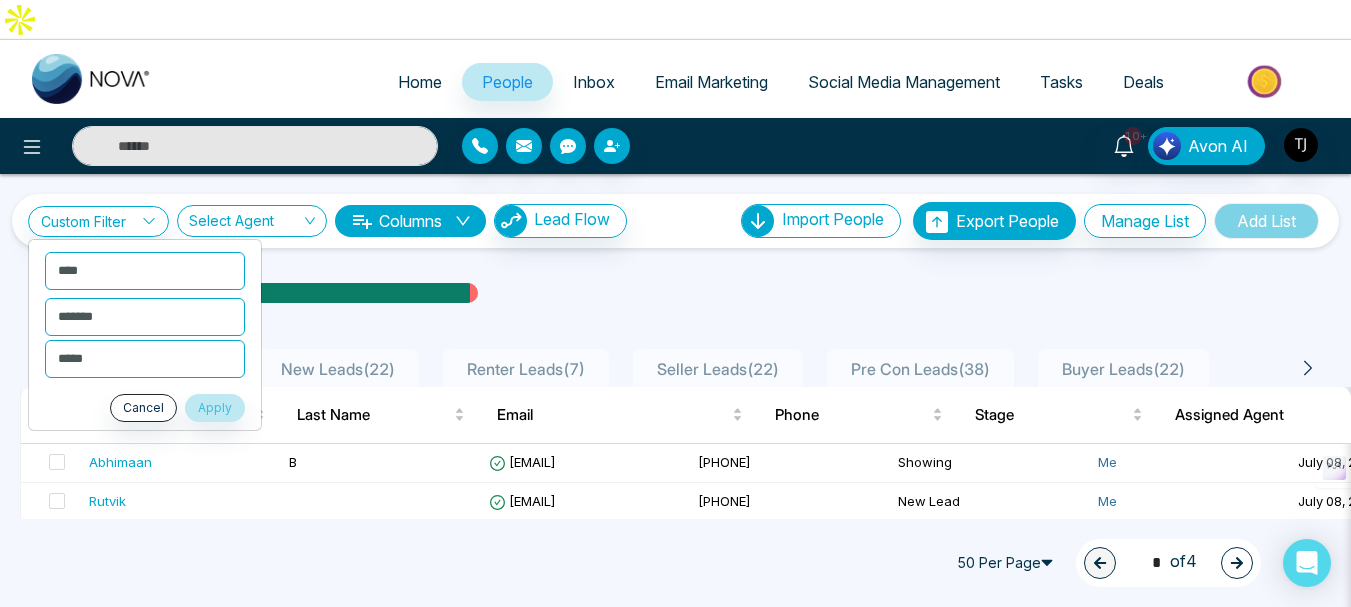 click on "All People  ( 198 ) New Leads  ( 22 ) Renter Leads  ( 7 ) Seller Leads  ( 22 ) Pre Con Leads  ( 38 ) Buyer Leads  ( 22 ) First Name Last Name Email Phone Stage Assigned Agent Created Tags Source Deals Last Communication                        [FIRST] [LAST]   [EMAIL] [PHONE] Showing Me [DATE]   [TIME] Buyer Trial + 1 Event [NUMBER] days ago    Email [FIRST]   [EMAIL] [PHONE] New Lead Me [DATE]   [TIME] [NUMBER] days ago    Call [FIRST] [INITIAL]   [EMAIL] [PHONE] New Lead [INITIAL] [INITIAL] [DATE]   [TIME] Renter   -  -  -  -    -  -  -  -   [FIRST] [INITIAL]   [EMAIL] [PHONE] New Lead Me [DATE]   [TIME] Trial Brother 2 [NUMBER] days ago    Email [FIRST]   [EMAIL] [PHONE] Warm [INITIAL] [INITIAL] [DATE]   [TIME] IDX Website   -  -  -  -    -  -  -  -   [FIRST]   [EMAIL] [PHONE] New Lead Me [DATE]   [TIME] IDX Website   -  -  -  -    -  -  -  -   [FIRST]   [EMAIL] [PHONE] New Lead [INITIAL] [INITIAL]" at bounding box center [675, 1451] 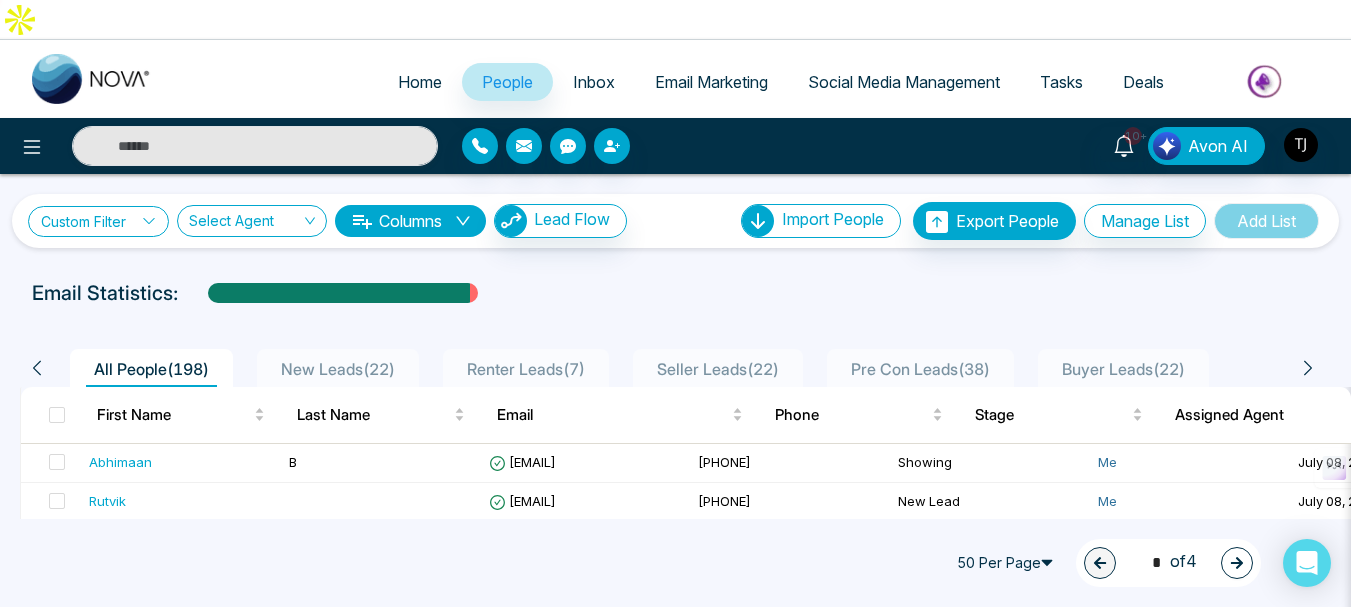 click 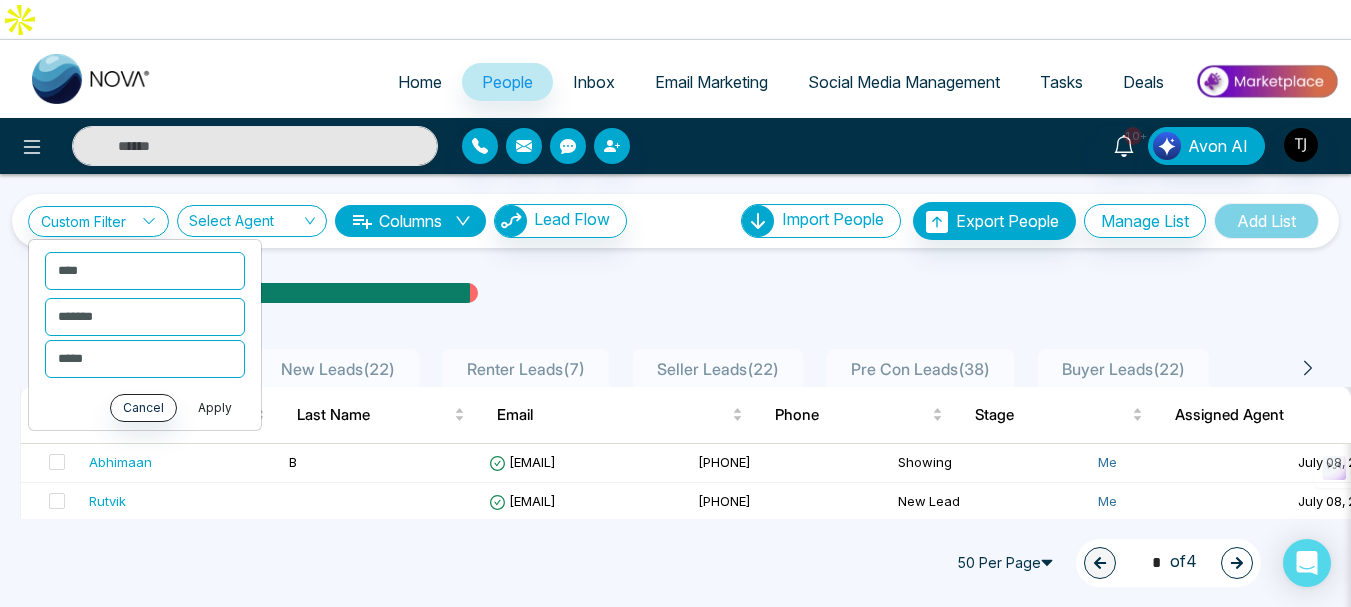click on "Apply" at bounding box center [215, 408] 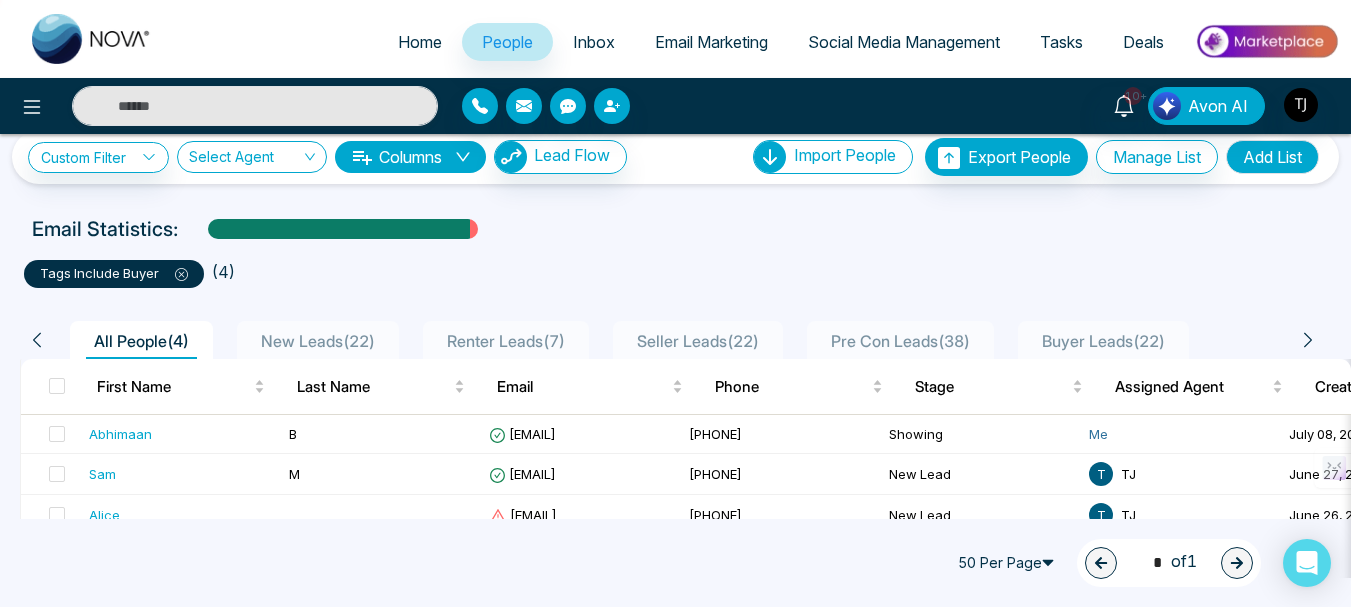 scroll, scrollTop: 98, scrollLeft: 0, axis: vertical 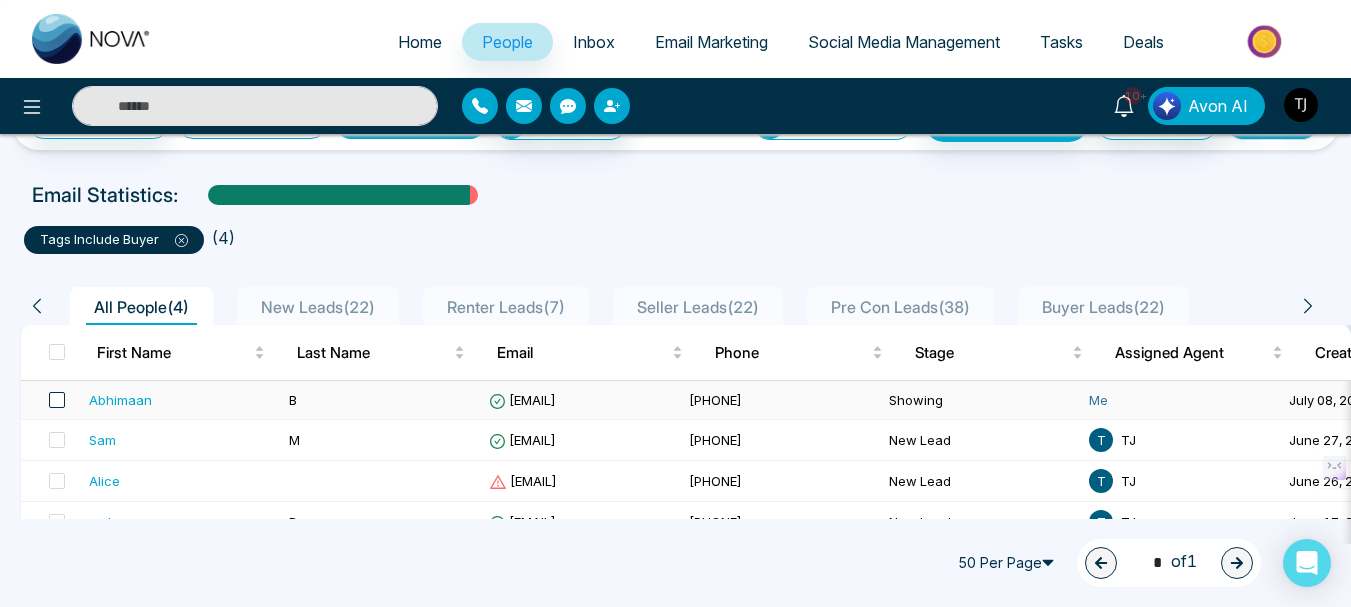 click at bounding box center (57, 400) 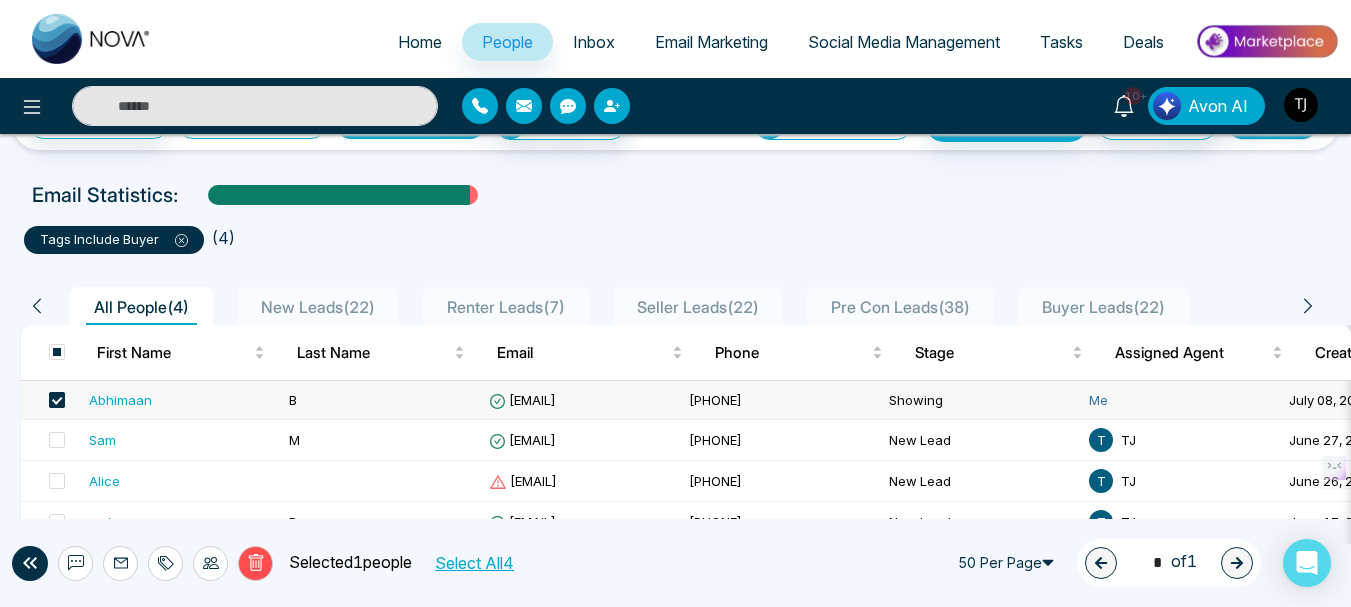 click at bounding box center (57, 400) 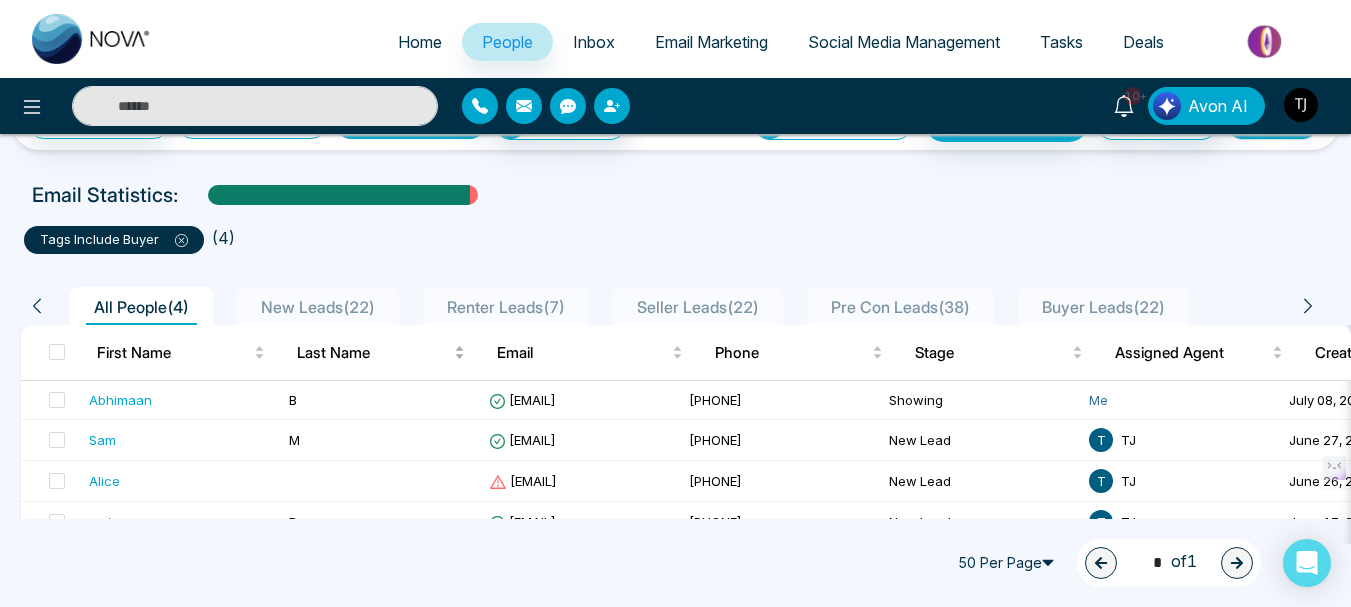 scroll, scrollTop: 0, scrollLeft: 0, axis: both 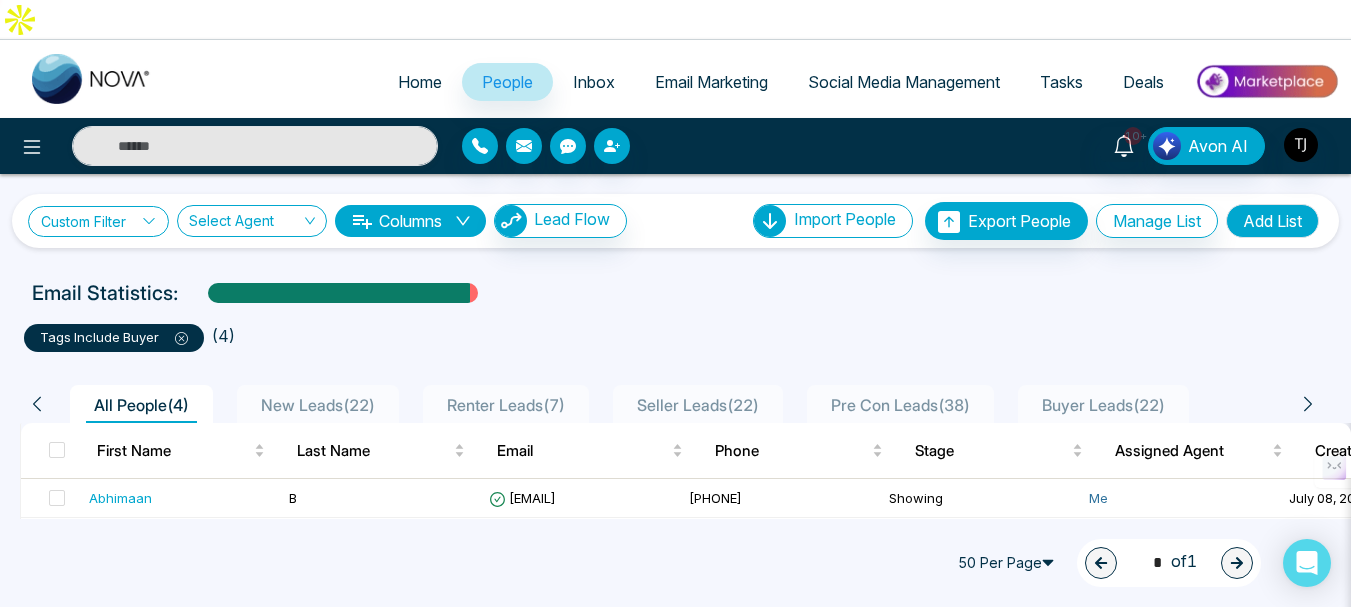 click on "Custom Filter" at bounding box center [98, 221] 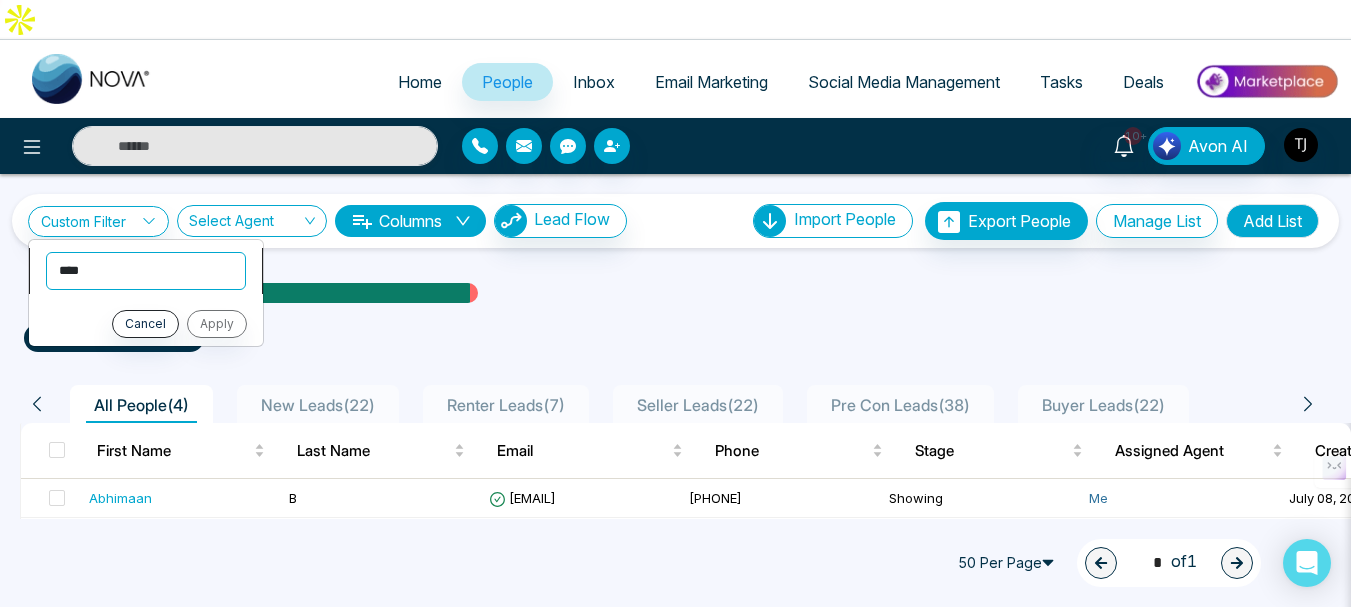 click on "**********" at bounding box center [146, 271] 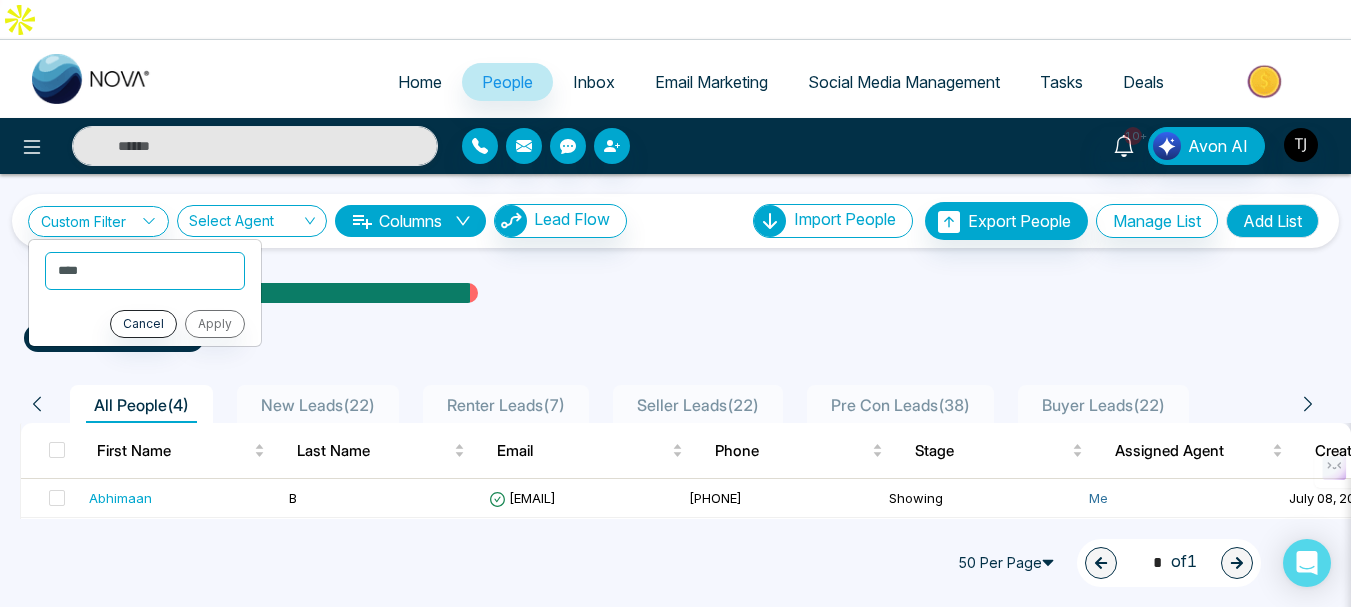 drag, startPoint x: 325, startPoint y: 298, endPoint x: 302, endPoint y: 296, distance: 23.086792 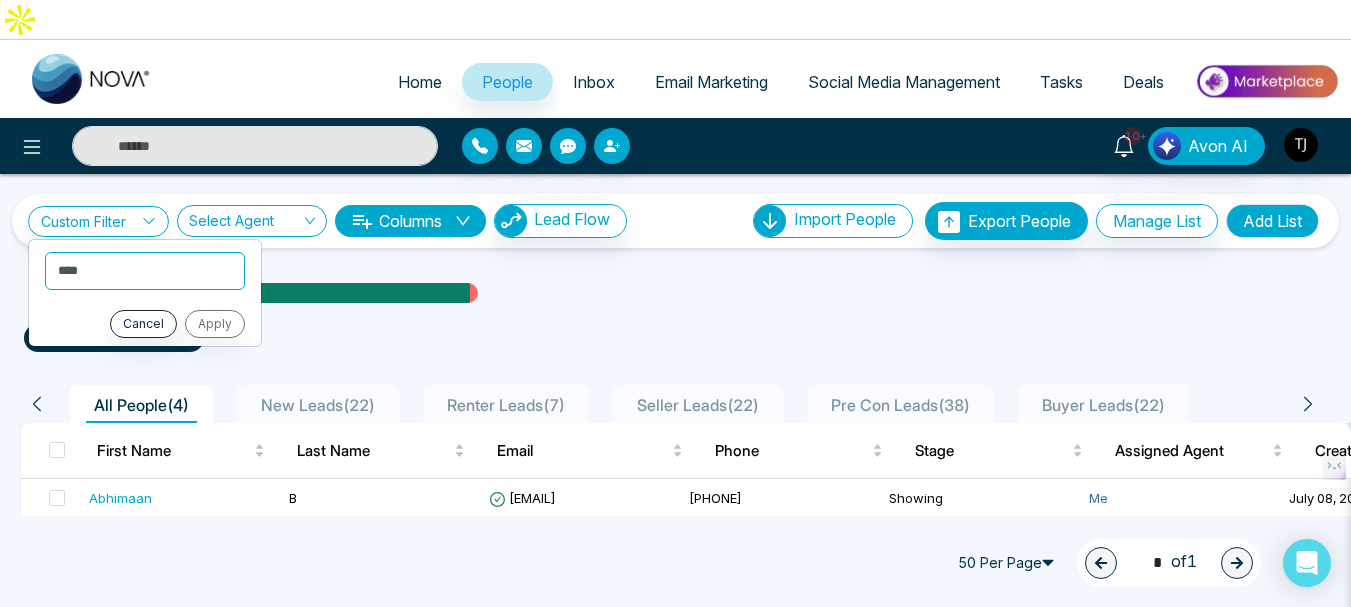 click on "tags   include   Buyer ( 4 )" at bounding box center [675, 334] 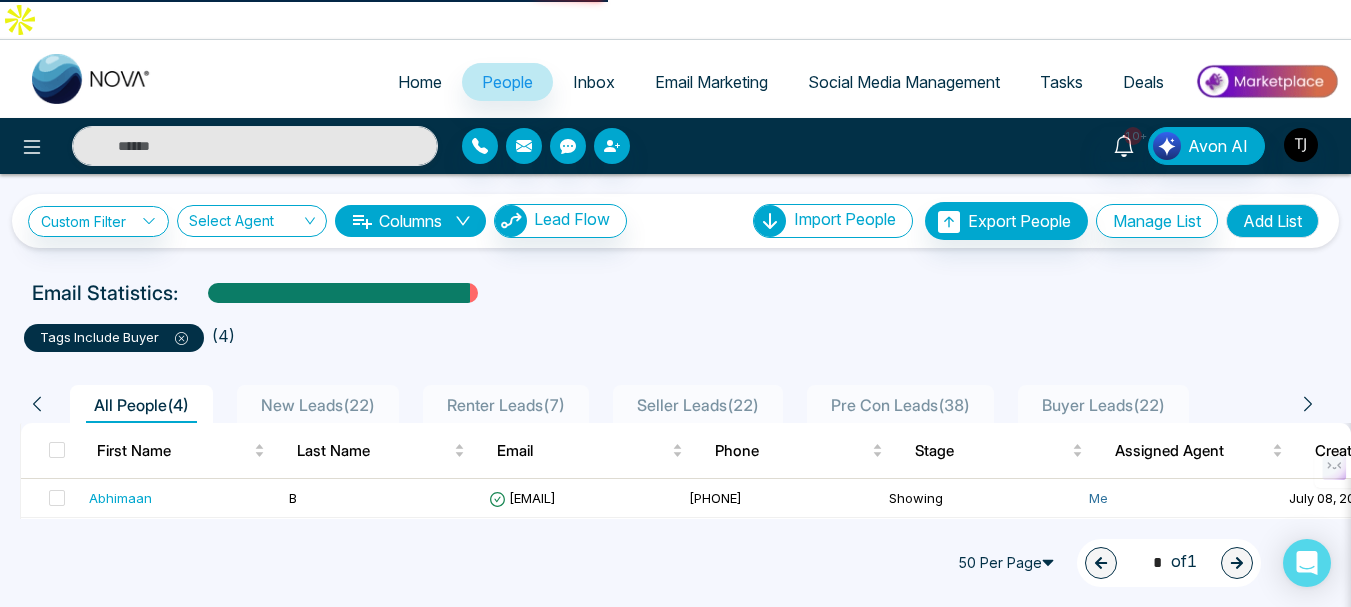 select on "*" 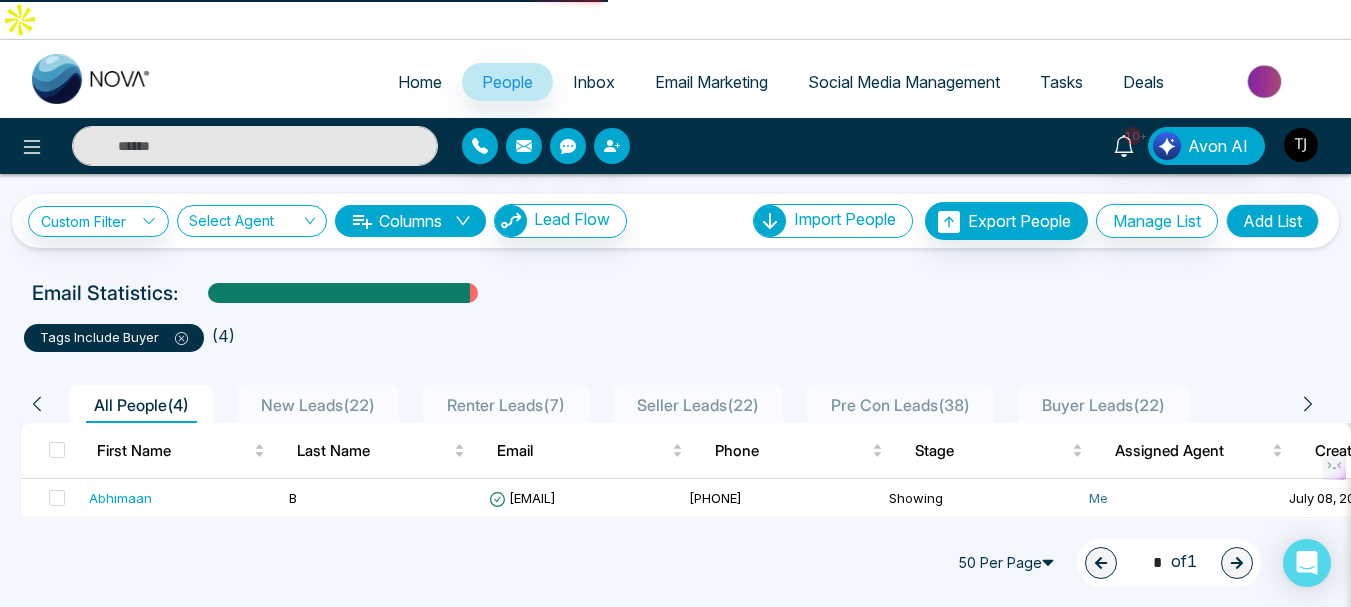 select on "*" 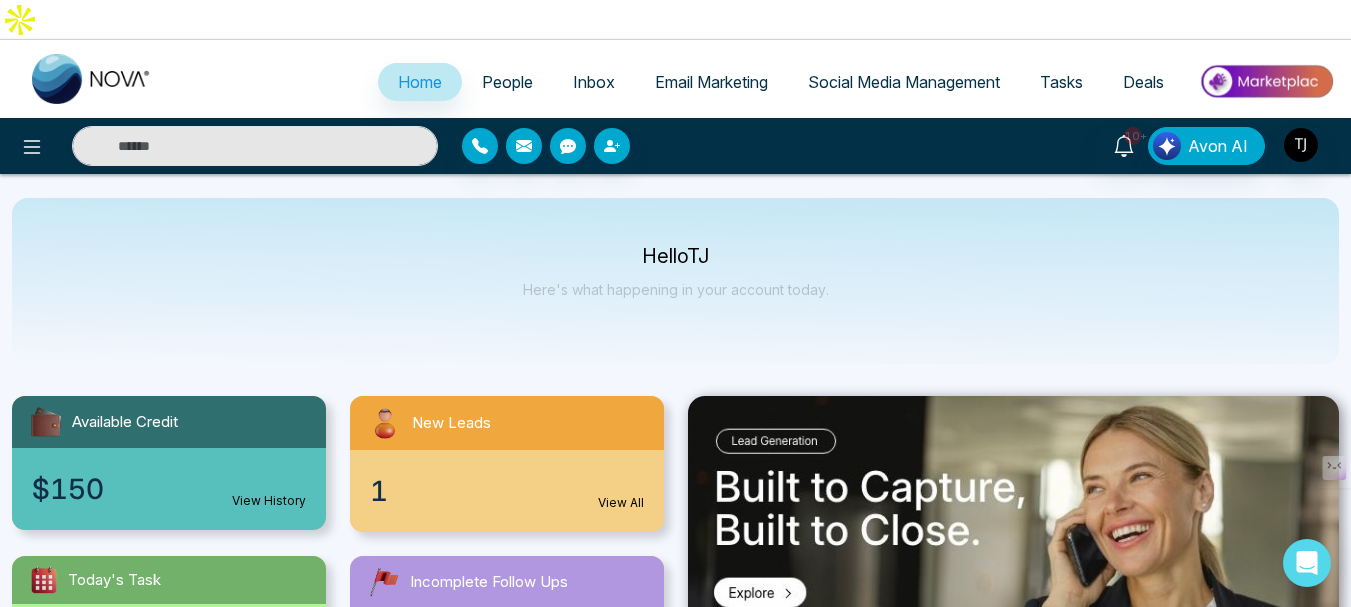 click on "People" at bounding box center [507, 82] 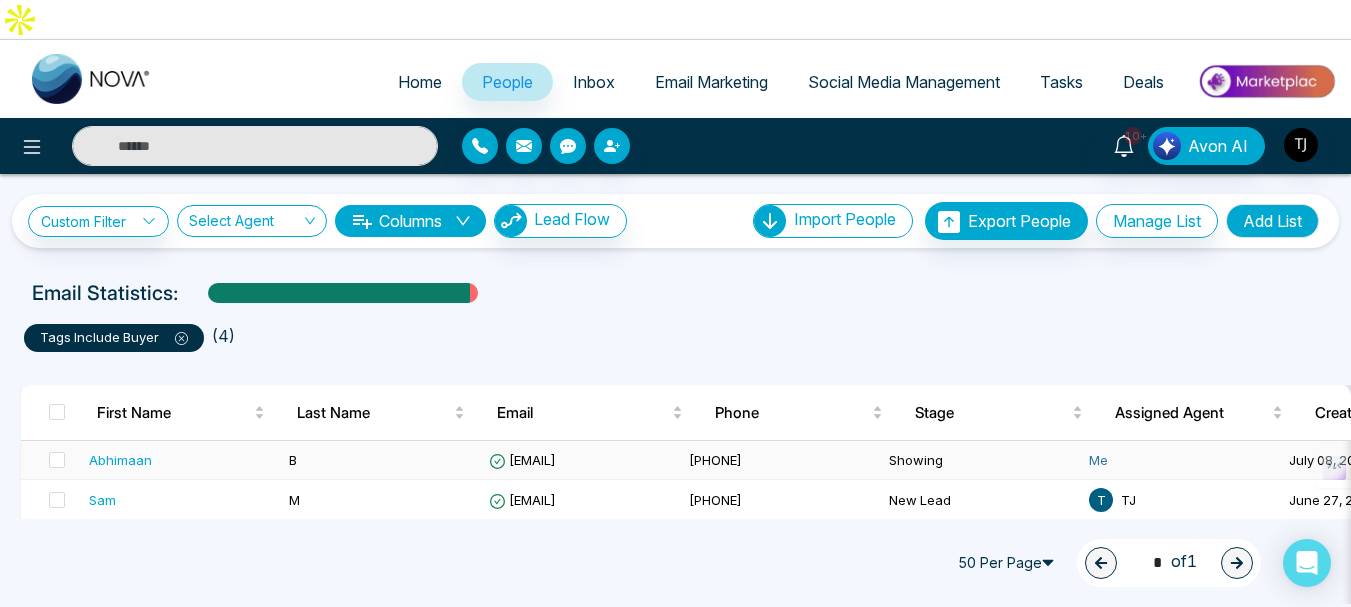 scroll, scrollTop: 60, scrollLeft: 0, axis: vertical 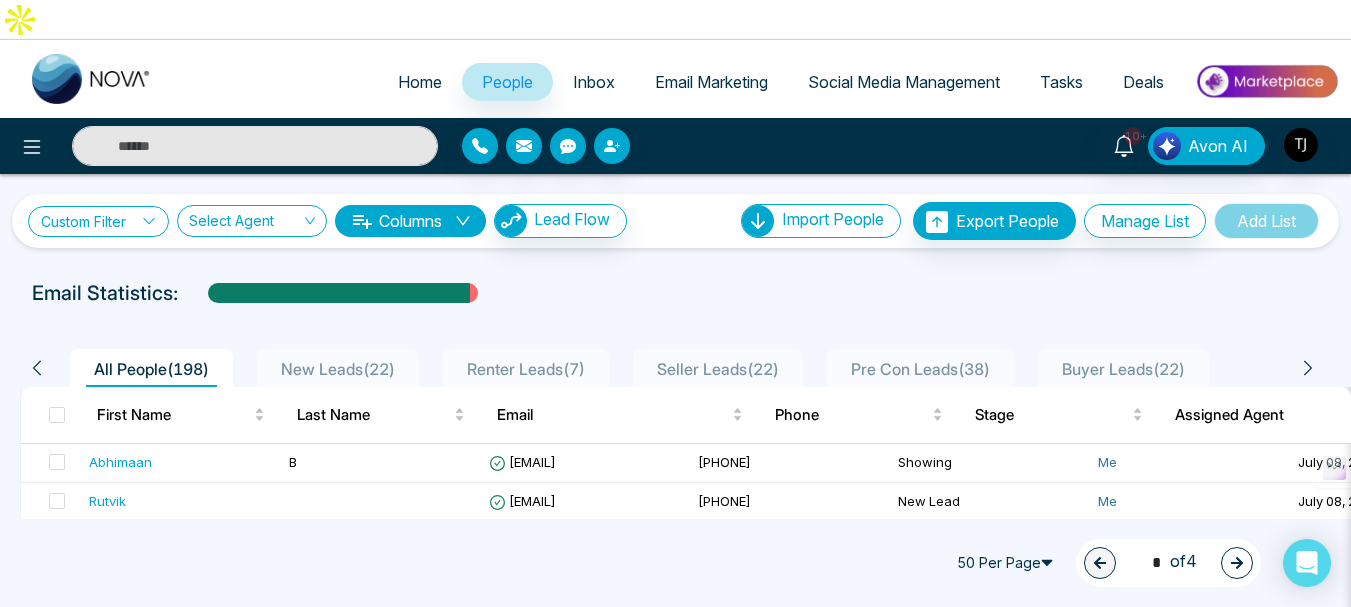 click 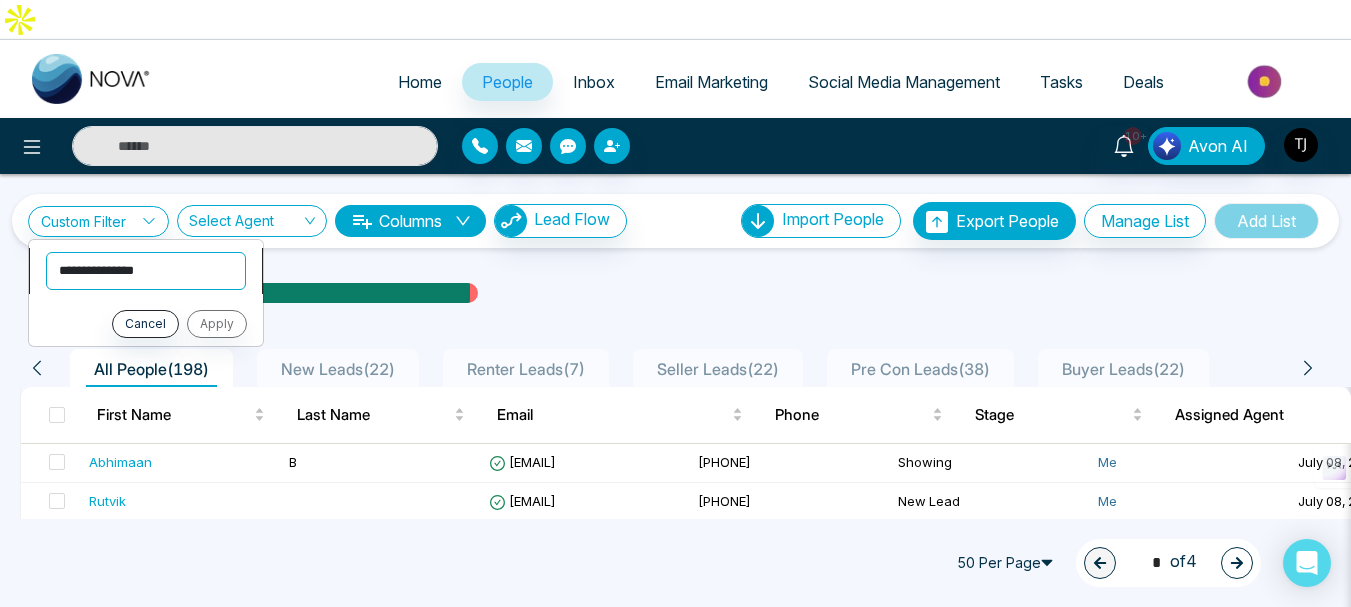 click on "**********" at bounding box center (146, 271) 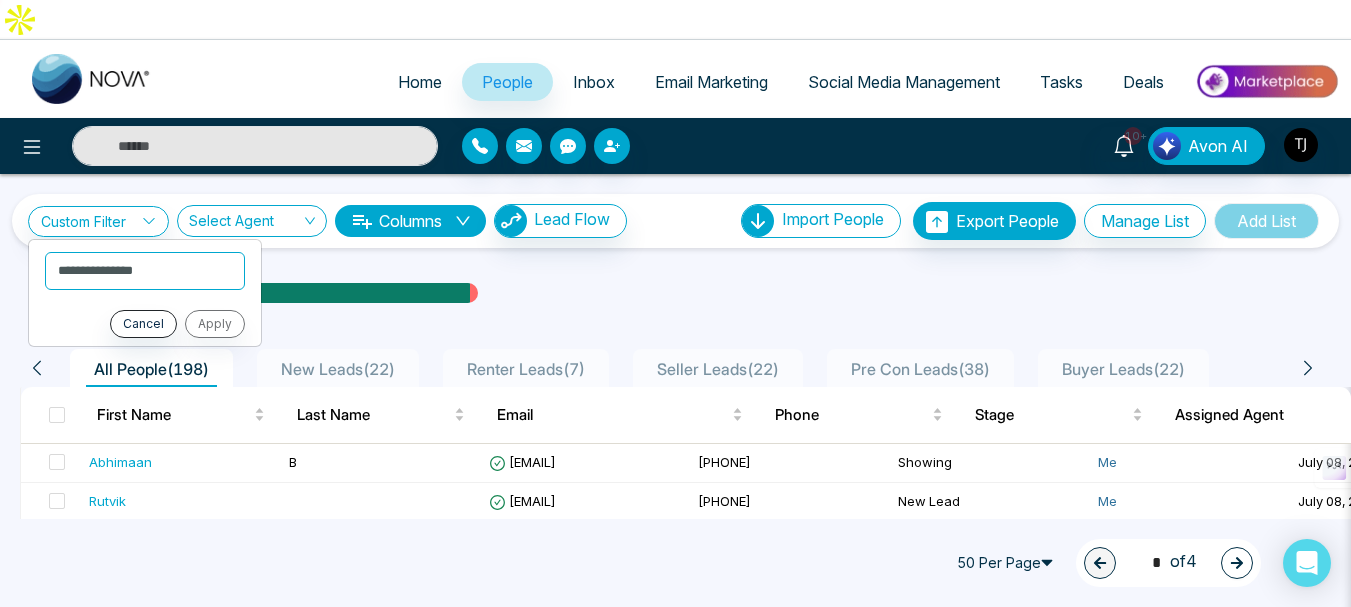 click on "All People  ( 198 ) New Leads  ( 22 ) Renter Leads  ( 7 ) Seller Leads  ( 22 ) Pre Con Leads  ( 38 ) Buyer Leads  ( 22 ) First Name Last Name Email Phone Stage Assigned Agent Created Tags Source Deals Last Communication                        [FIRST] [LAST]   [EMAIL] [PHONE] Showing Me [DATE]   [TIME] Buyer Trial + 1 Event [NUMBER] days ago    Email [FIRST]   [EMAIL] [PHONE] New Lead Me [DATE]   [TIME] [NUMBER] days ago    Call [FIRST] [INITIAL]   [EMAIL] [PHONE] New Lead [INITIAL] [INITIAL] [DATE]   [TIME] Renter   -  -  -  -    -  -  -  -   [FIRST] [INITIAL]   [EMAIL] [PHONE] New Lead Me [DATE]   [TIME] Trial Brother 2 [NUMBER] days ago    Email [FIRST]   [EMAIL] [PHONE] Warm [INITIAL] [INITIAL] [DATE]   [TIME] IDX Website   -  -  -  -    -  -  -  -   [FIRST]   [EMAIL] [PHONE] New Lead Me [DATE]   [TIME] IDX Website   -  -  -  -    -  -  -  -   [FIRST]   [EMAIL] [PHONE] New Lead [INITIAL] [INITIAL]" at bounding box center (675, 1451) 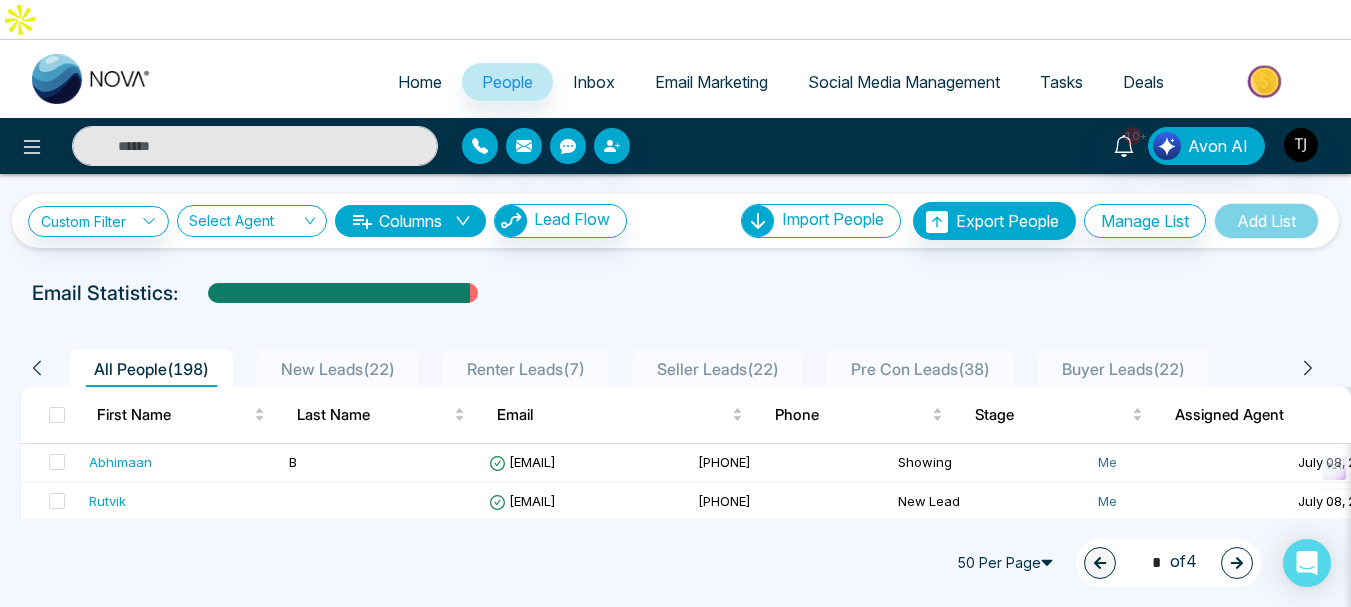 click at bounding box center (245, 225) 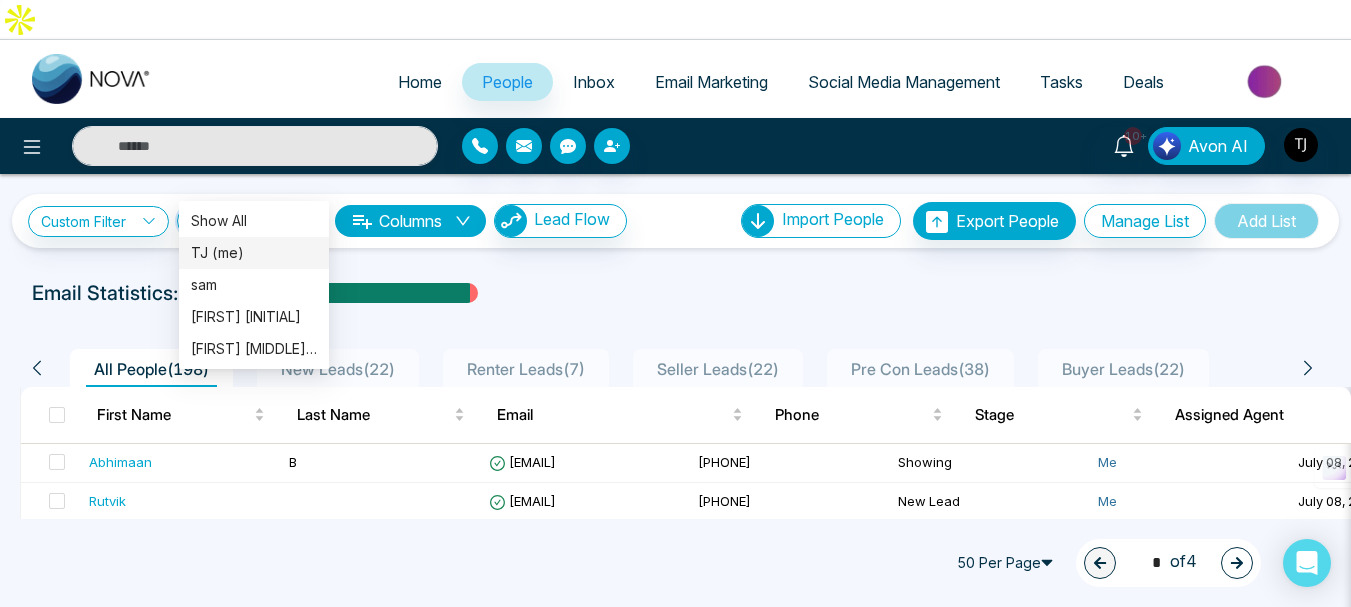 click on "TJ (me)" at bounding box center [254, 253] 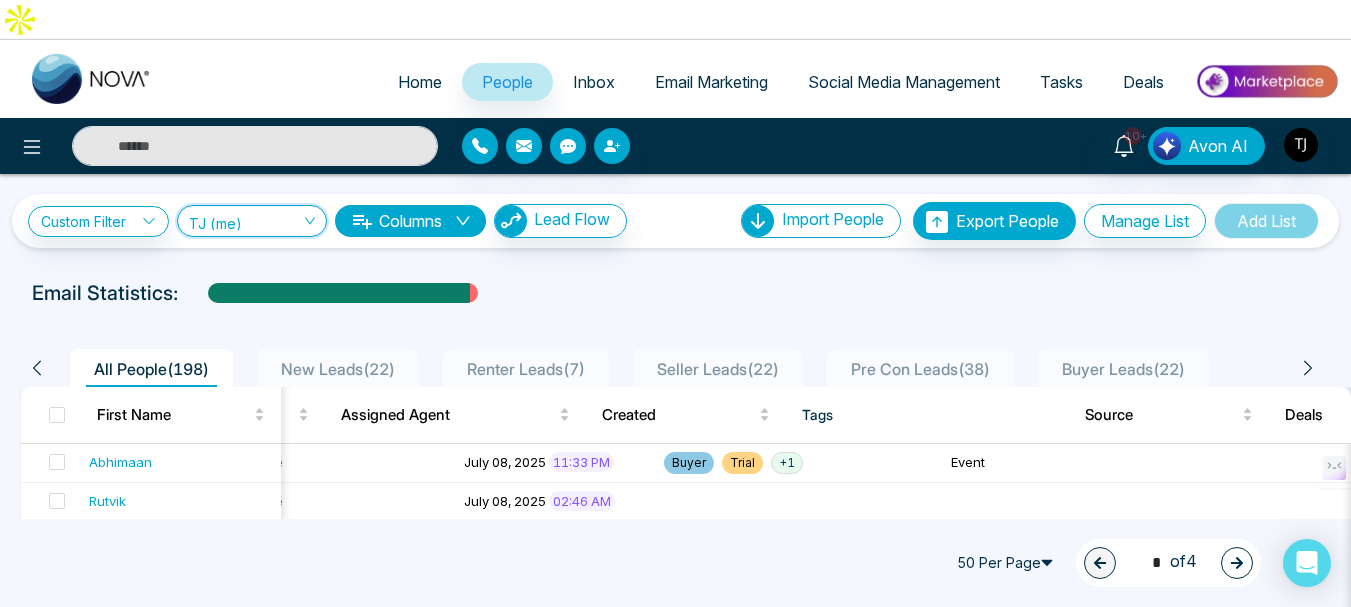 click on "Renter Leads  ( 7 )" at bounding box center [526, 369] 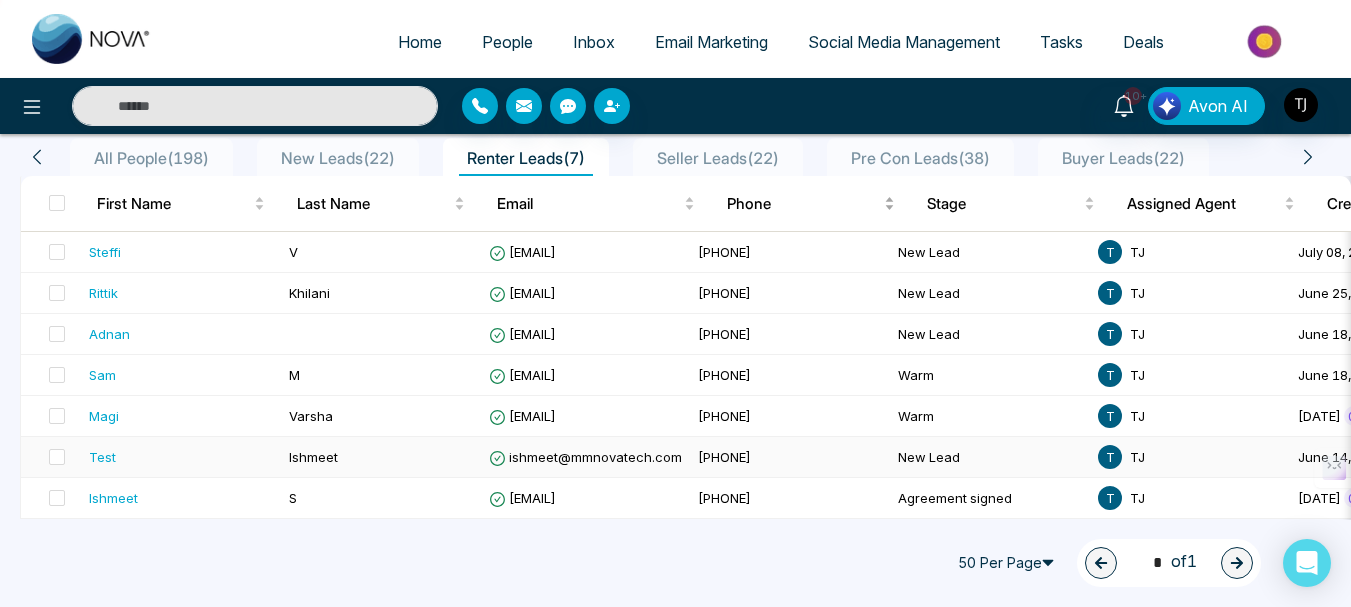scroll, scrollTop: 0, scrollLeft: 0, axis: both 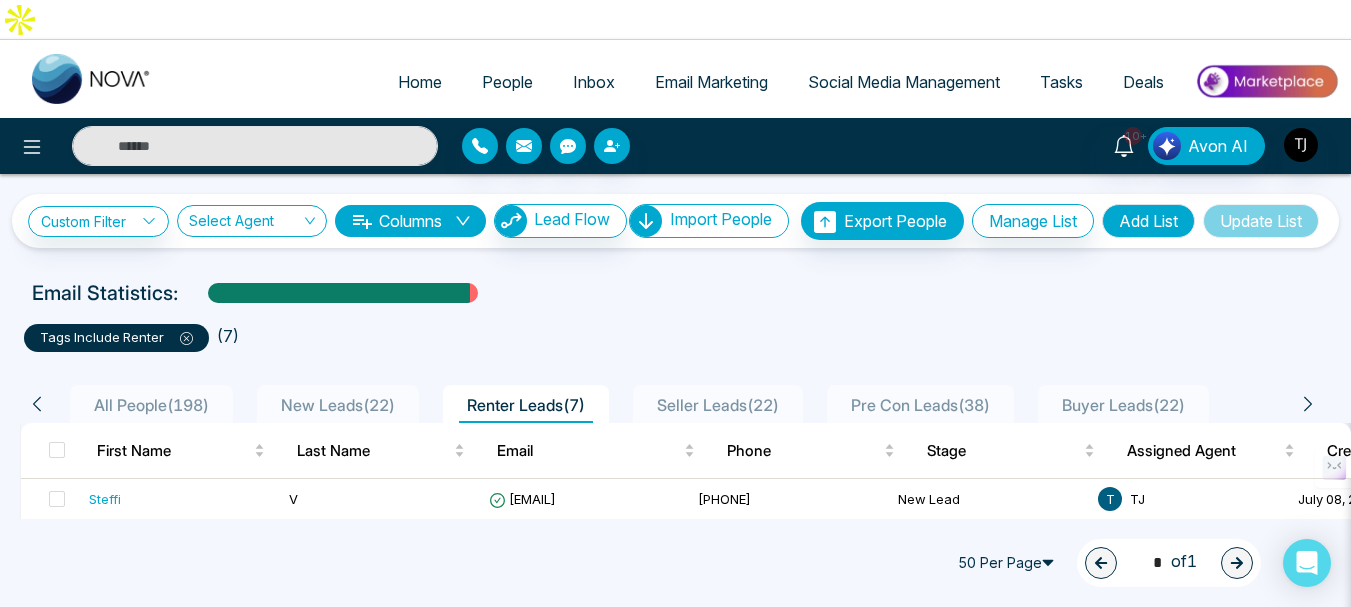 click 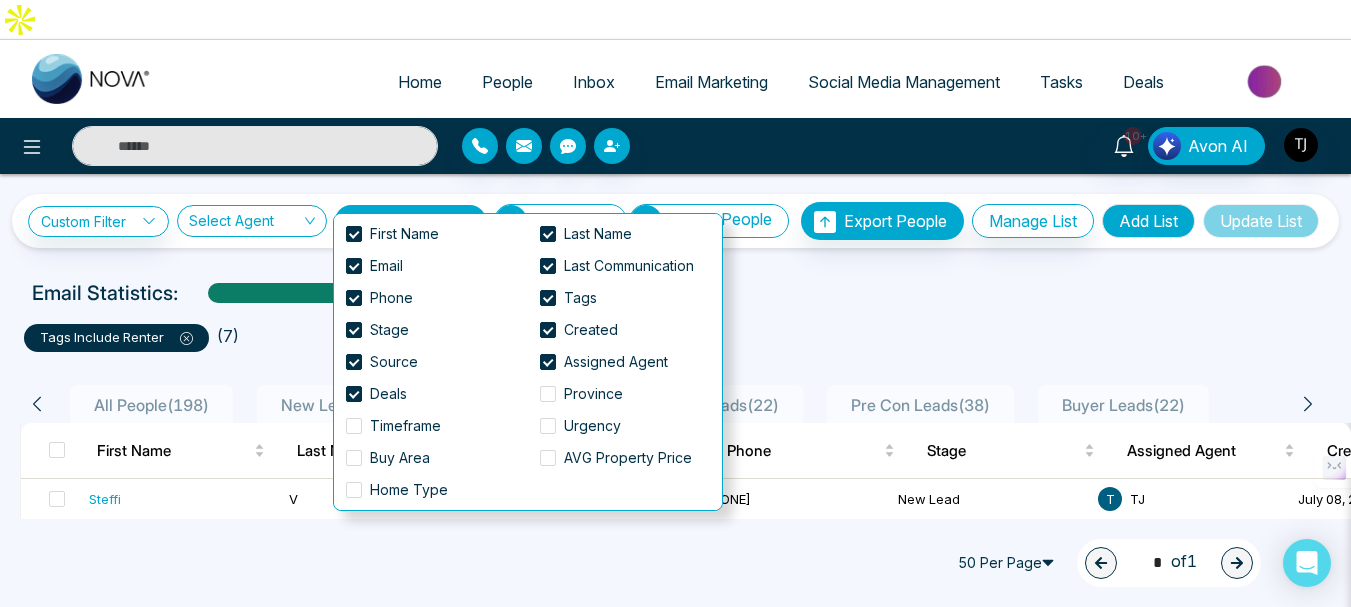 click on "Email Statistics:" at bounding box center (675, 293) 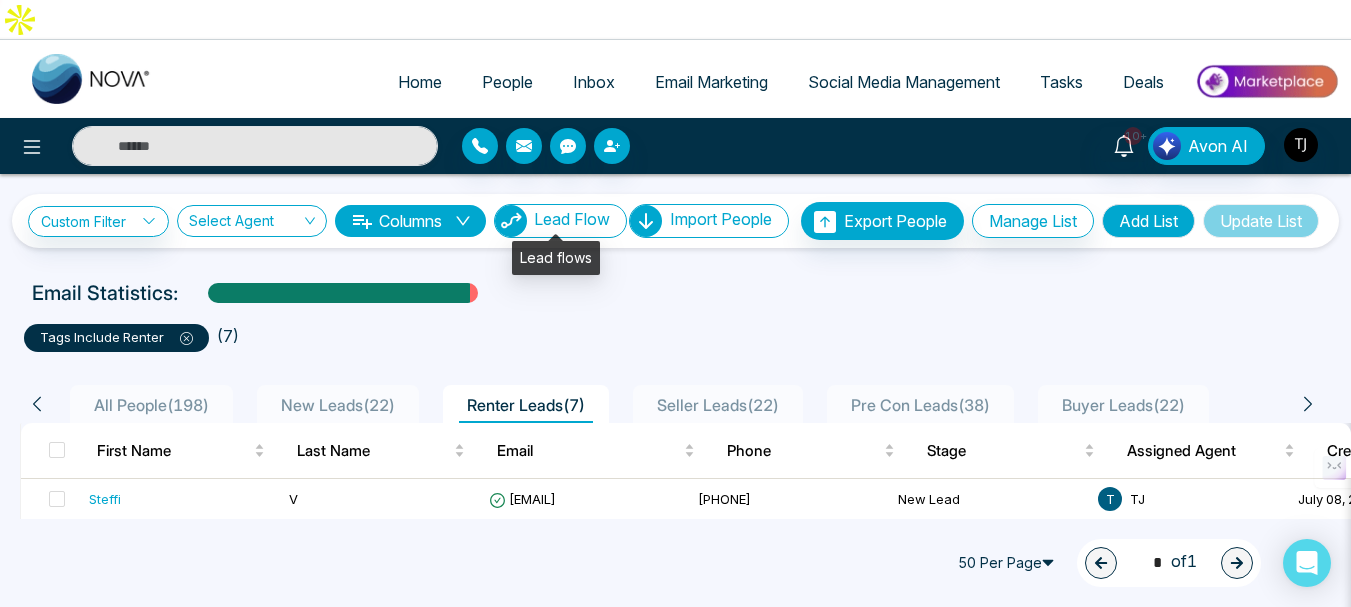 click on "Lead Flow" at bounding box center [572, 219] 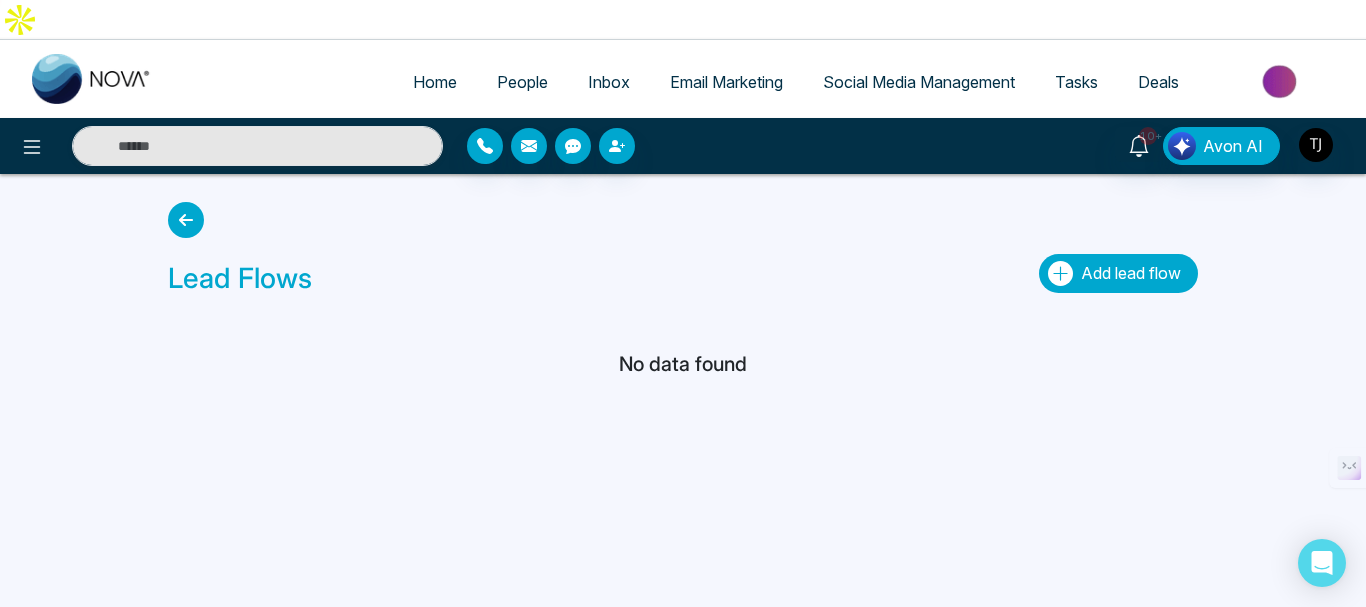 click on "Add lead flow" at bounding box center (1131, 273) 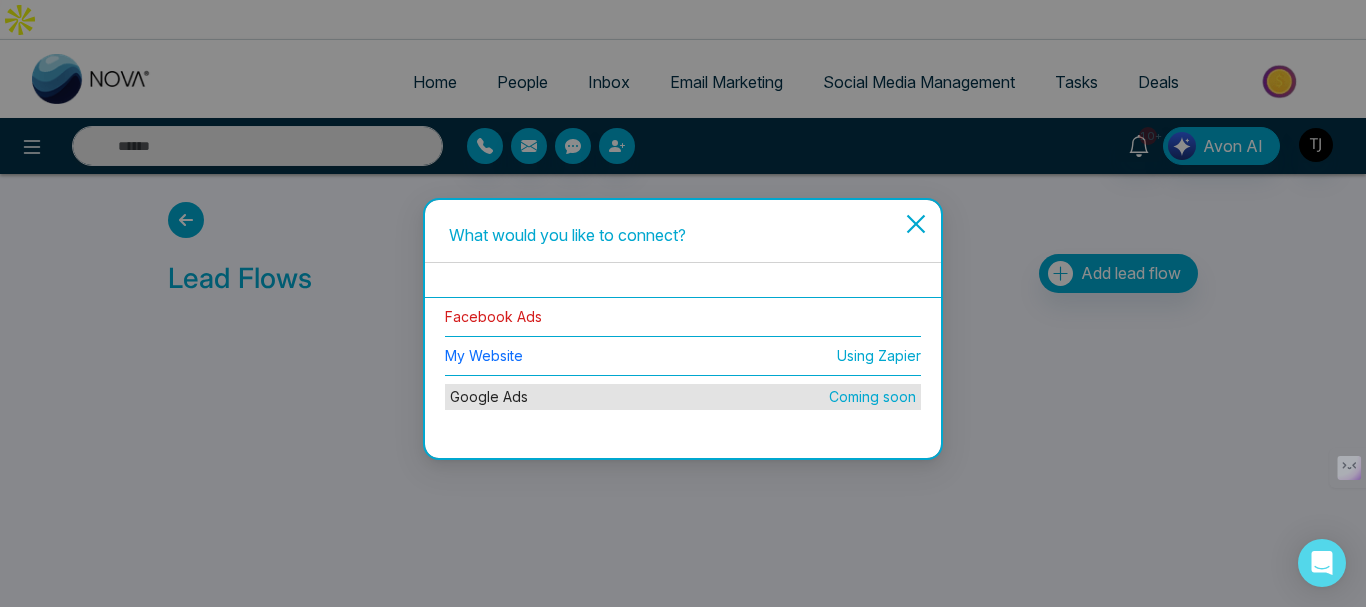 click on "Facebook Ads" at bounding box center (493, 316) 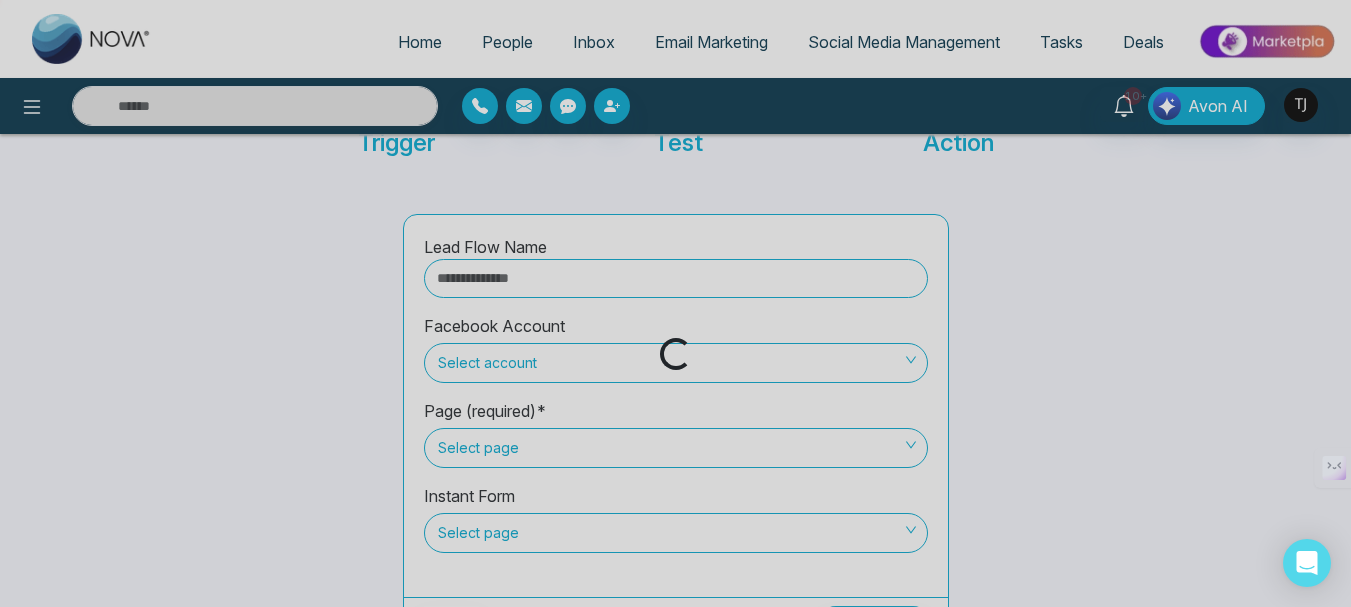 scroll, scrollTop: 200, scrollLeft: 0, axis: vertical 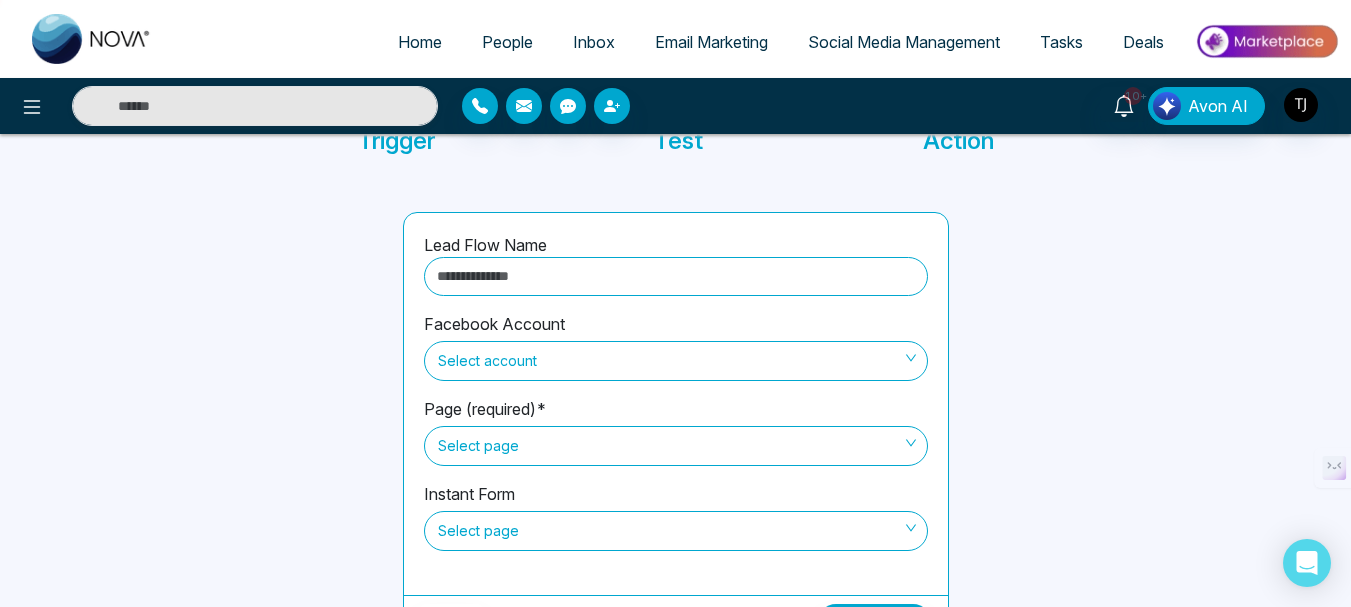 click at bounding box center [676, 276] 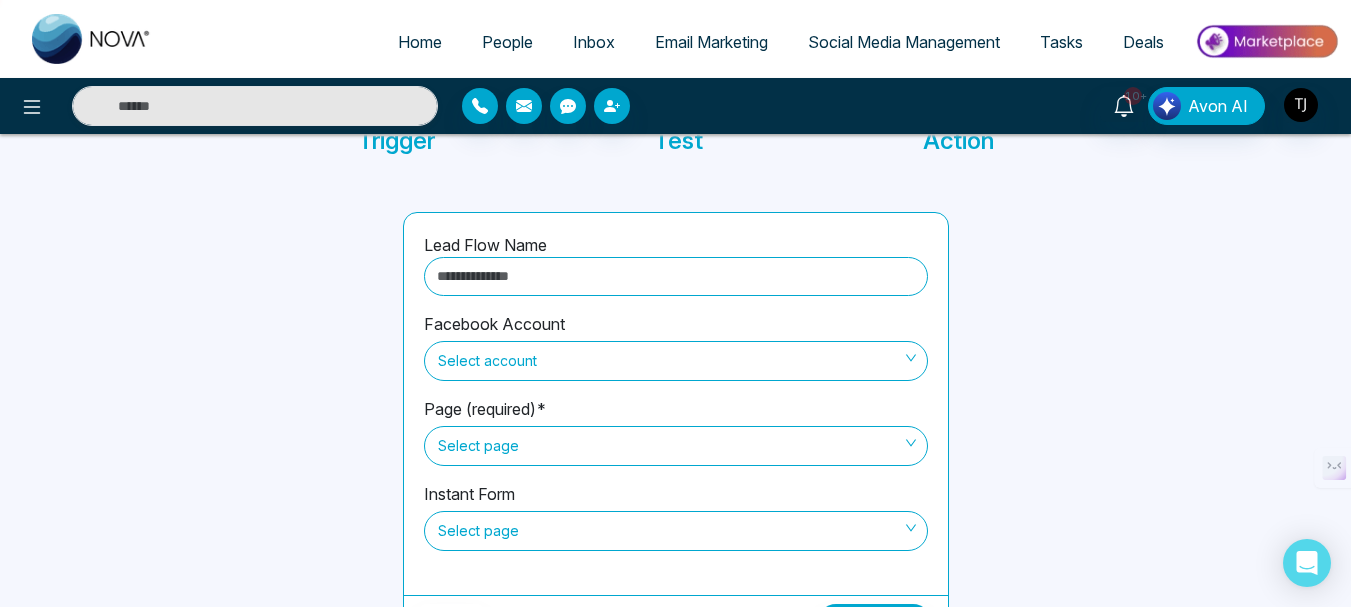 click on "Select account" at bounding box center [676, 361] 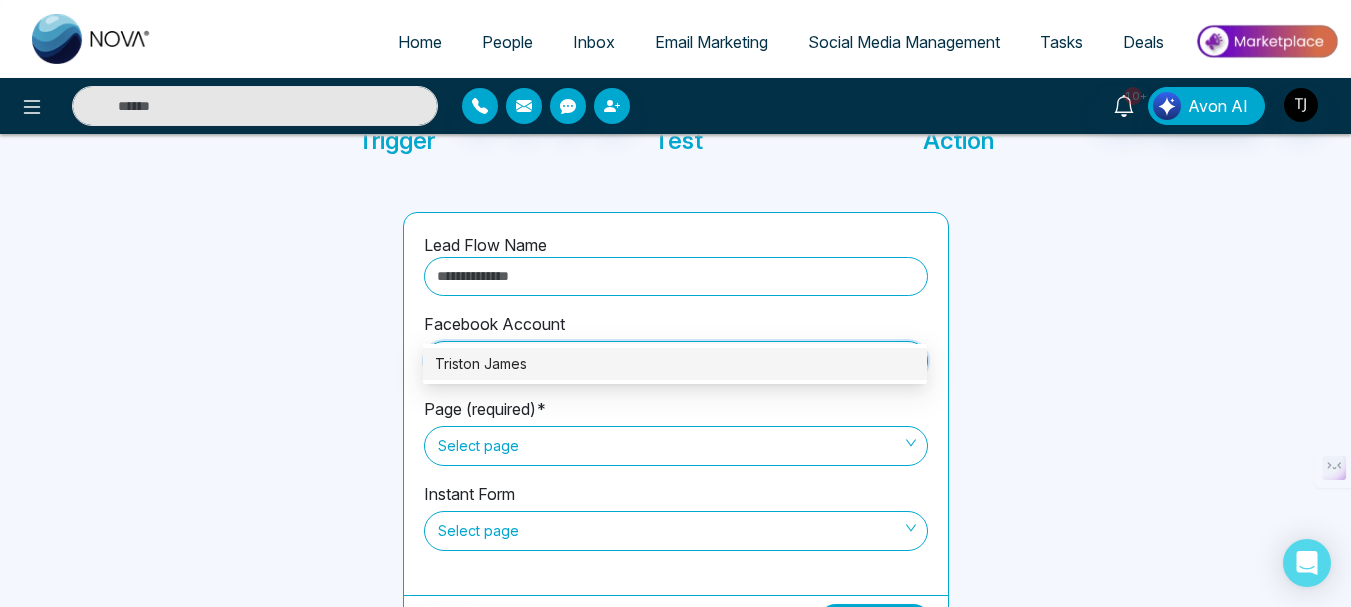click on "Triston James" at bounding box center [675, 364] 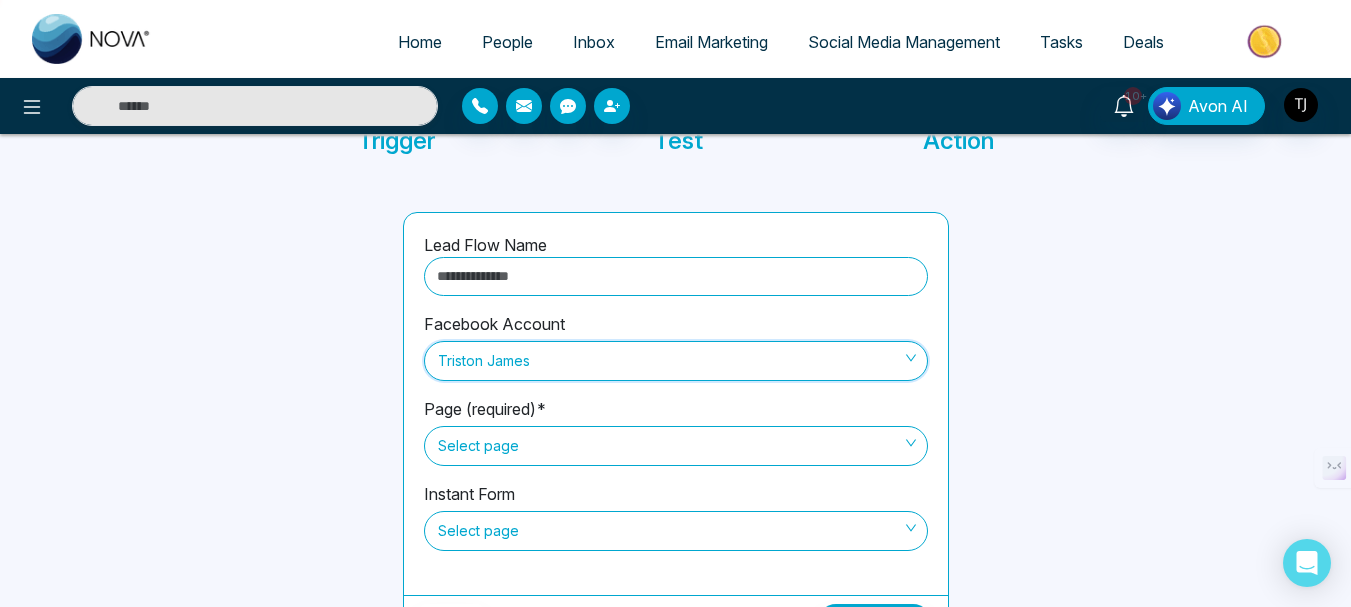 scroll, scrollTop: 204, scrollLeft: 0, axis: vertical 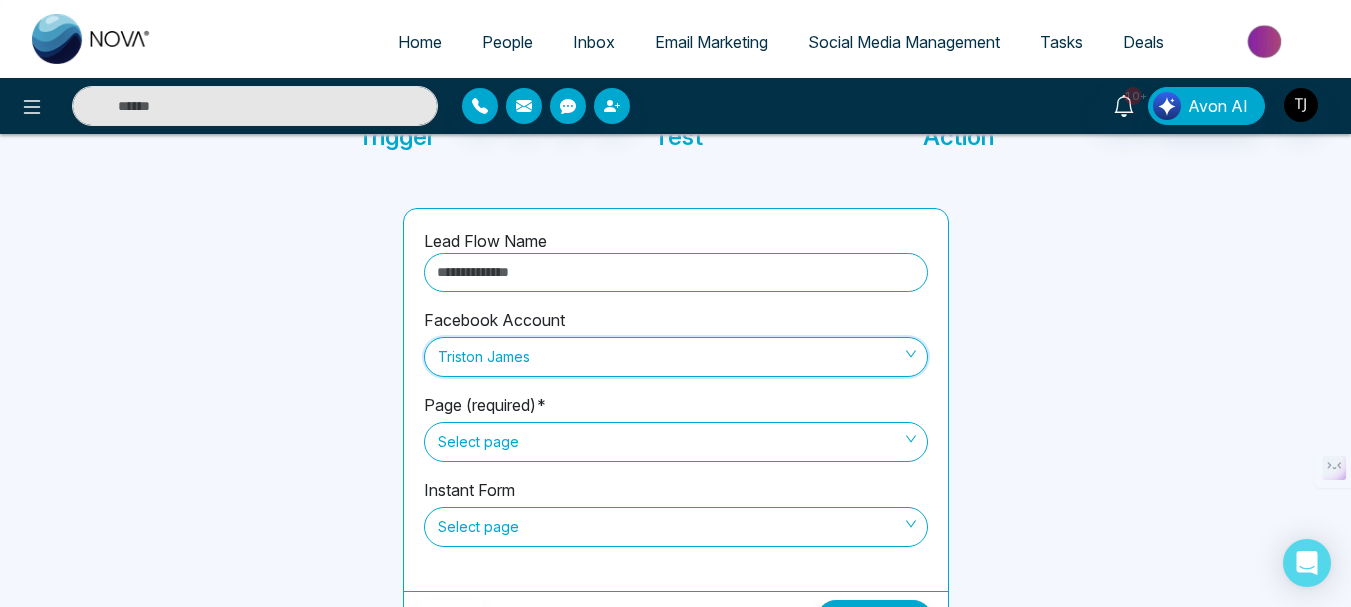 click on "Select page" at bounding box center [676, 442] 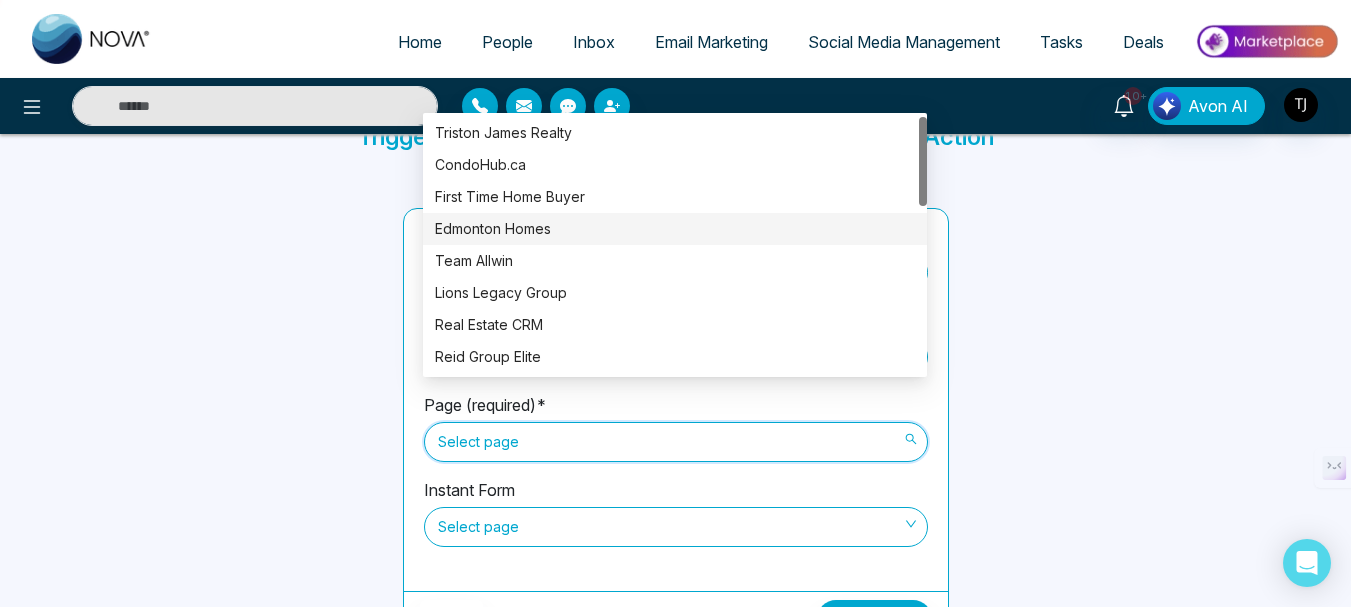 click on "Edmonton Homes" at bounding box center [675, 229] 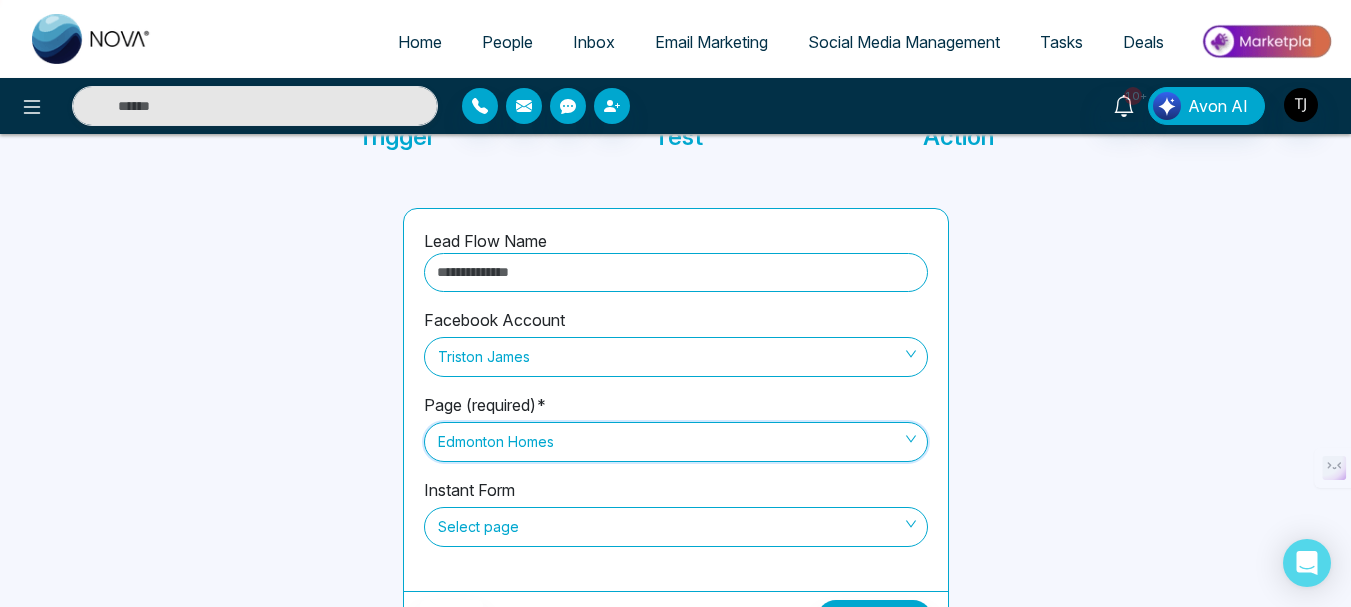 click on "Select page" at bounding box center (676, 527) 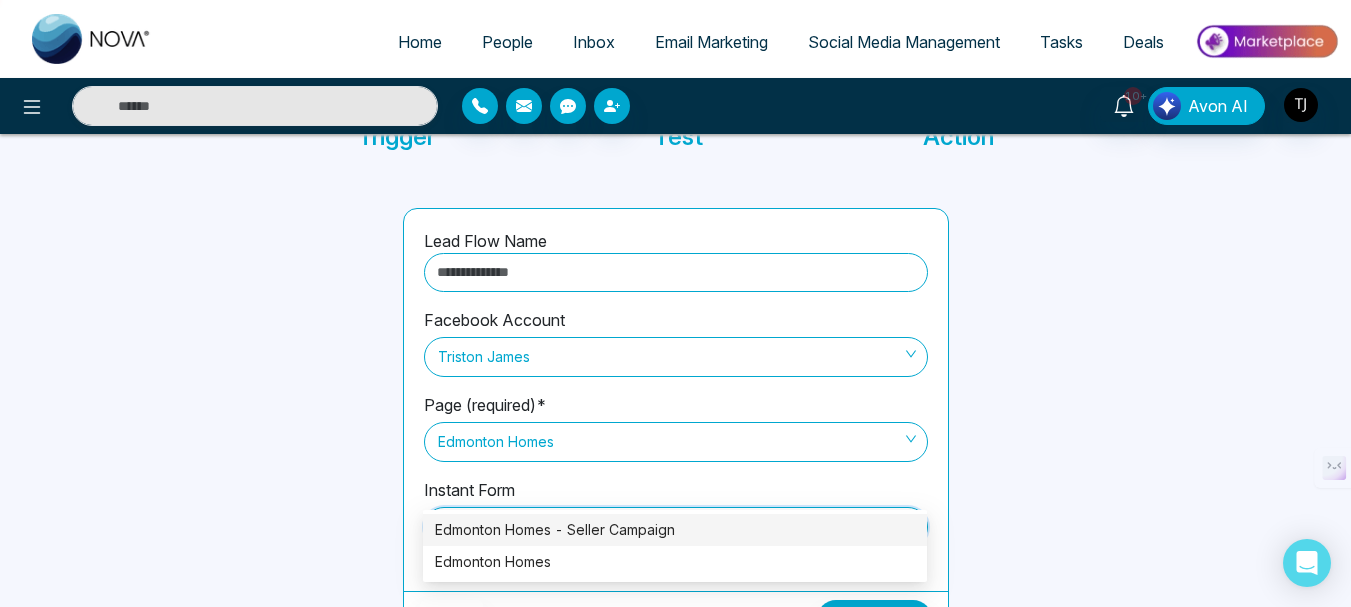 click on "Edmonton Homes - Seller Campaign" at bounding box center (675, 530) 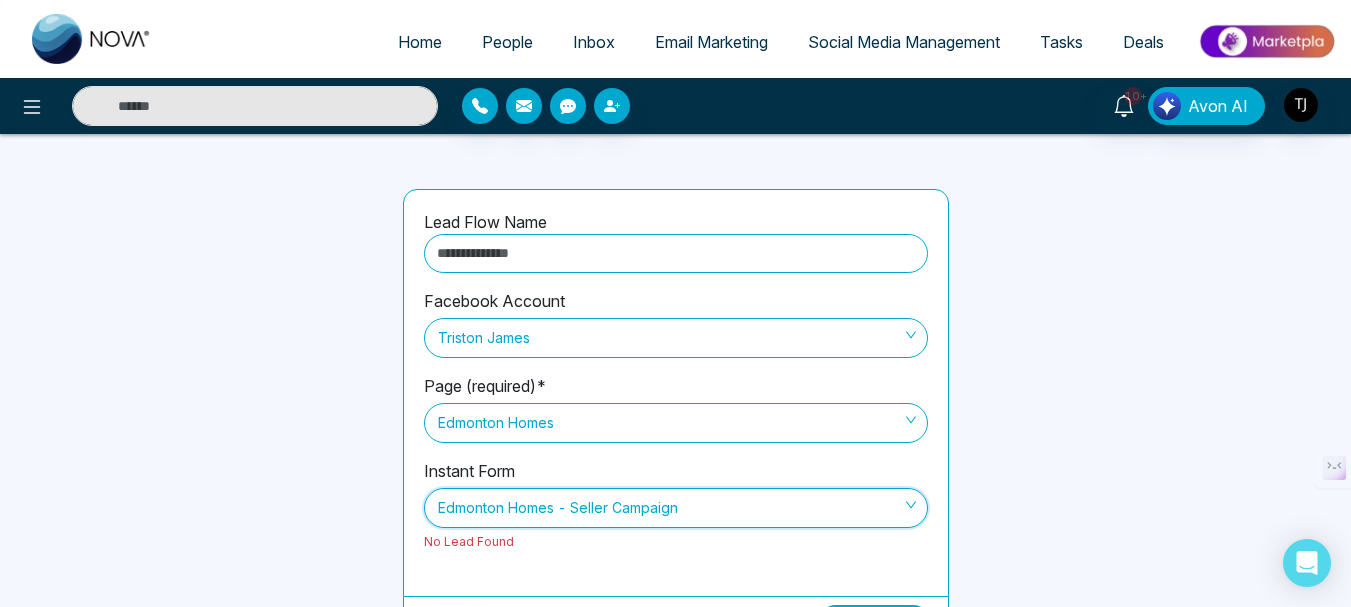 scroll, scrollTop: 228, scrollLeft: 0, axis: vertical 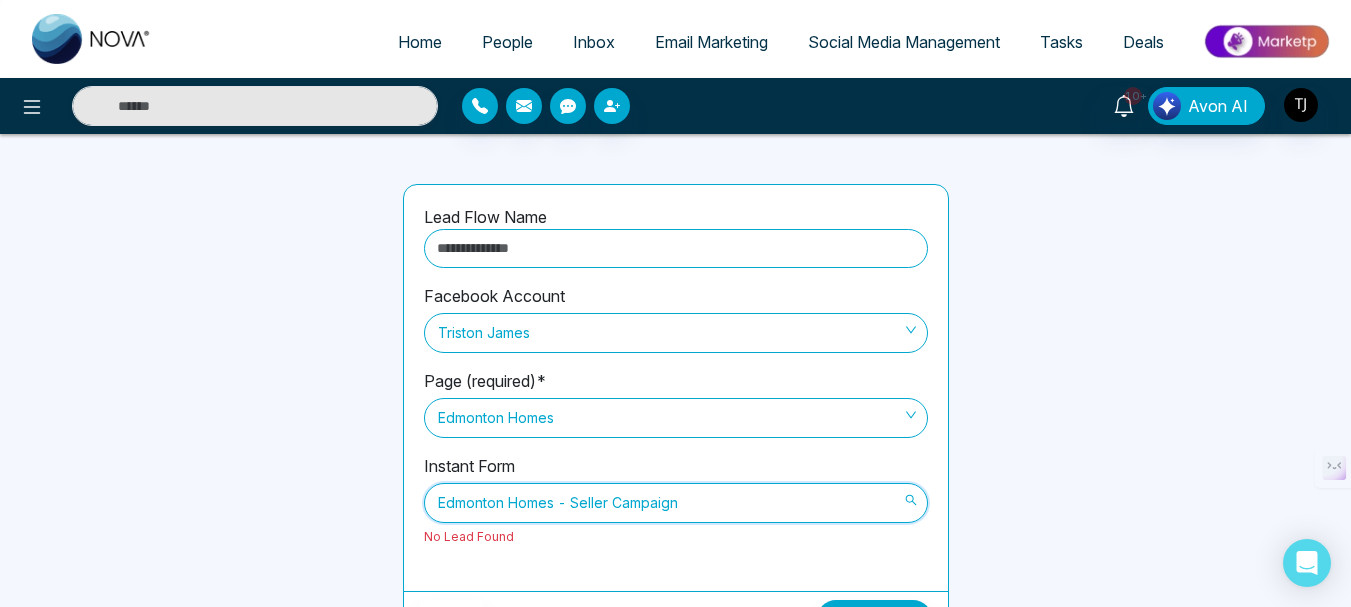click on "Edmonton Homes - Seller Campaign" at bounding box center [676, 503] 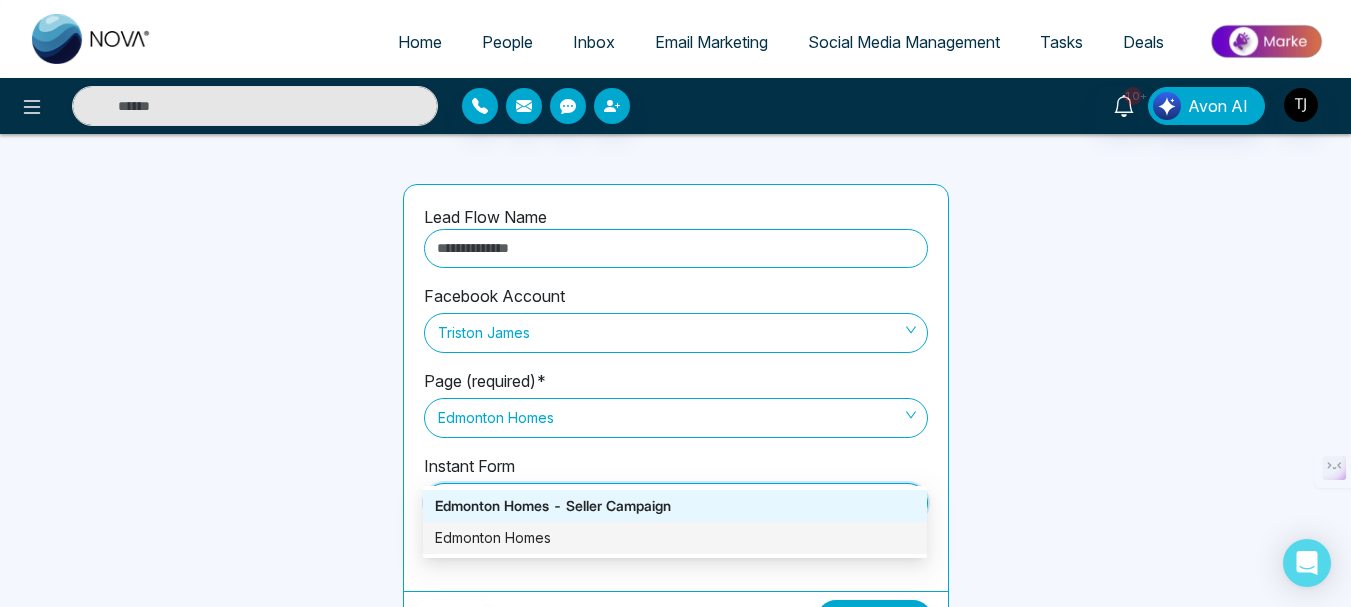 click on "Edmonton Homes" at bounding box center [675, 538] 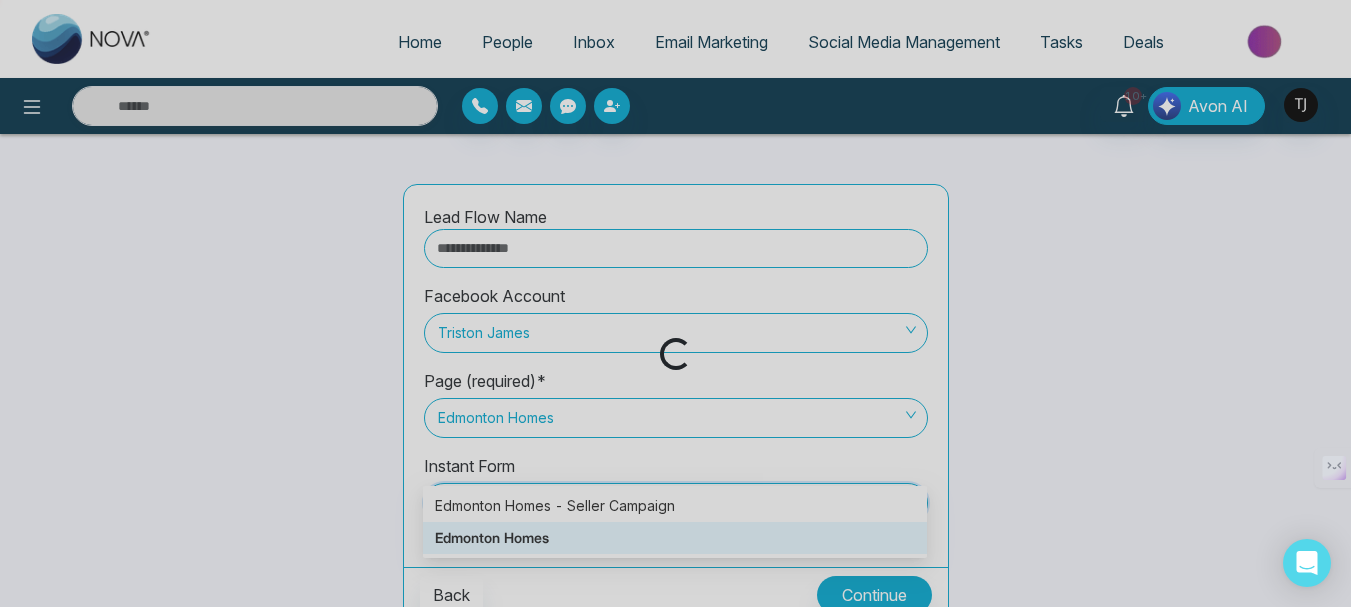 scroll, scrollTop: 204, scrollLeft: 0, axis: vertical 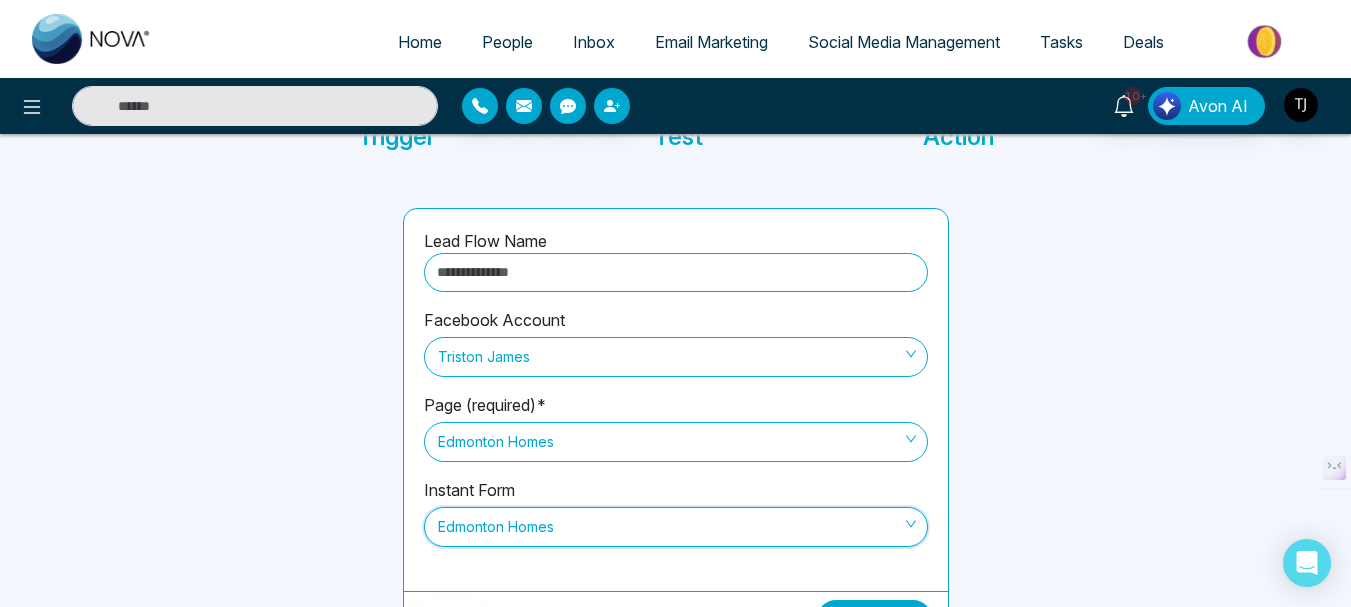 click on "Edmonton Homes" at bounding box center [676, 442] 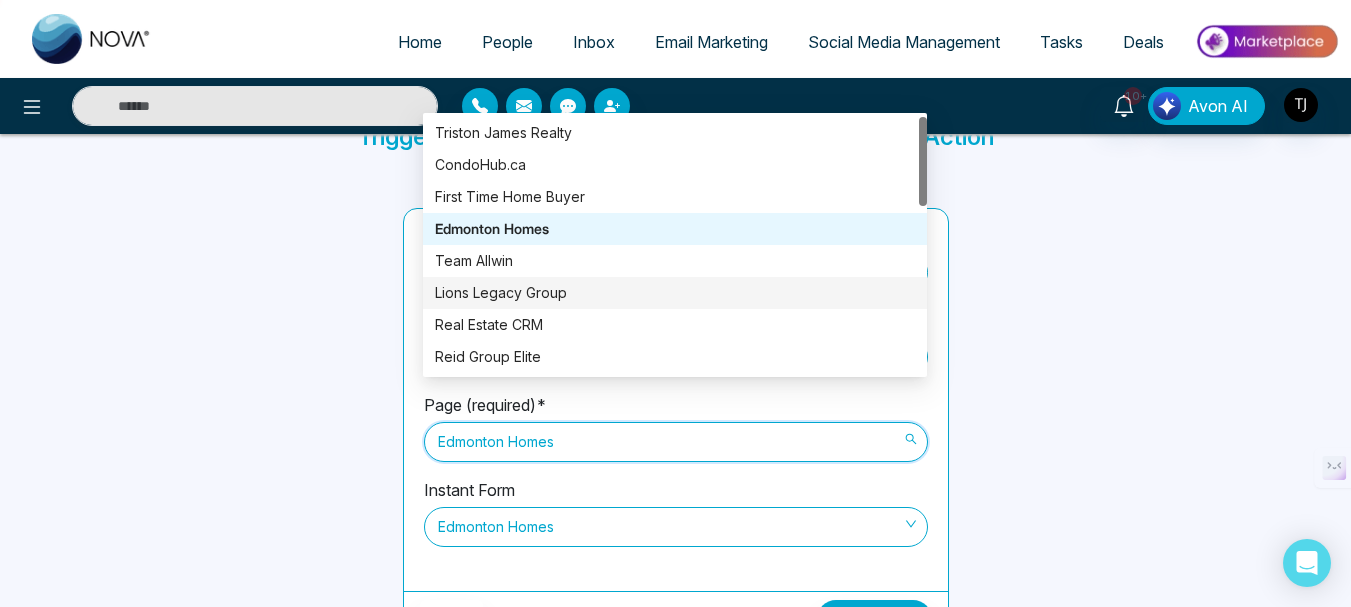 click on "Lions Legacy Group" at bounding box center [675, 293] 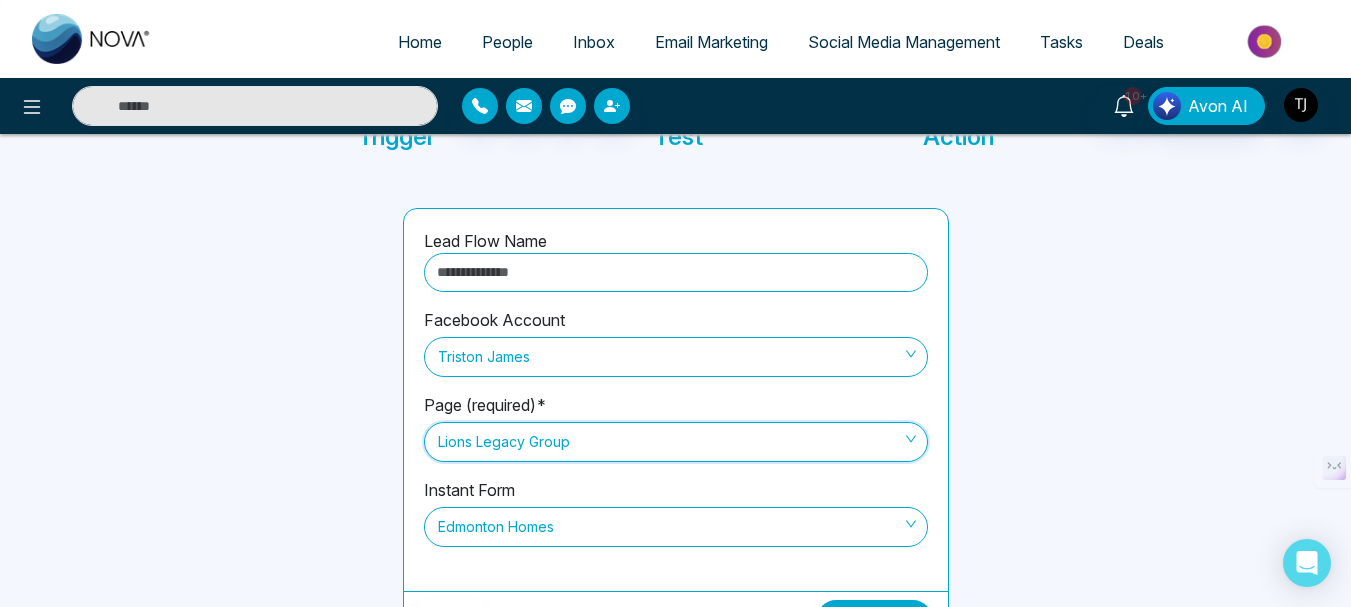 click on "Edmonton Homes" at bounding box center [676, 527] 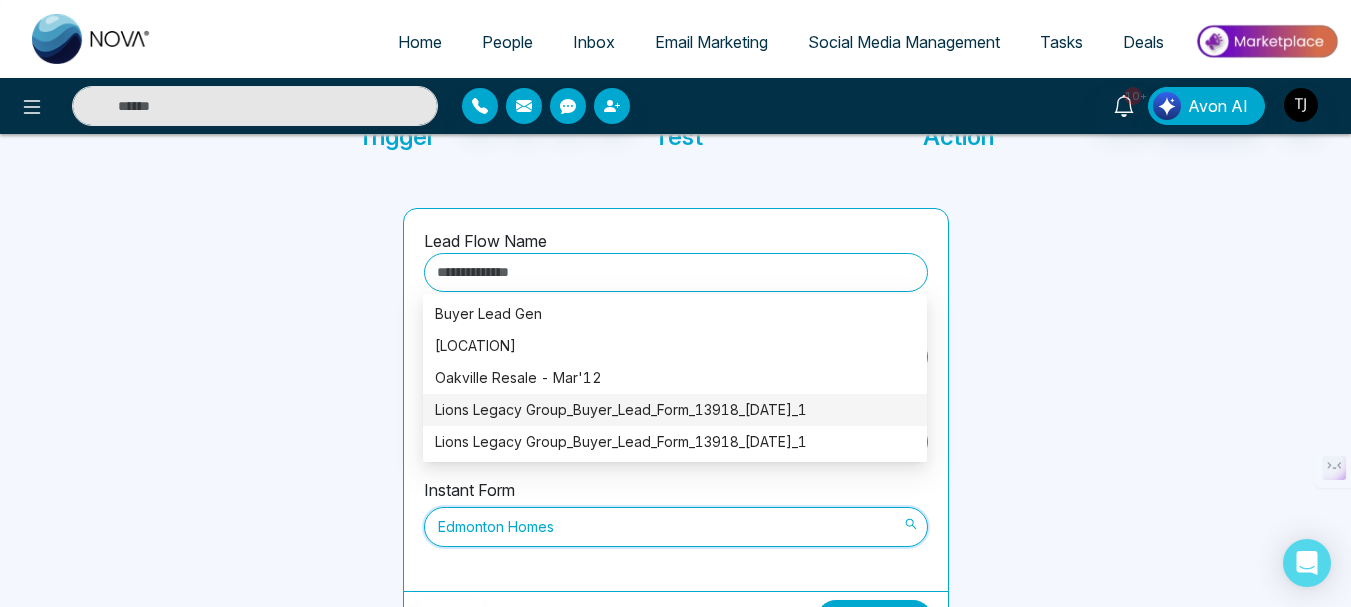click on "Lions Legacy Group_Buyer_Lead_Form_13918_[DATE]_1" at bounding box center (675, 410) 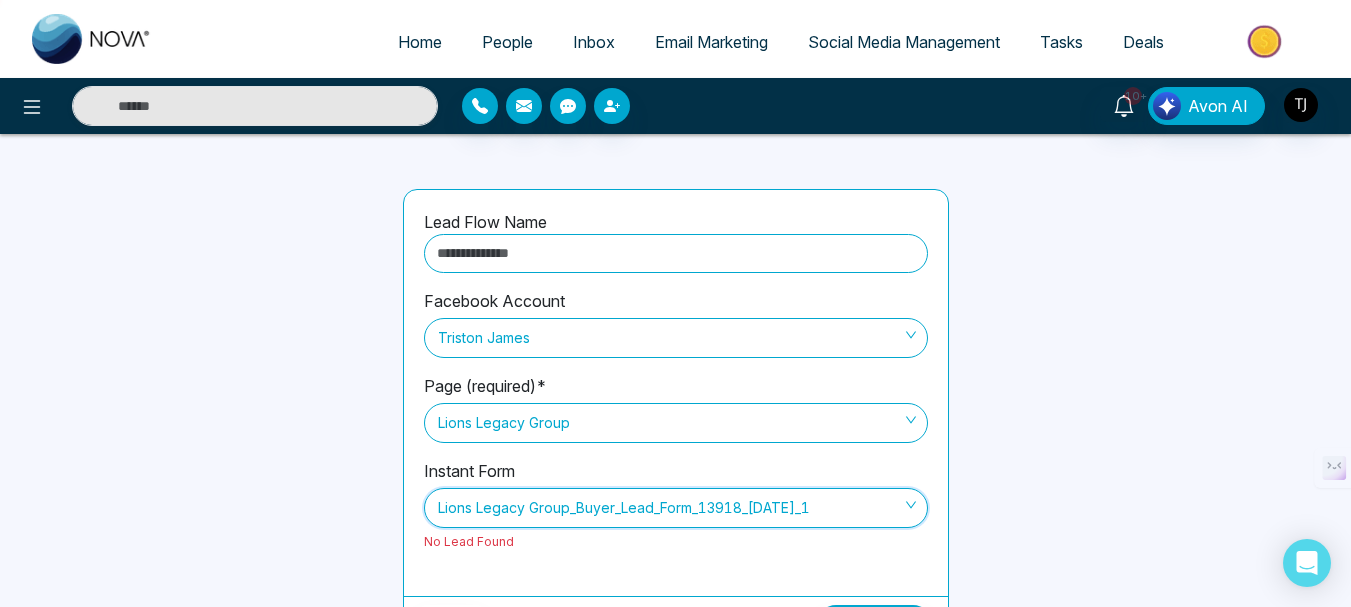 scroll, scrollTop: 228, scrollLeft: 0, axis: vertical 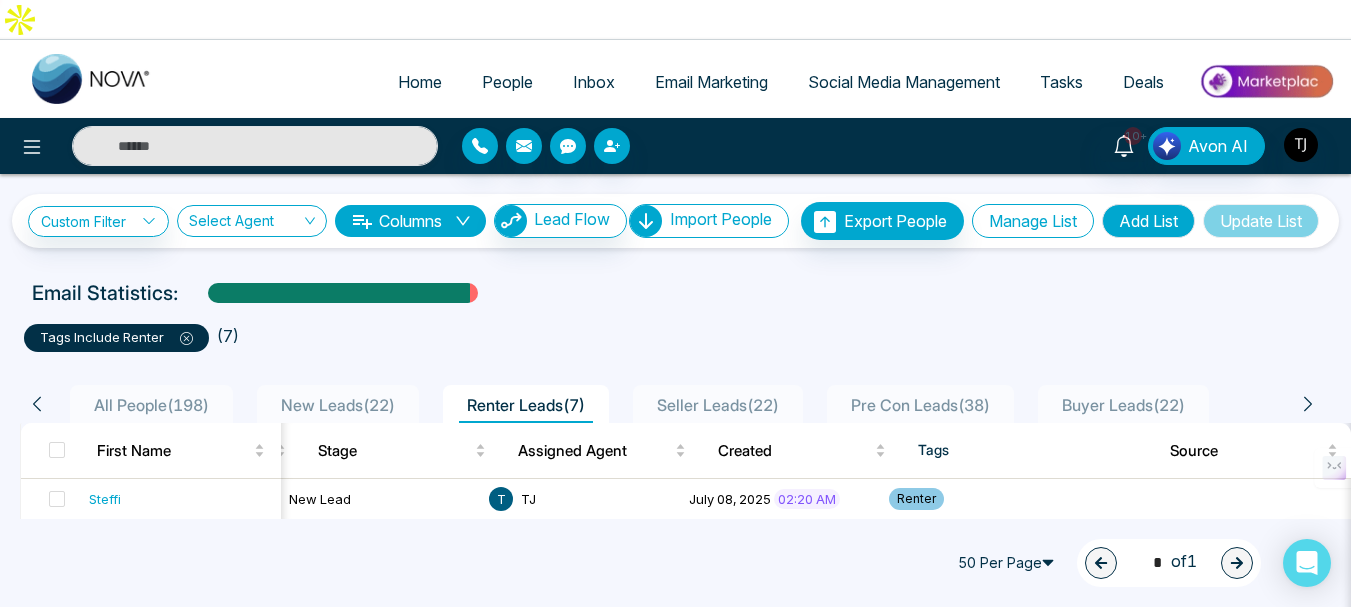 click on "Manage List" at bounding box center [1033, 221] 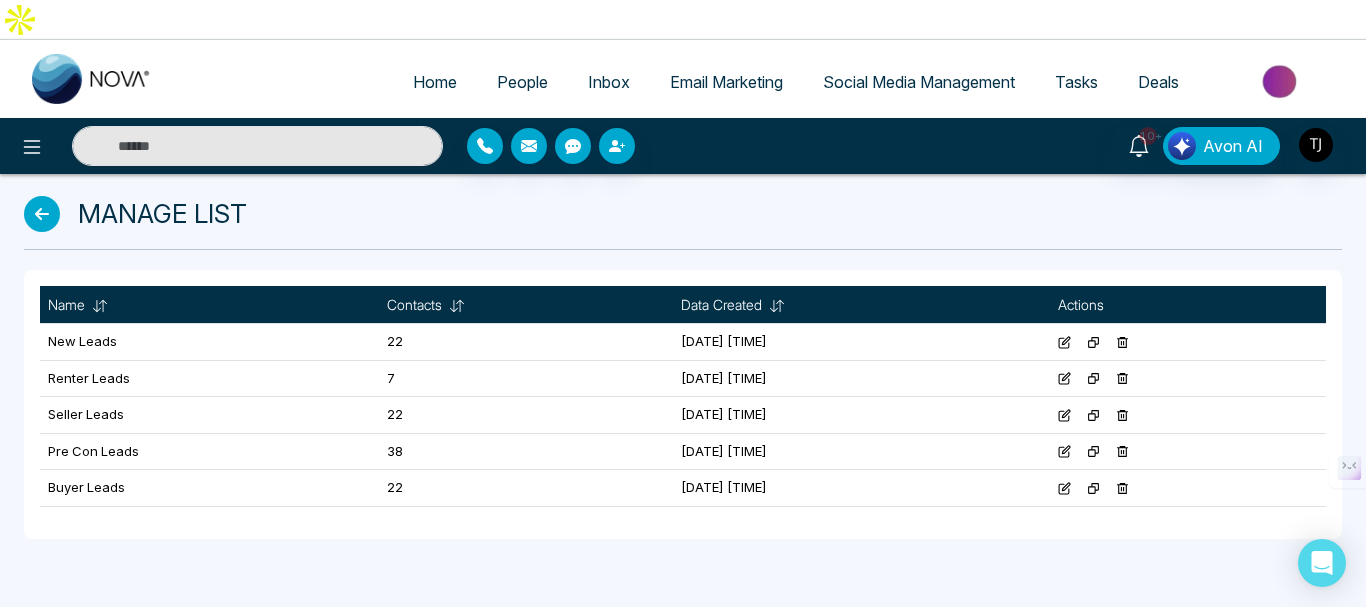 click at bounding box center [42, 214] 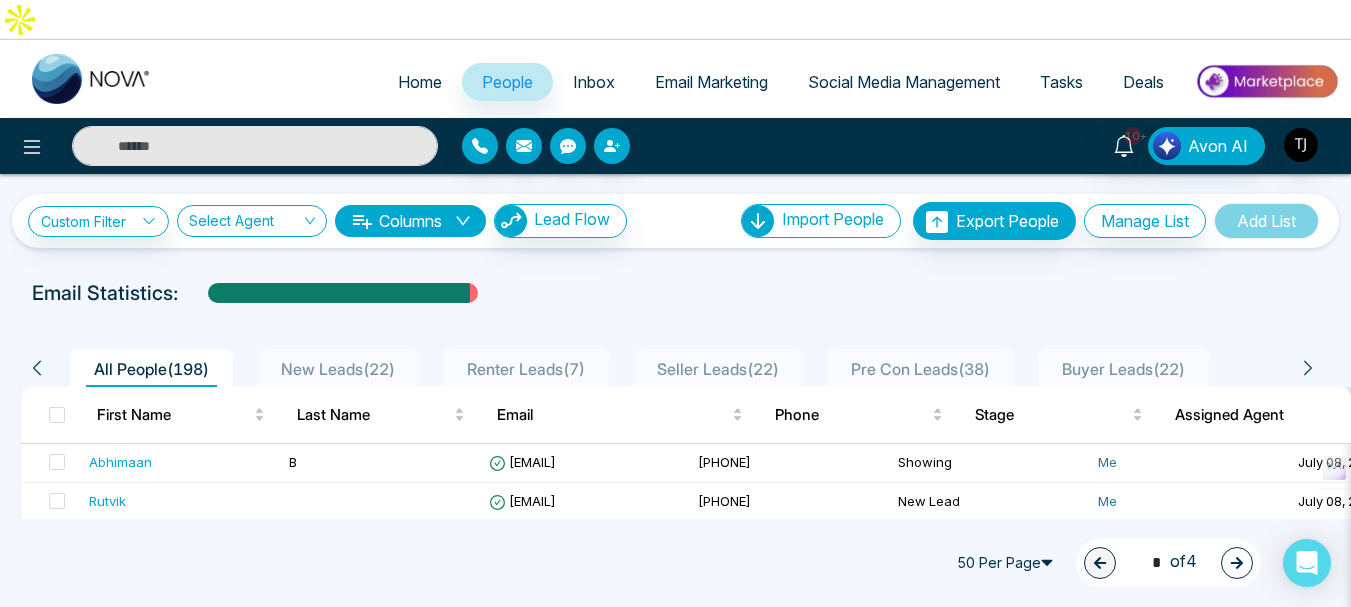click on "Add List" at bounding box center [1266, 221] 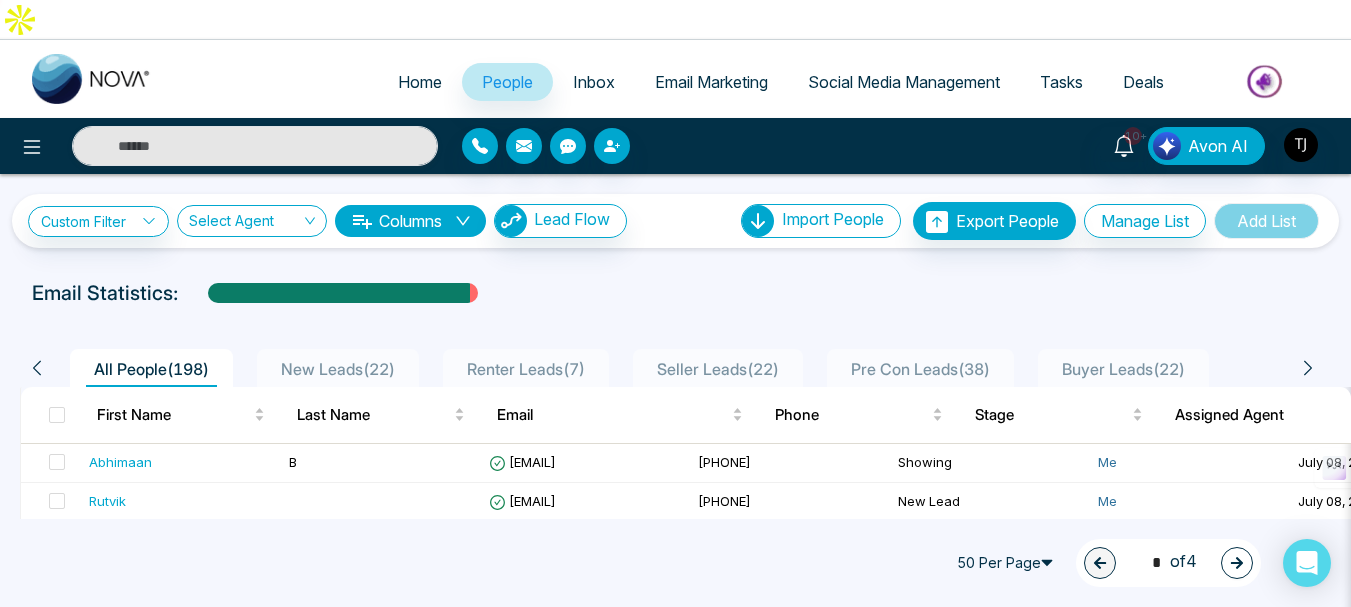 click on "Email Statistics:" at bounding box center (675, 293) 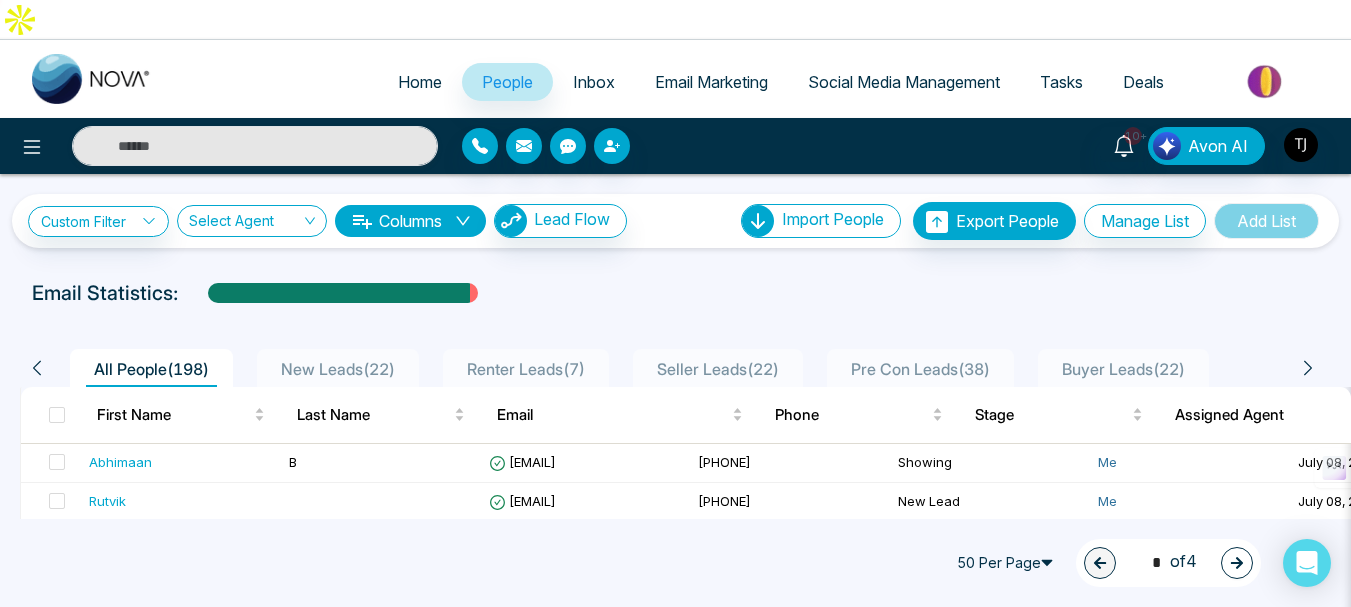 click on "Add List" at bounding box center [1266, 221] 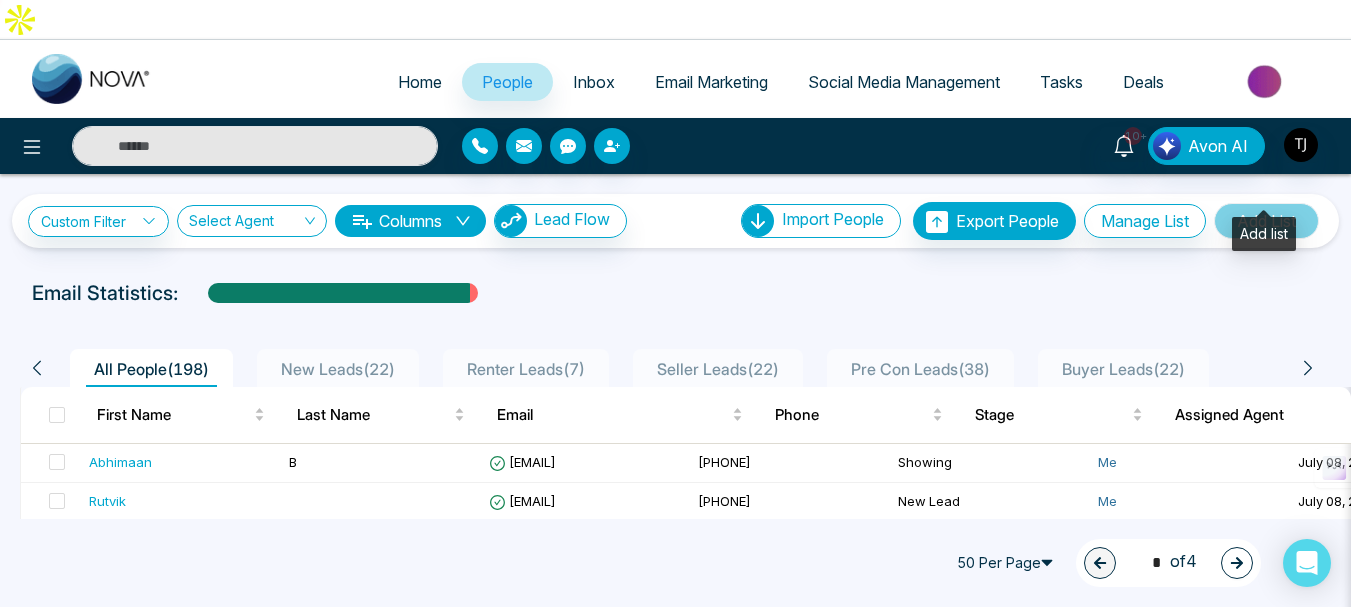 click on "Add list" at bounding box center [1264, 234] 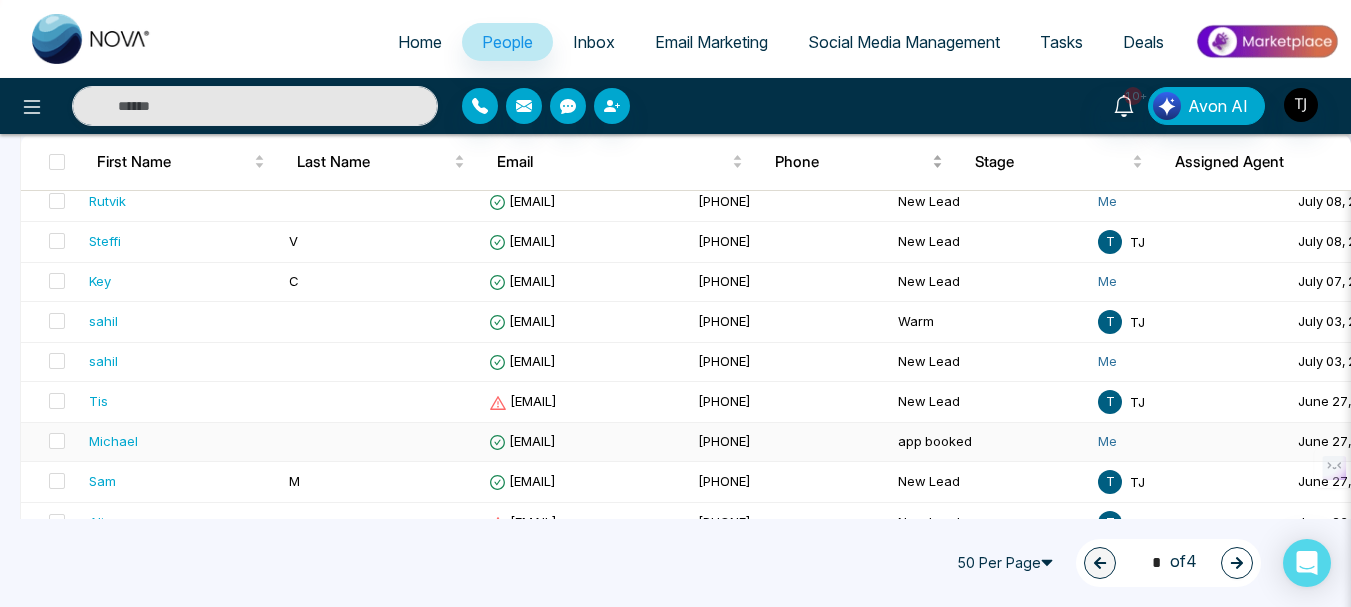 scroll, scrollTop: 0, scrollLeft: 0, axis: both 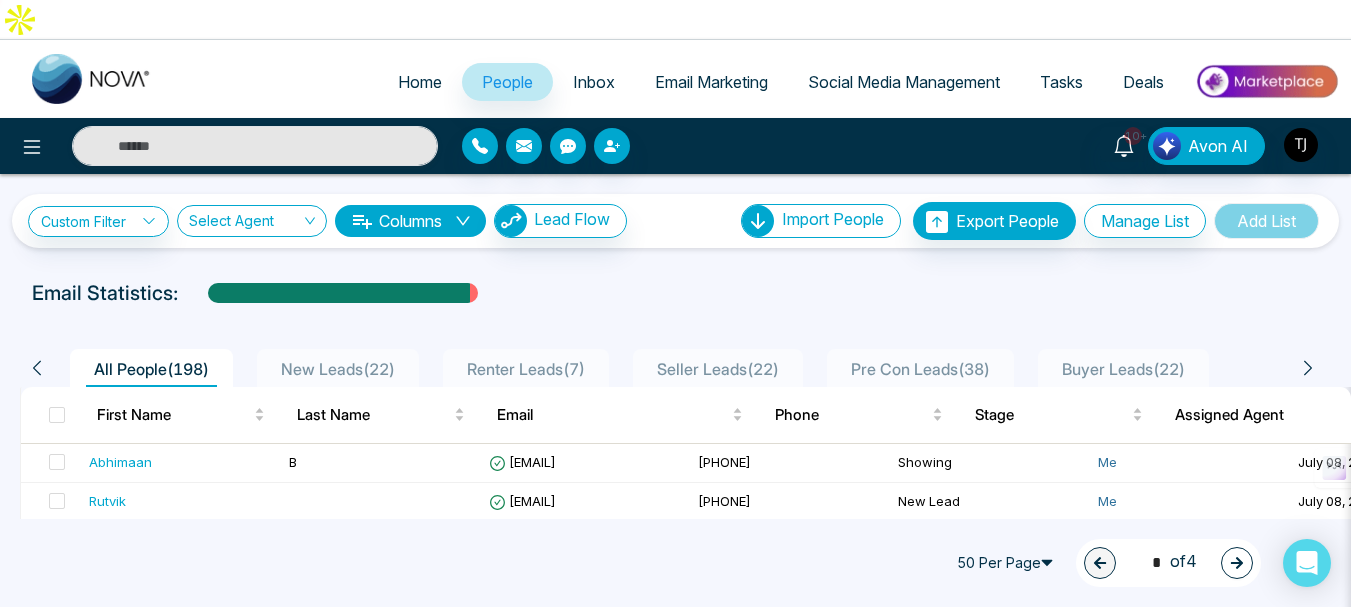 click on "Tasks" at bounding box center [1061, 82] 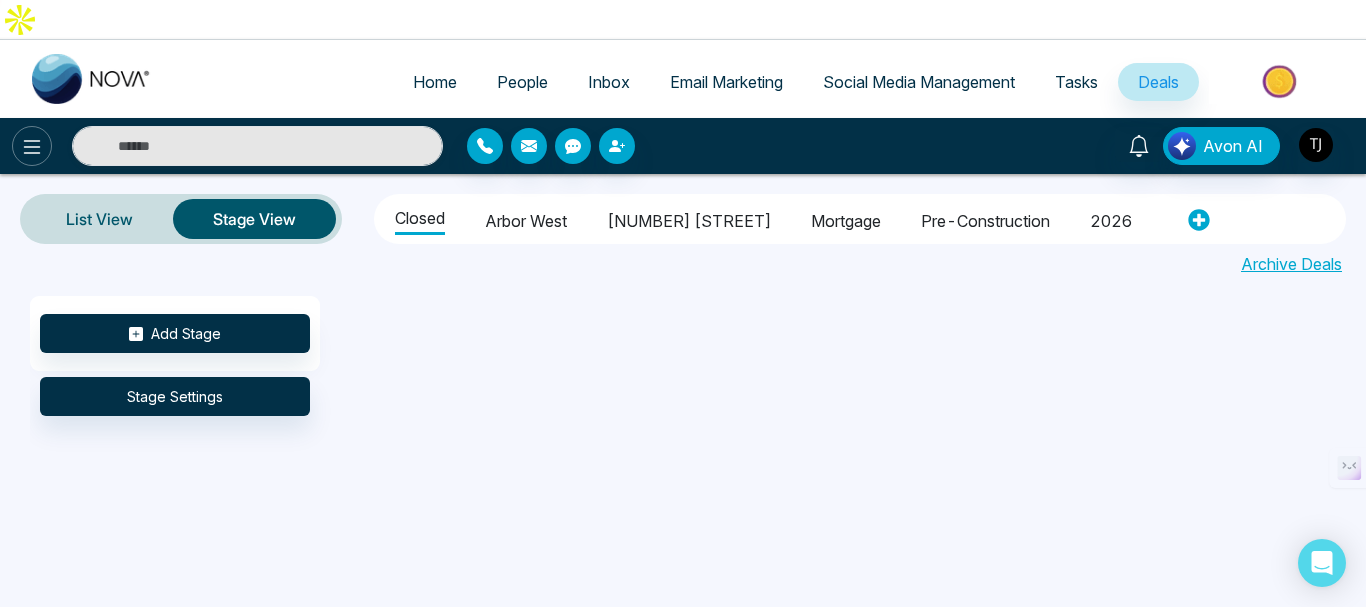 click 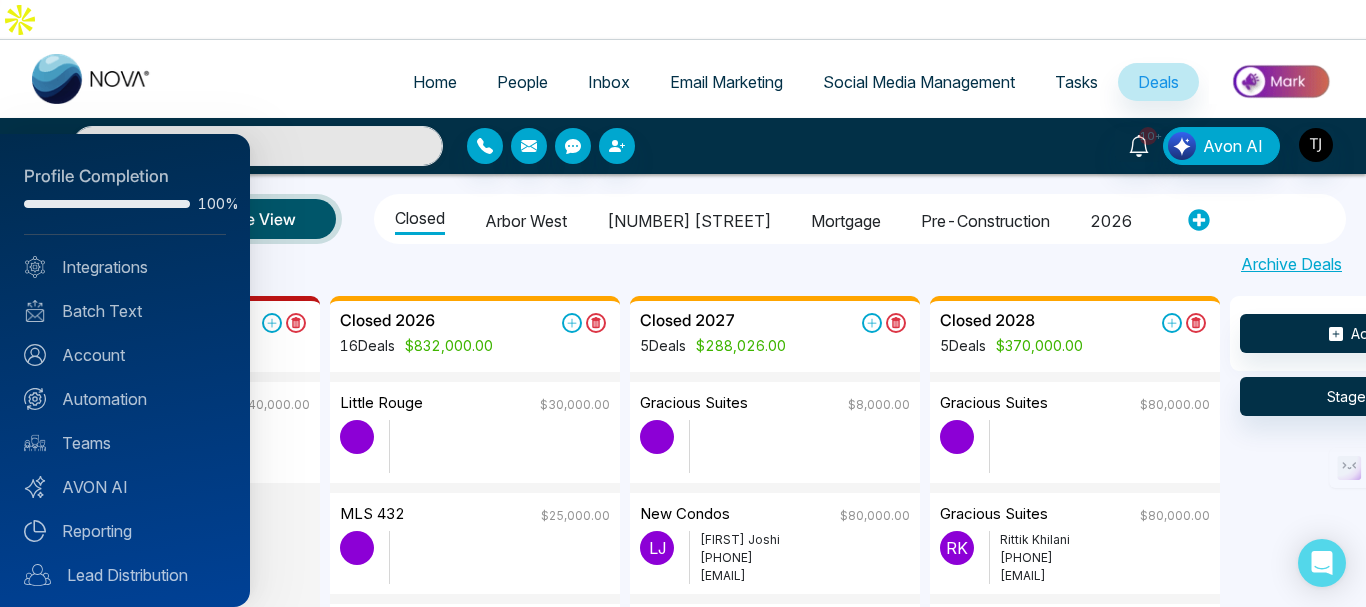 click at bounding box center [683, 303] 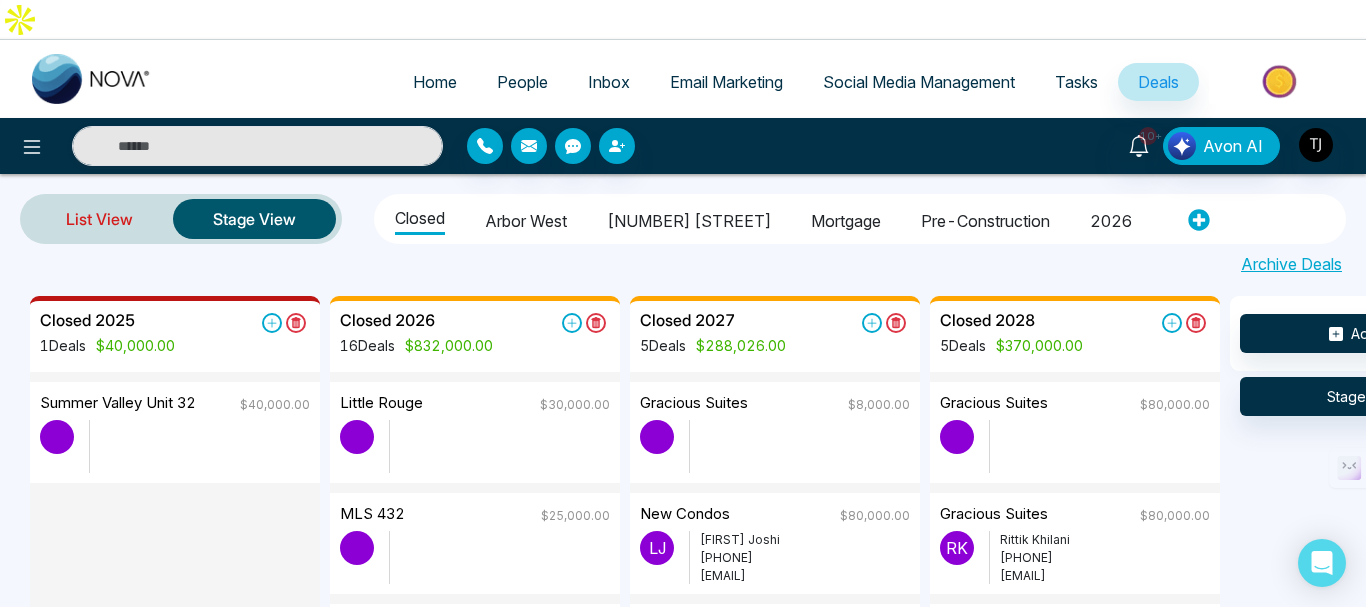 click on "List View" at bounding box center [99, 219] 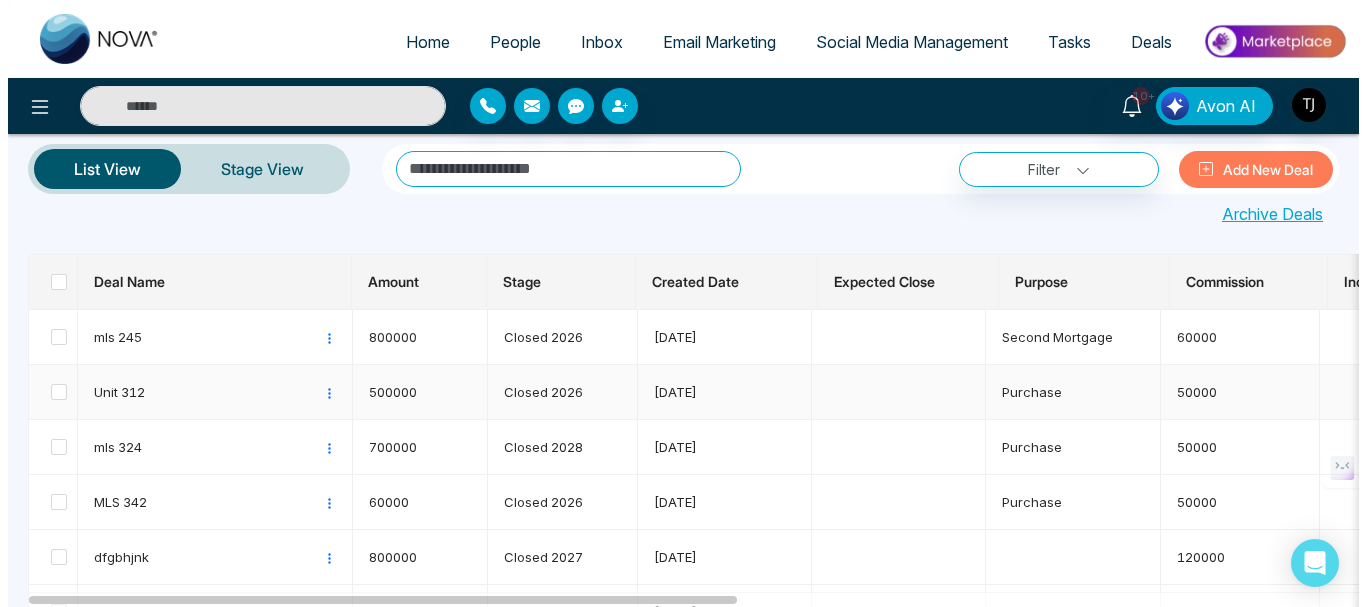 scroll, scrollTop: 0, scrollLeft: 0, axis: both 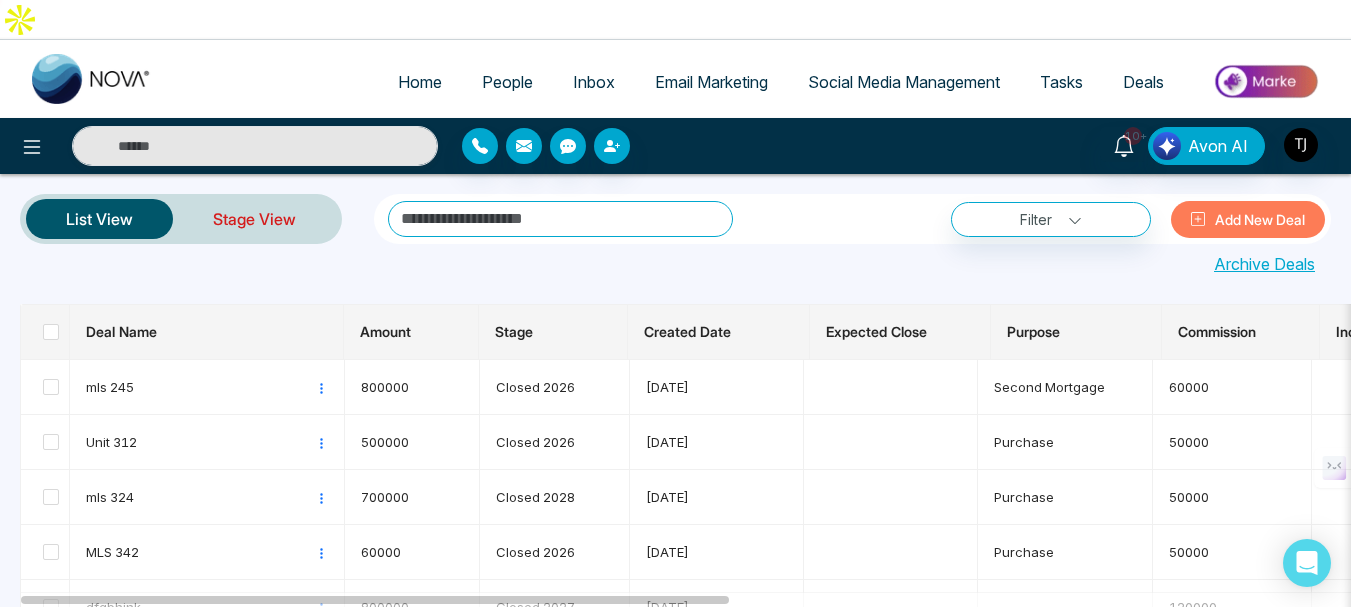 click on "Stage View" at bounding box center [254, 219] 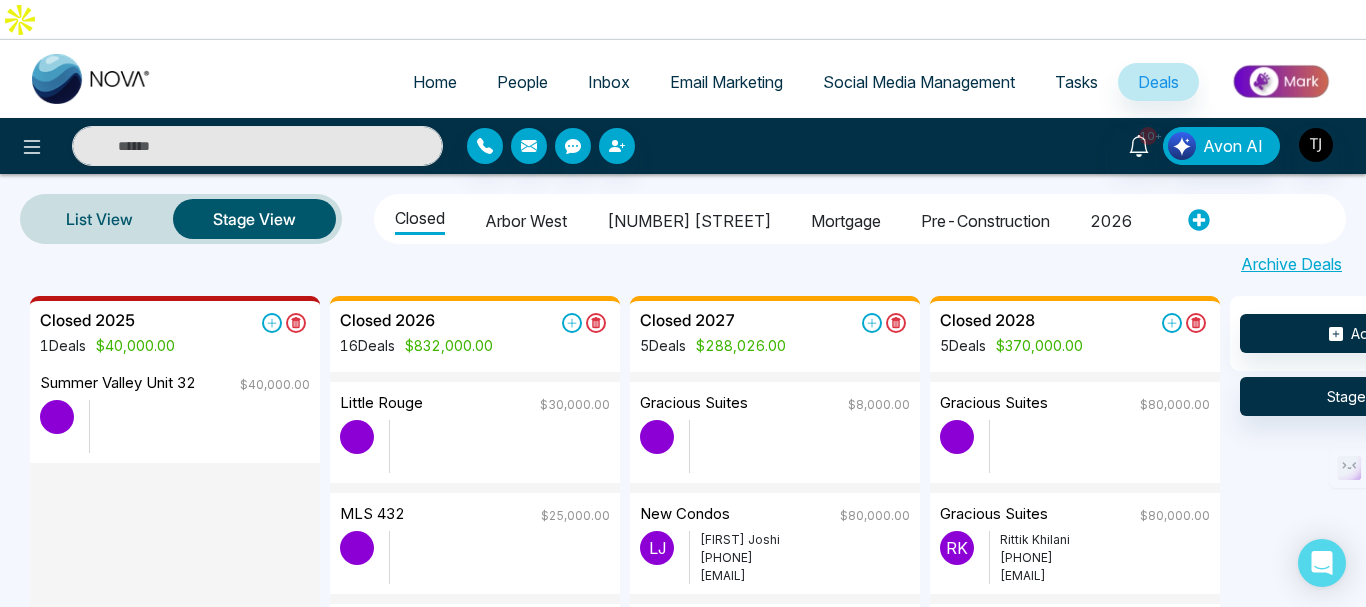 scroll, scrollTop: 0, scrollLeft: 0, axis: both 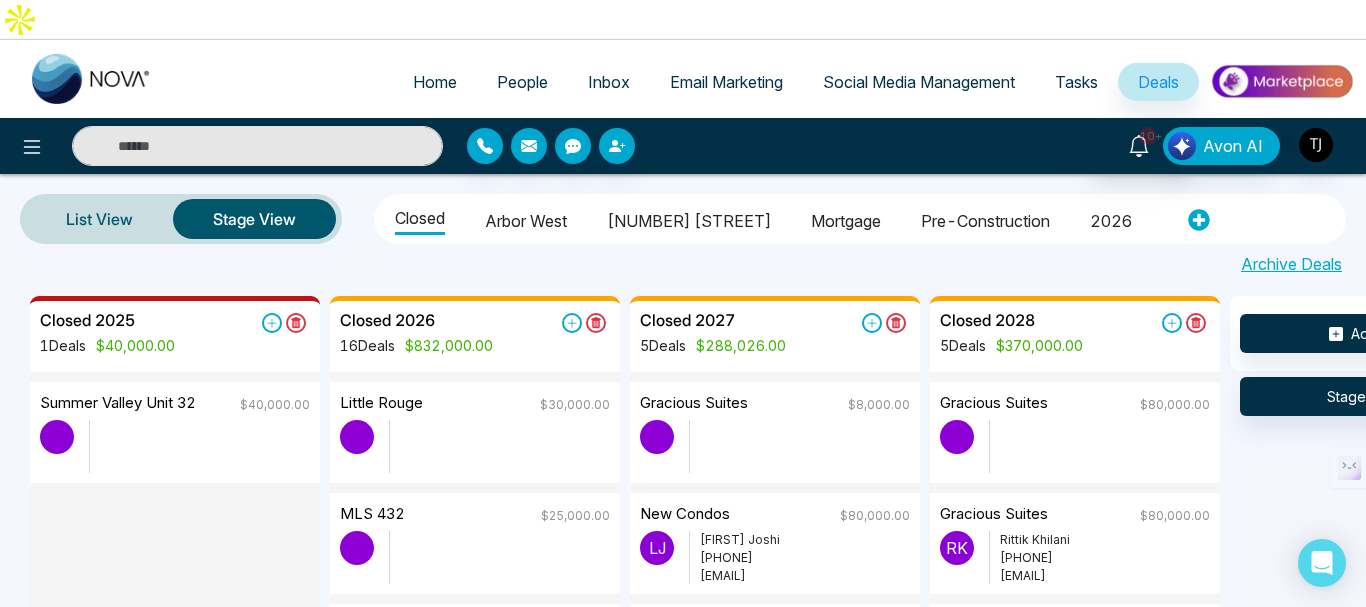 click 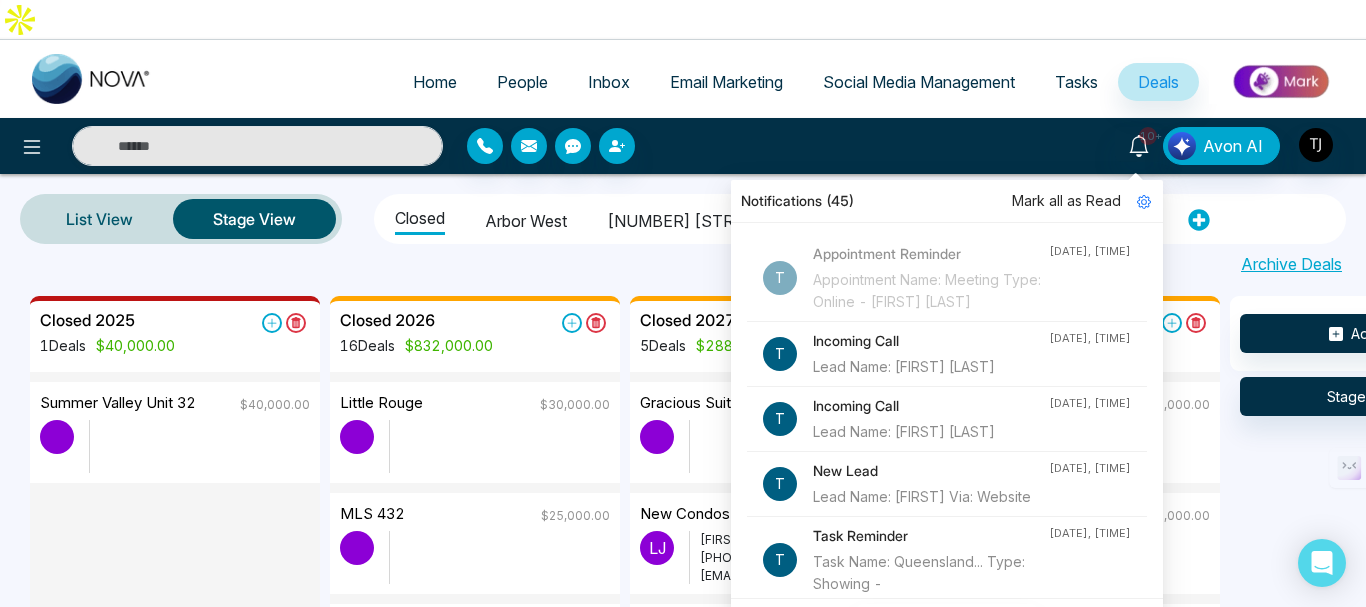 click on "Closed Arbor West 1515 pickering parkway Mortgage pre-construction 2026" at bounding box center (860, 219) 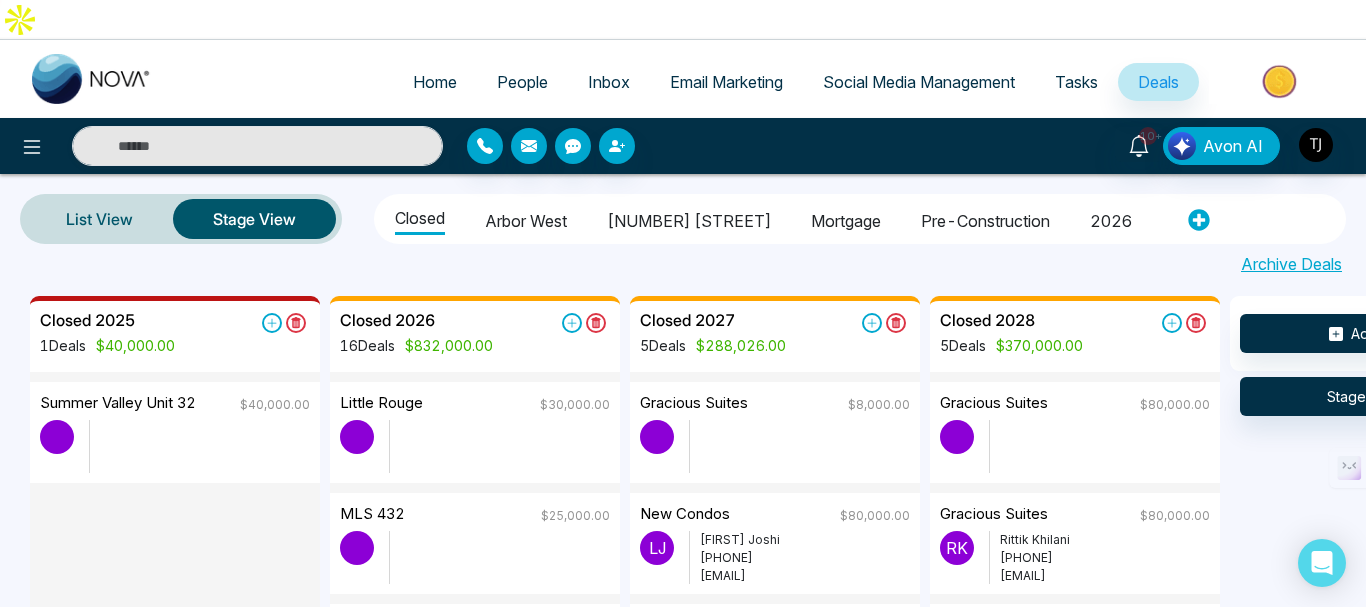 scroll, scrollTop: 35, scrollLeft: 0, axis: vertical 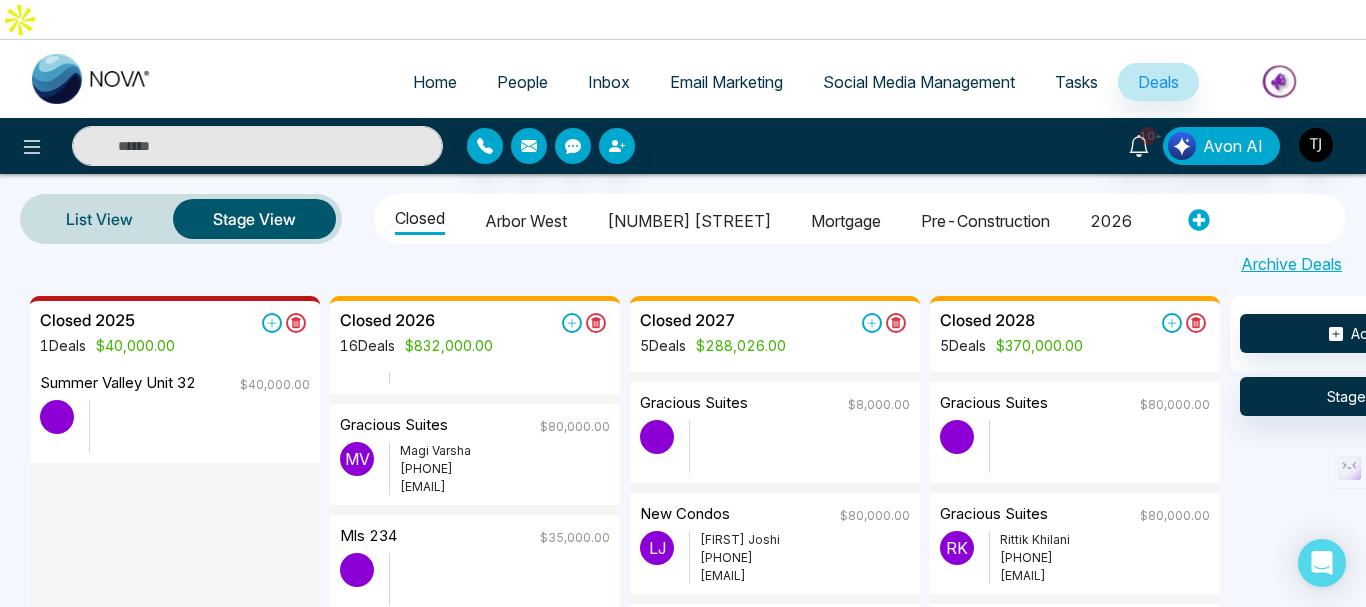 click on "Arbor West" at bounding box center (526, 218) 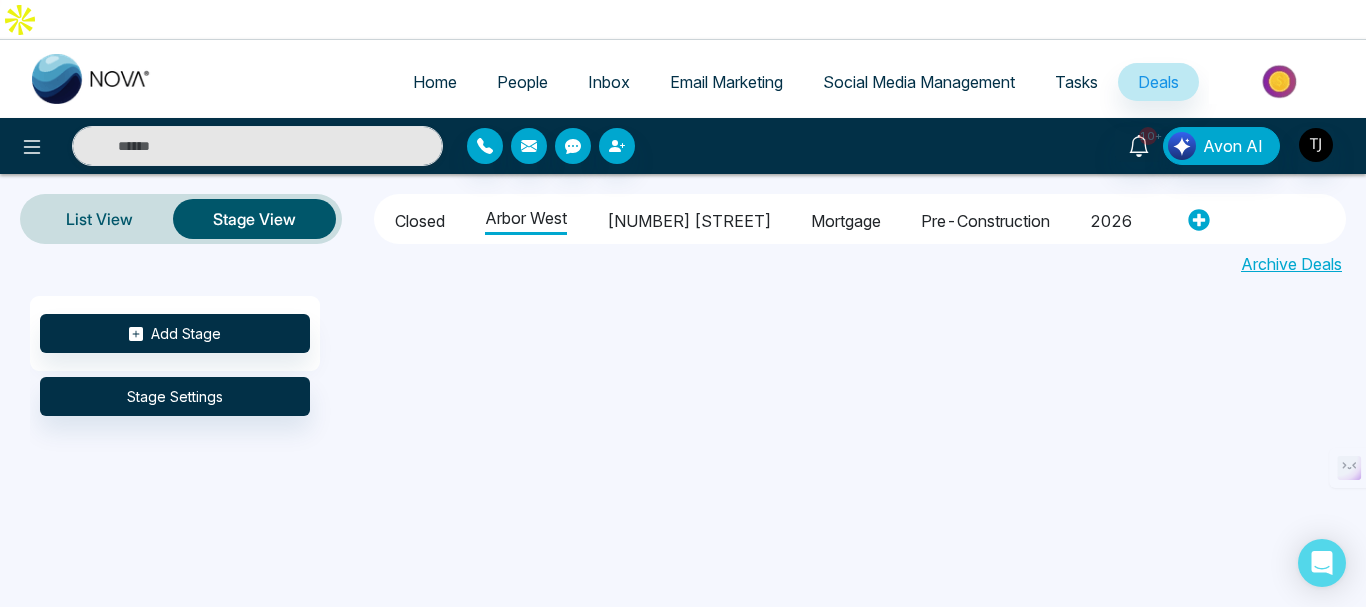 click on "[NUMBER] [STREET]" at bounding box center (689, 218) 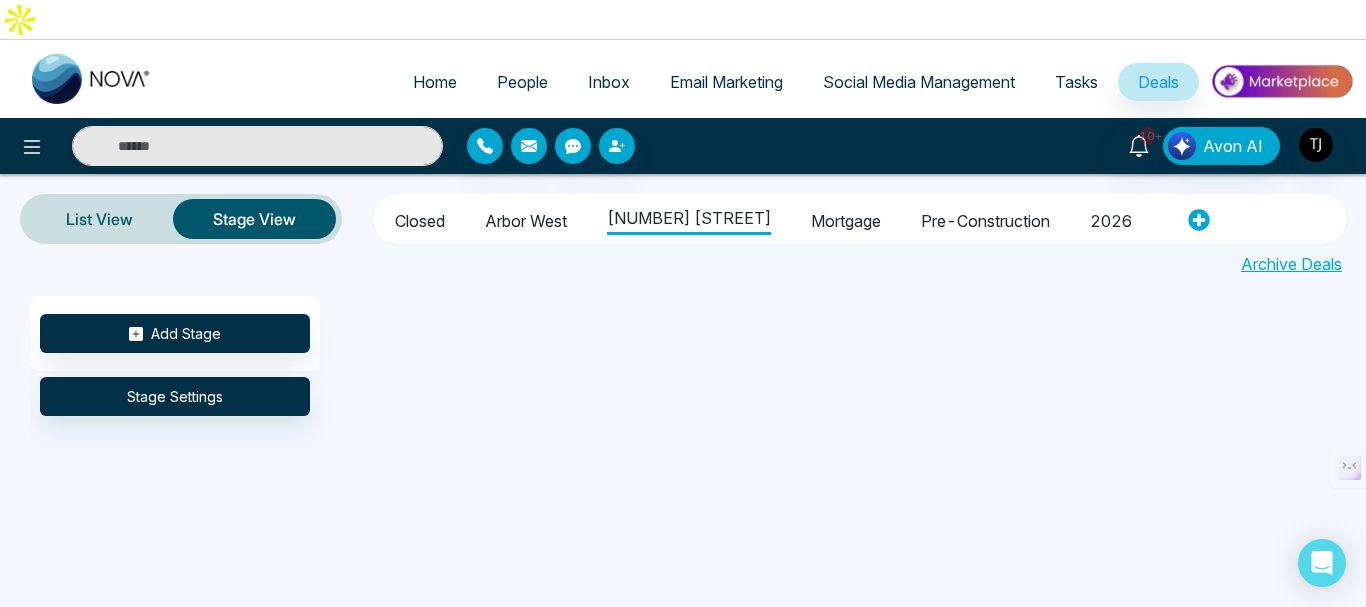 click on "Arbor West" at bounding box center [526, 218] 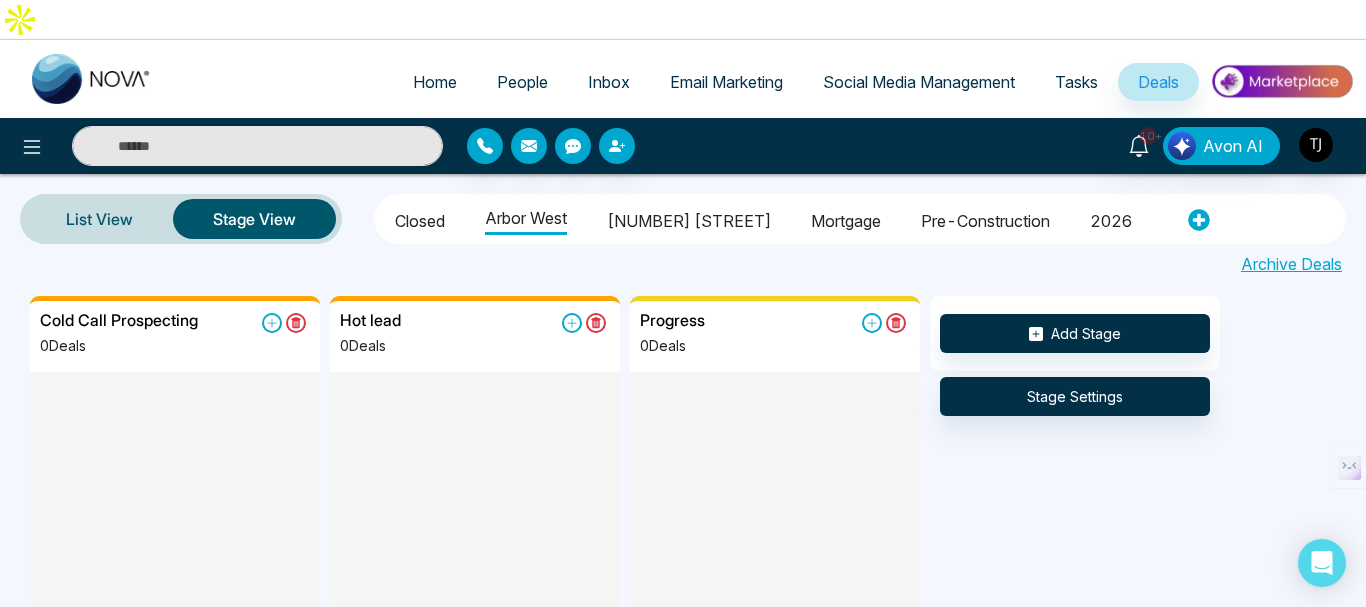 click on "Closed" at bounding box center [420, 218] 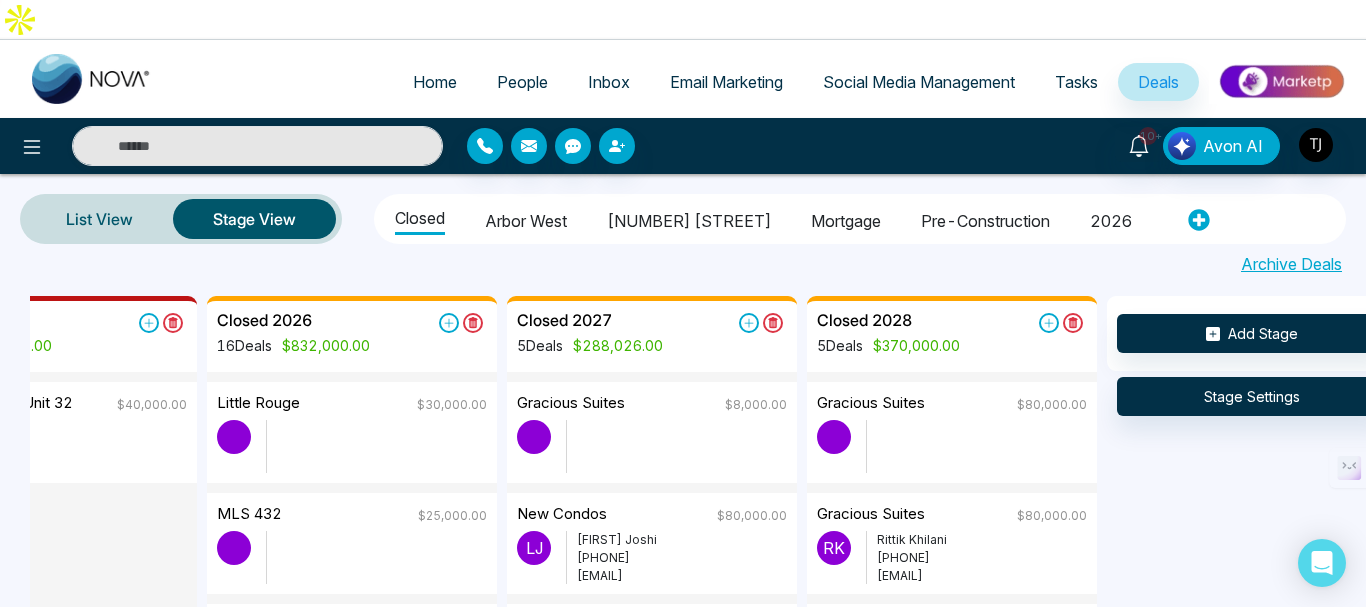 scroll, scrollTop: 0, scrollLeft: 207, axis: horizontal 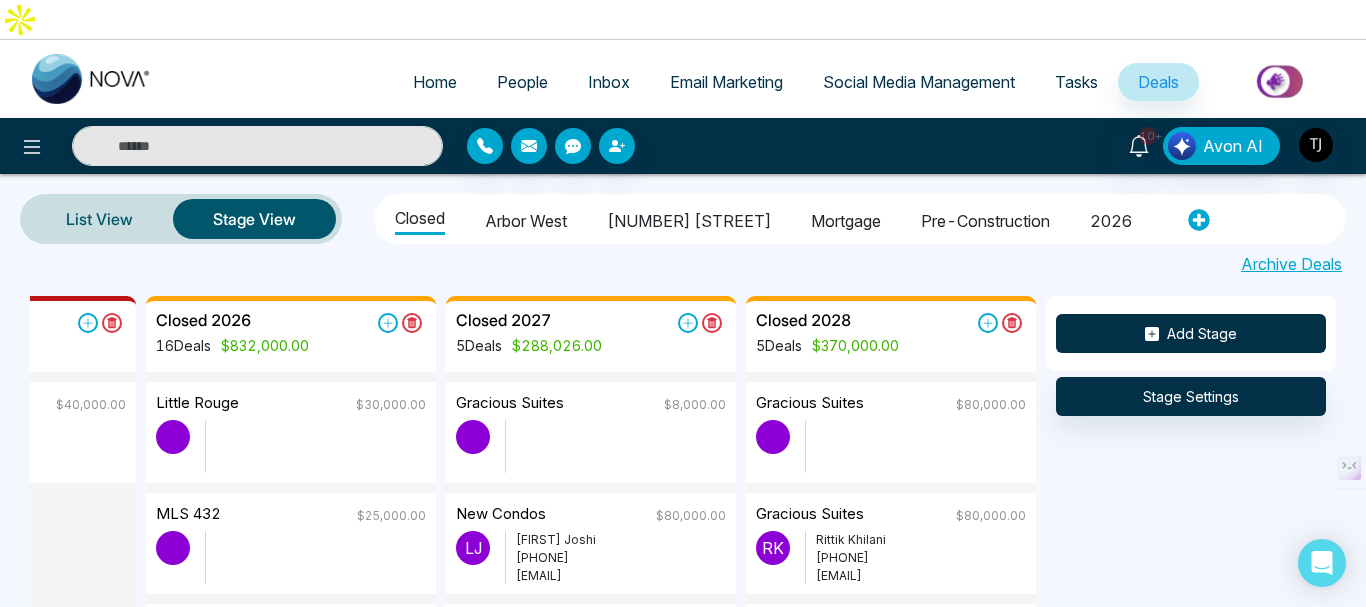 click on "Add Stage" at bounding box center [1191, 333] 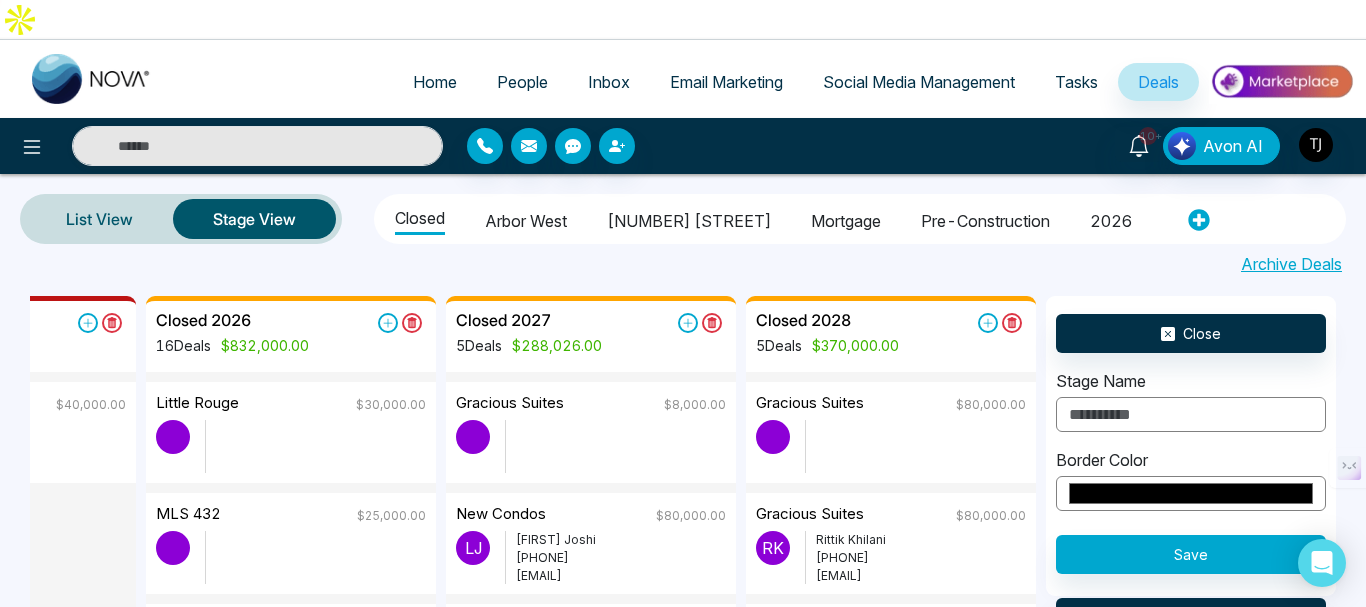 scroll, scrollTop: 30, scrollLeft: 207, axis: both 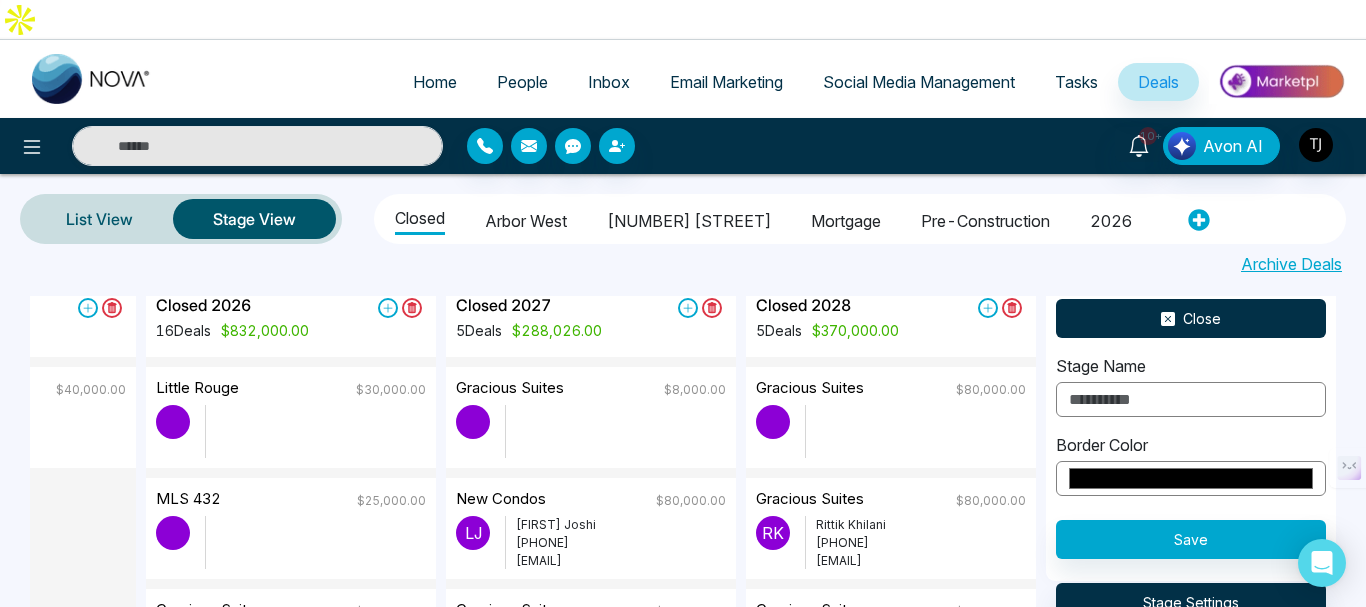 click 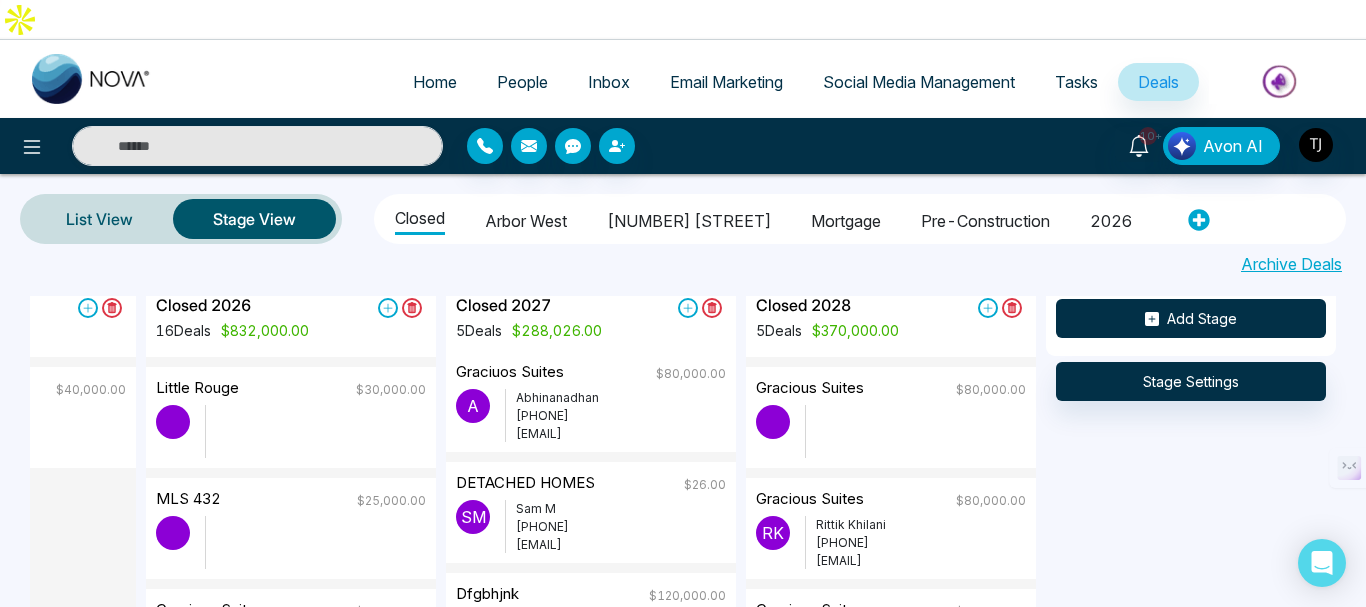 scroll, scrollTop: 300, scrollLeft: 0, axis: vertical 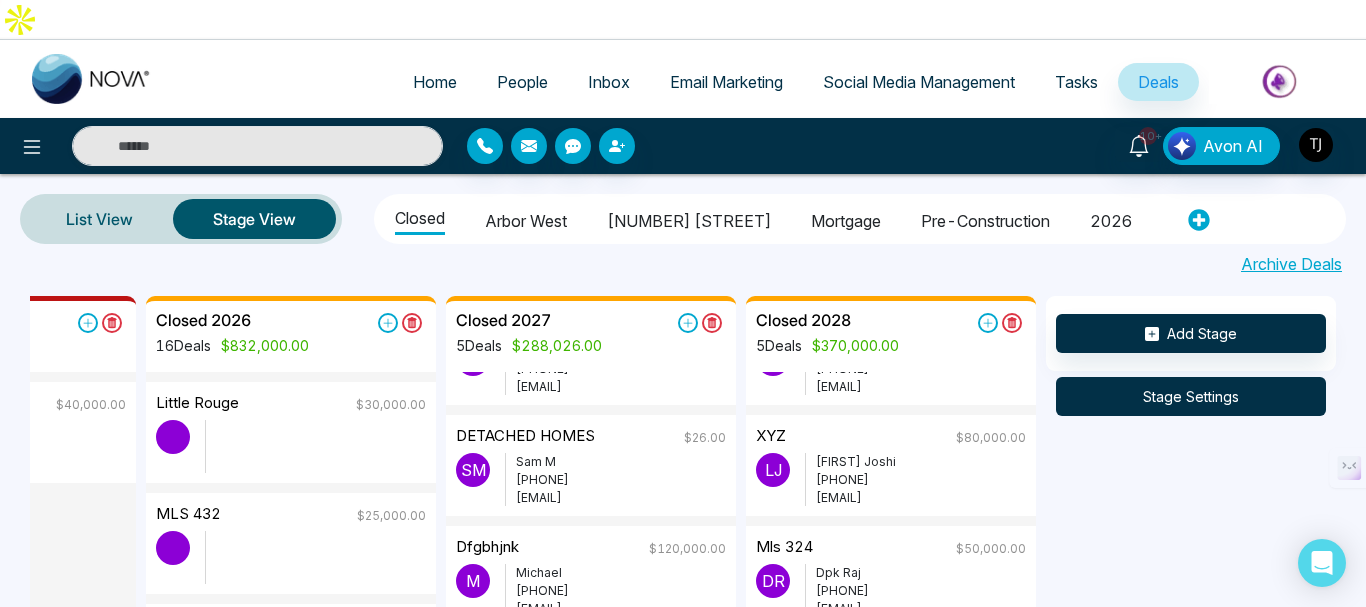 click on "Stage Settings" at bounding box center (1191, 396) 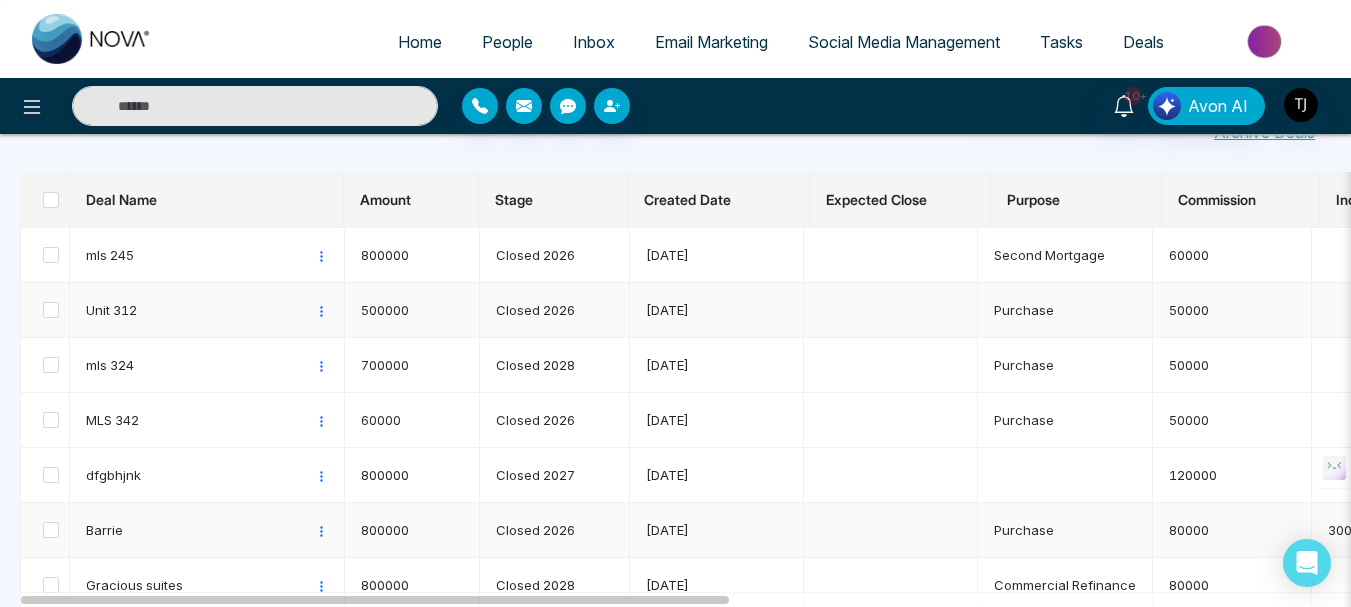 scroll, scrollTop: 100, scrollLeft: 0, axis: vertical 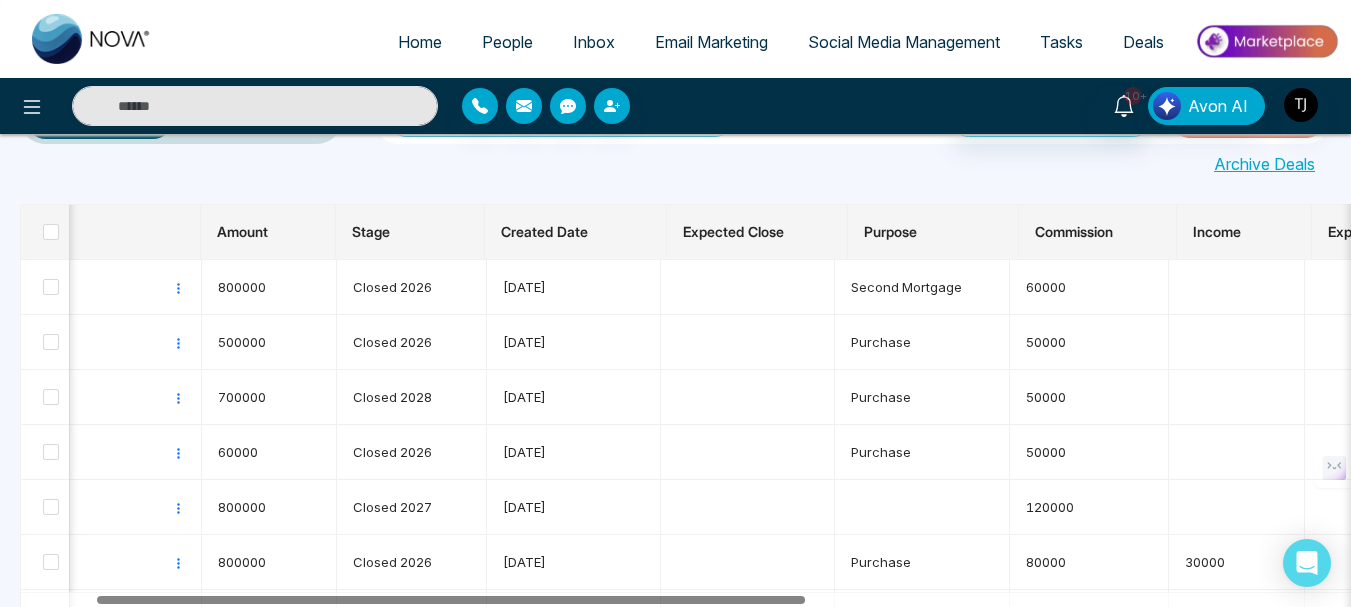 drag, startPoint x: 675, startPoint y: 602, endPoint x: 751, endPoint y: 606, distance: 76.105194 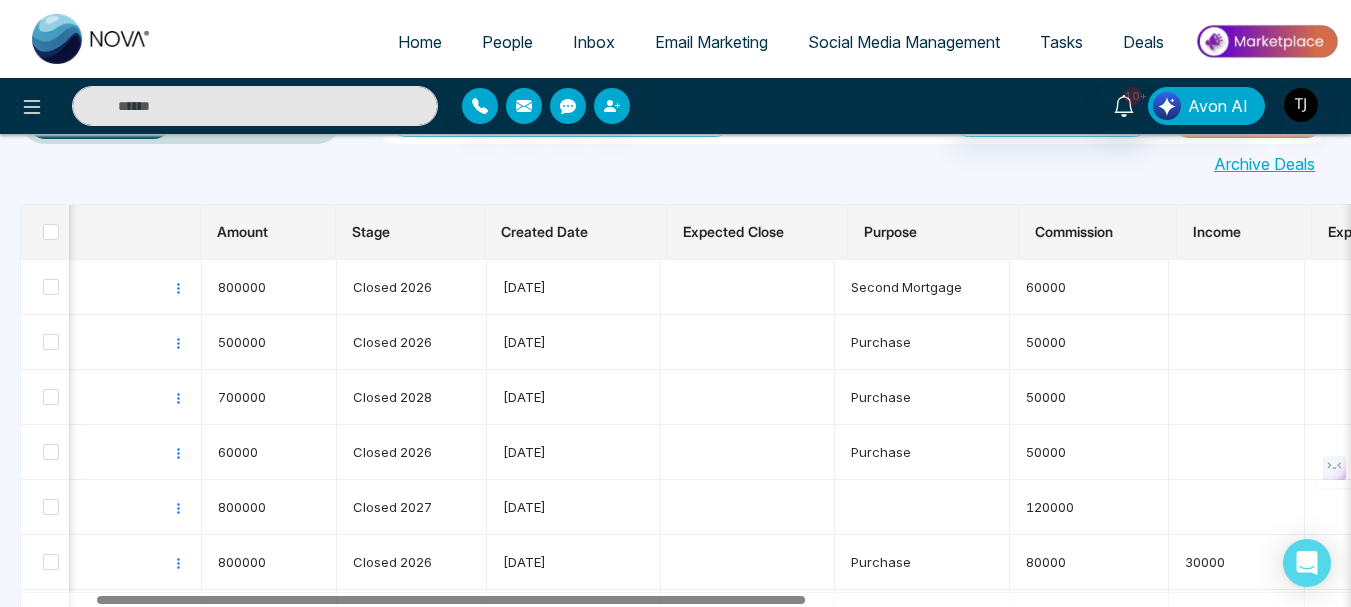click at bounding box center (686, 599) 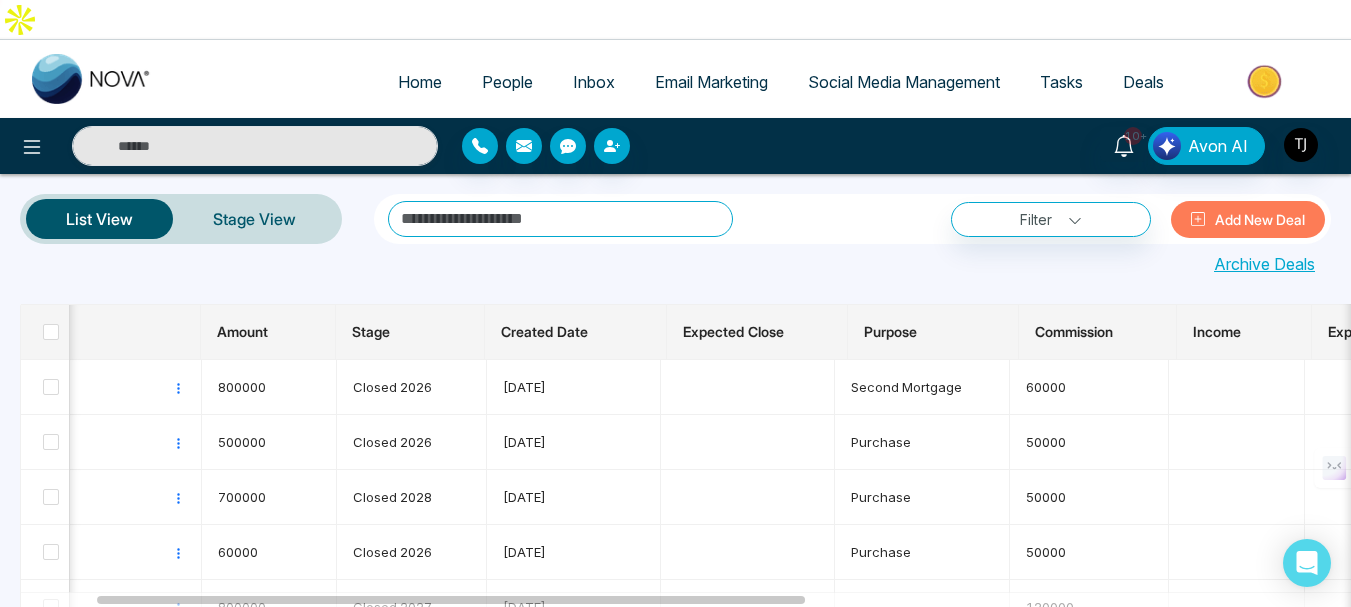 click on "People" at bounding box center (507, 82) 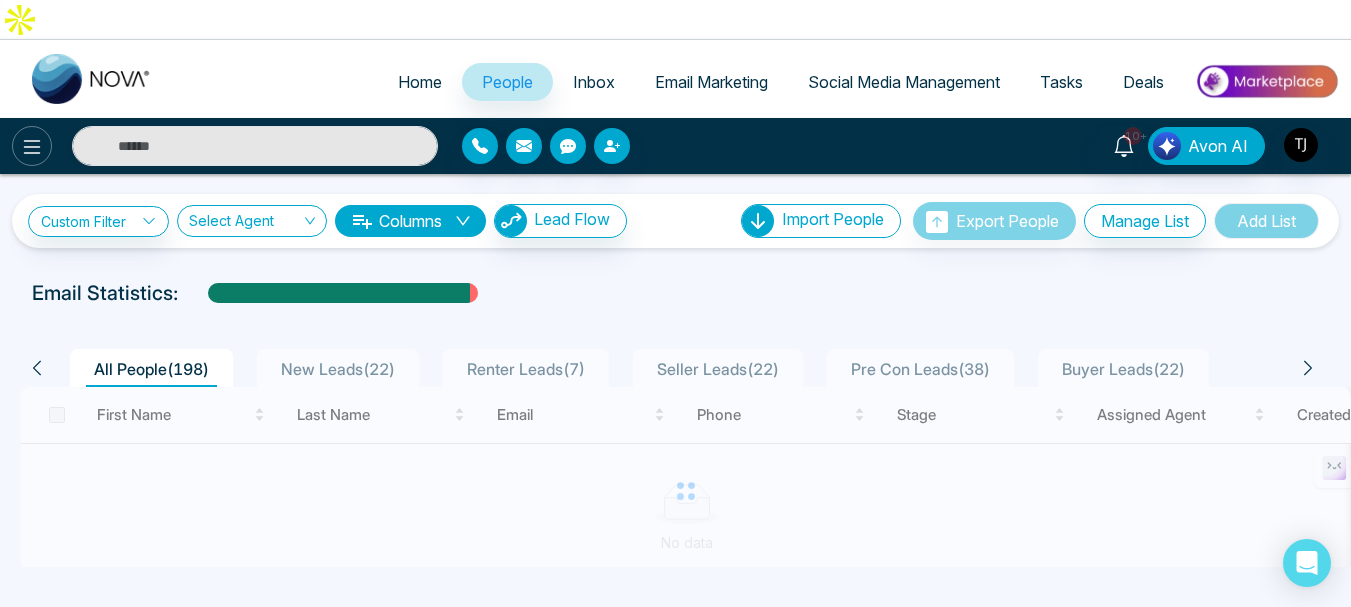 click 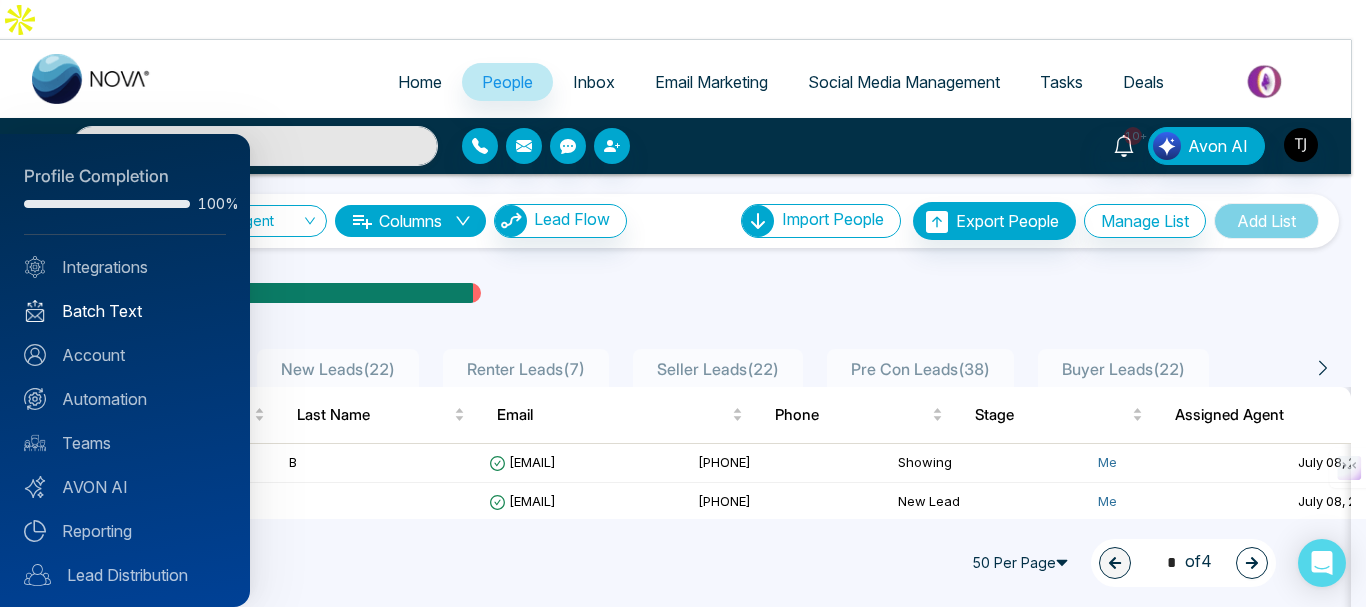 click on "Batch Text" at bounding box center (125, 311) 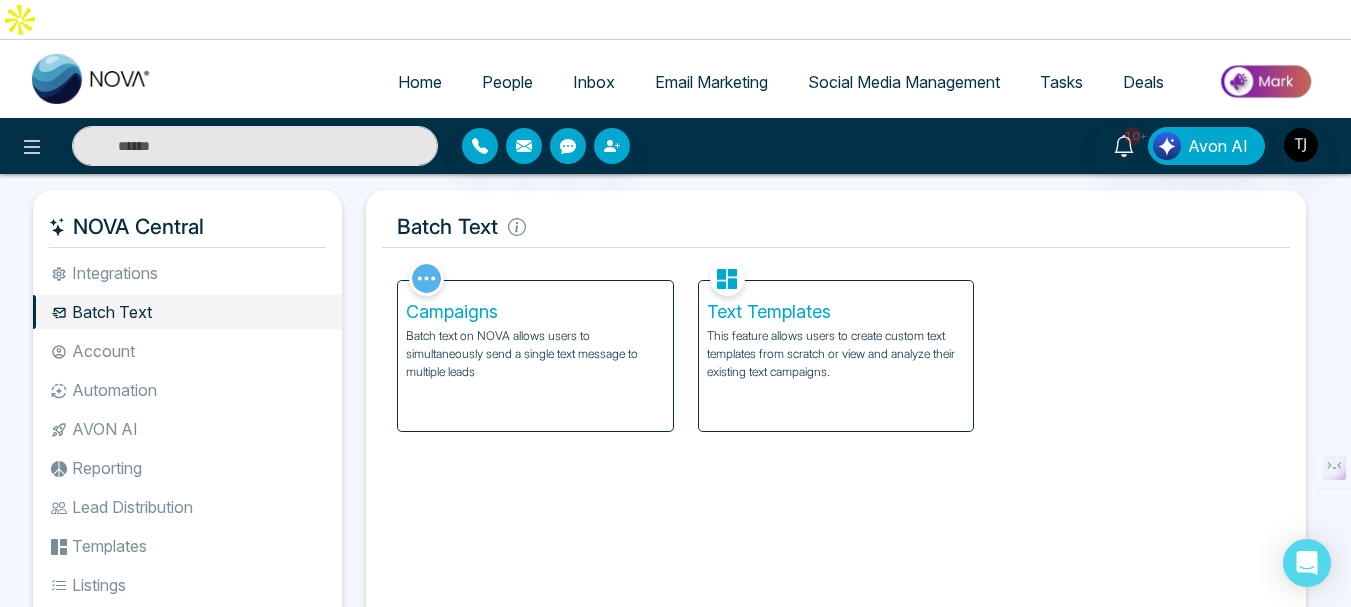 click on "Campaigns" at bounding box center (535, 312) 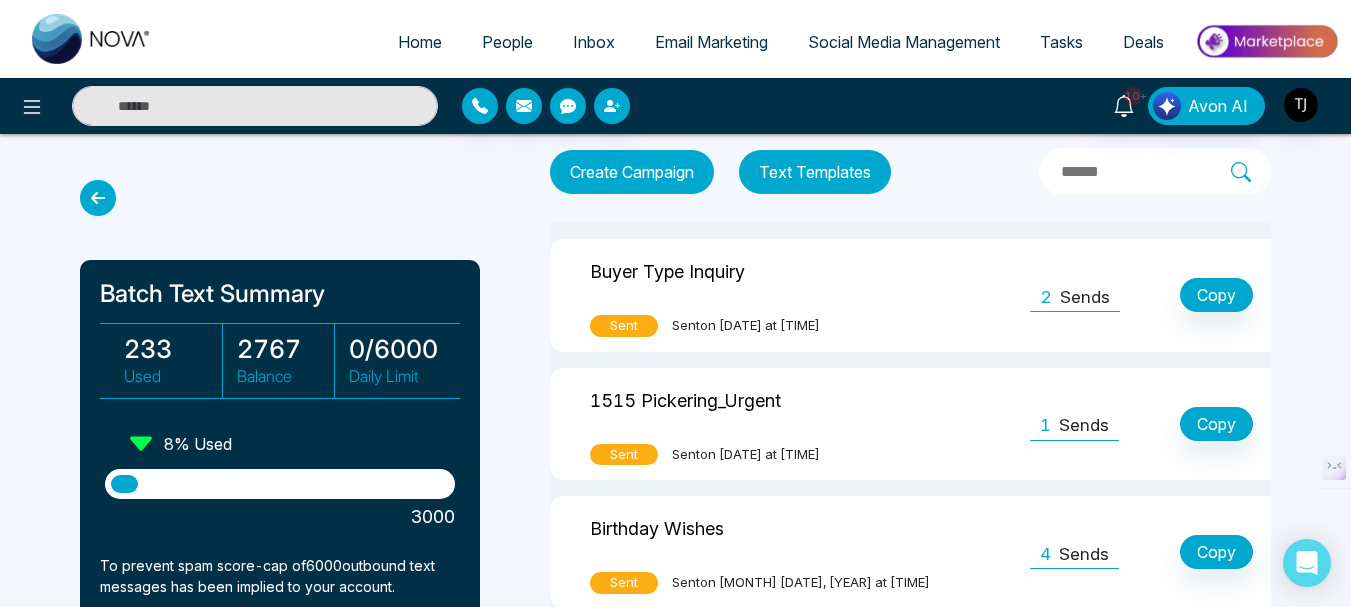 scroll, scrollTop: 100, scrollLeft: 0, axis: vertical 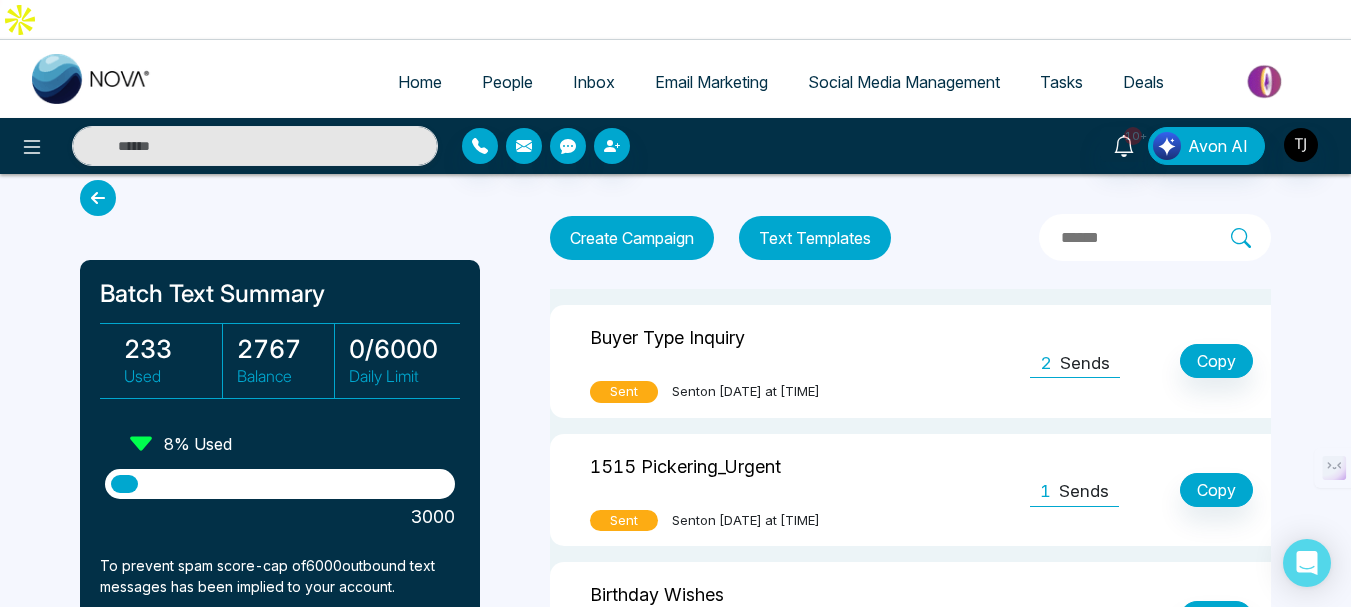 click on "Create Campaign" at bounding box center [632, 238] 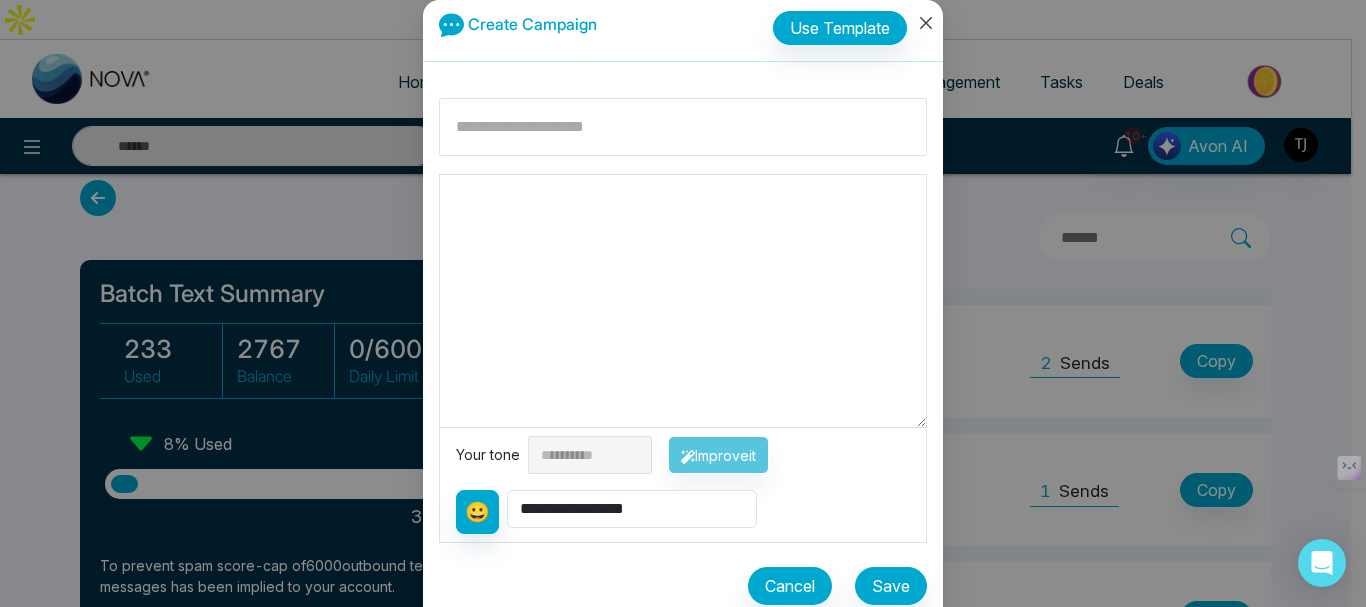 click 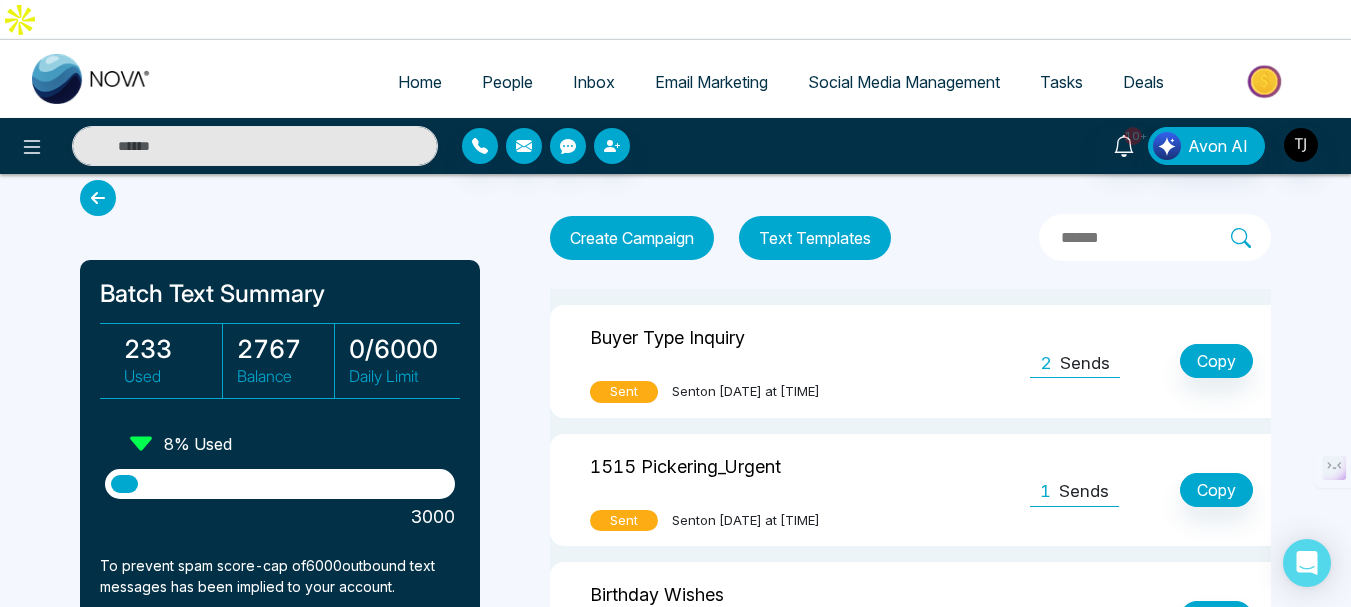 click on "Text Templates" at bounding box center (815, 238) 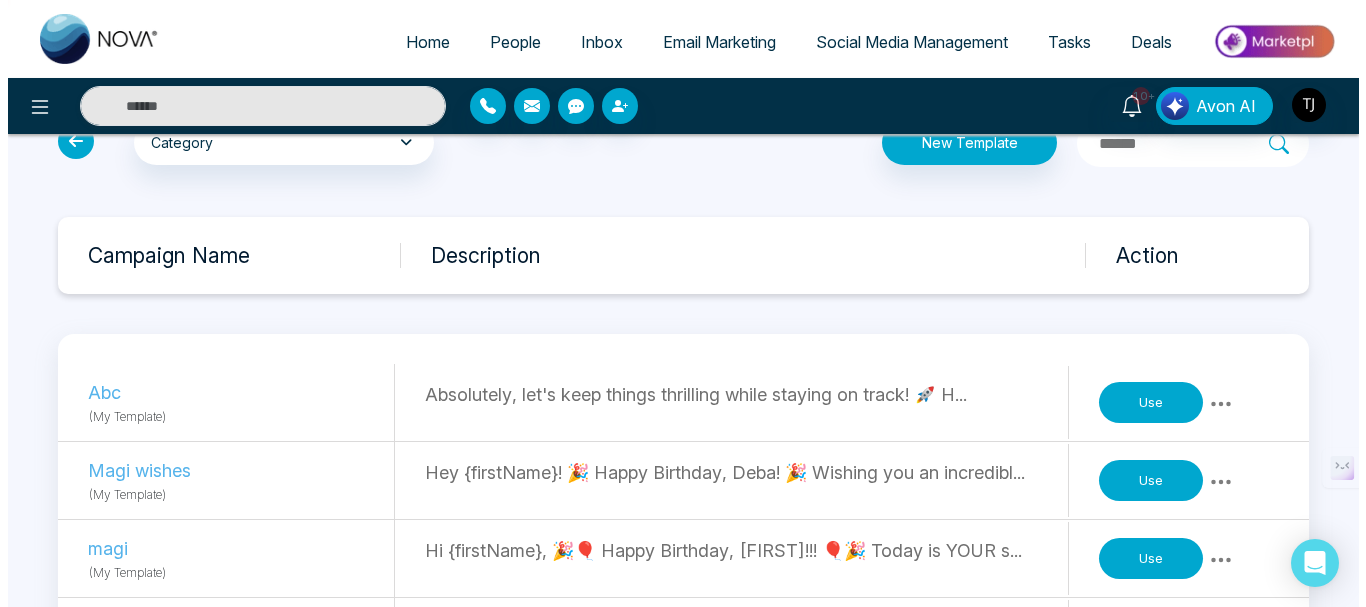 scroll, scrollTop: 0, scrollLeft: 0, axis: both 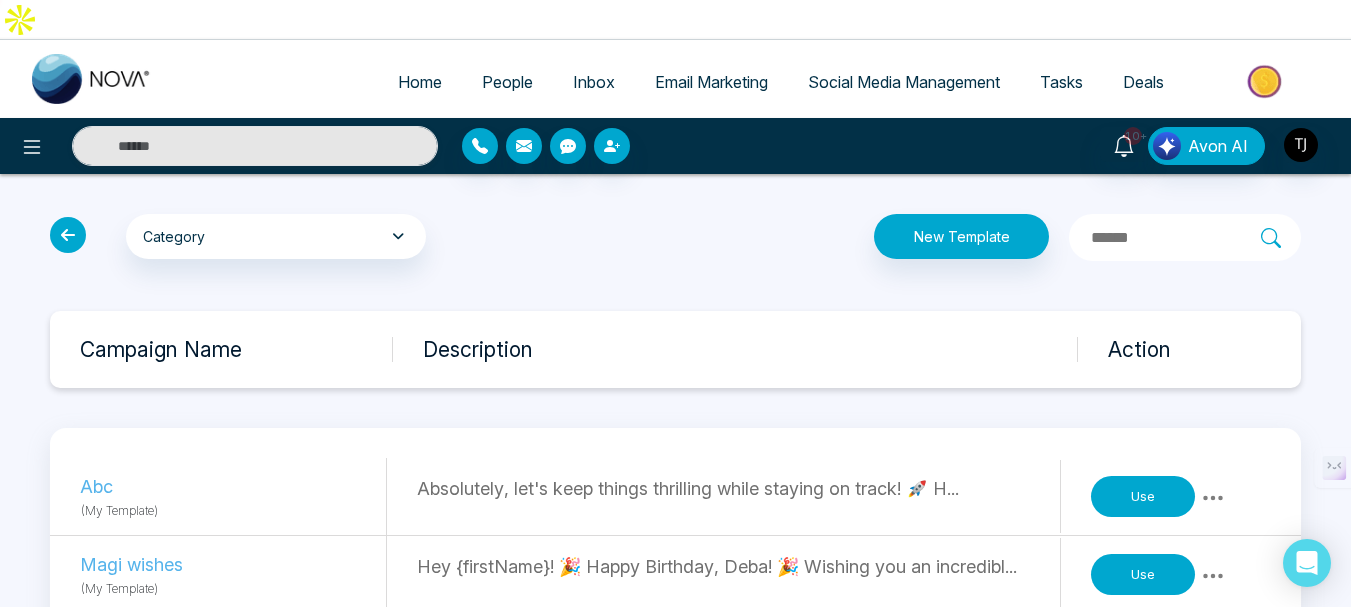 click at bounding box center [68, 235] 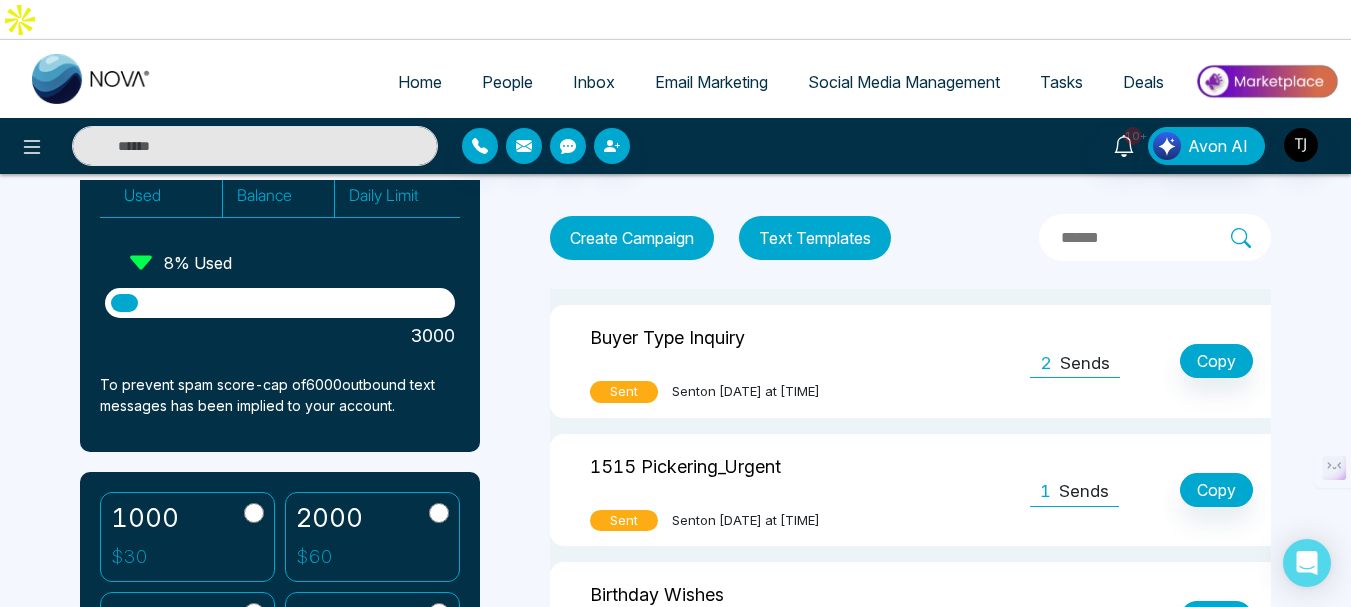scroll, scrollTop: 0, scrollLeft: 0, axis: both 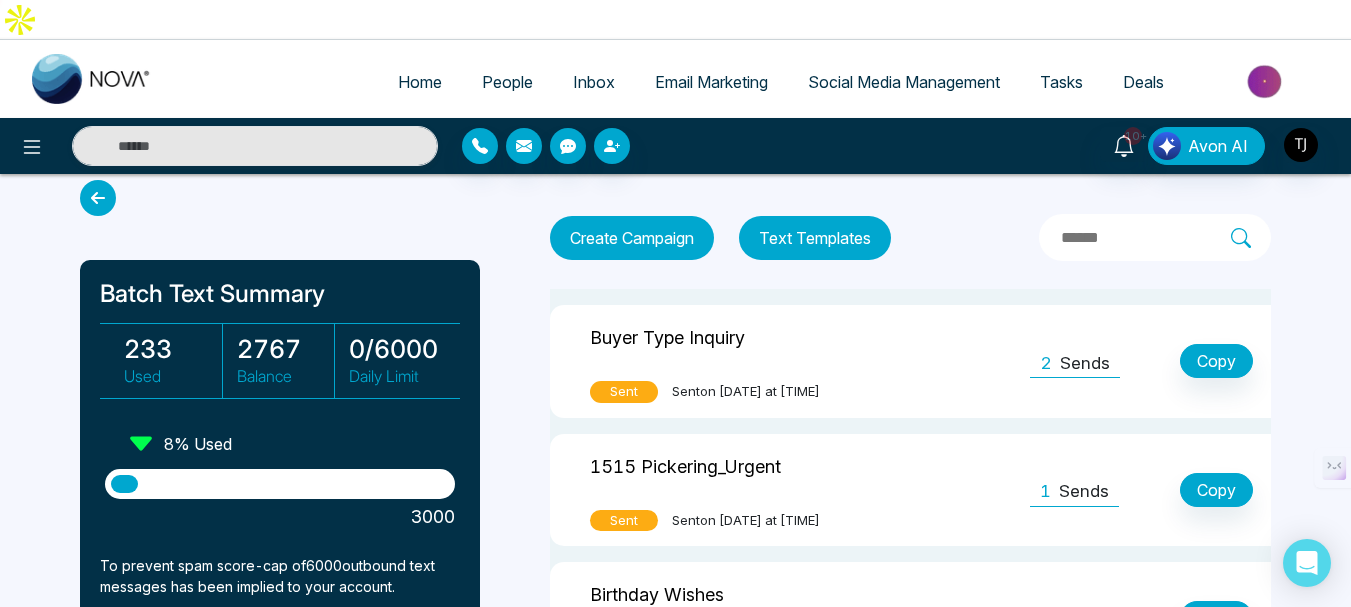 click at bounding box center [98, 198] 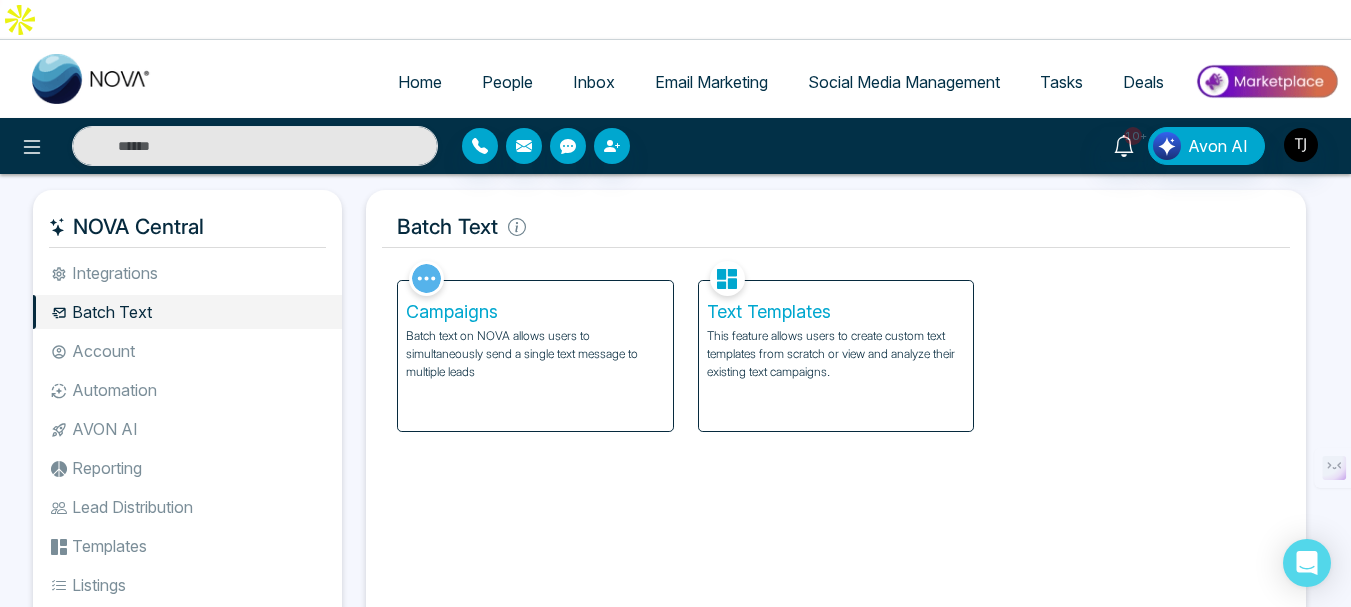 click on "Text Templates" at bounding box center [836, 312] 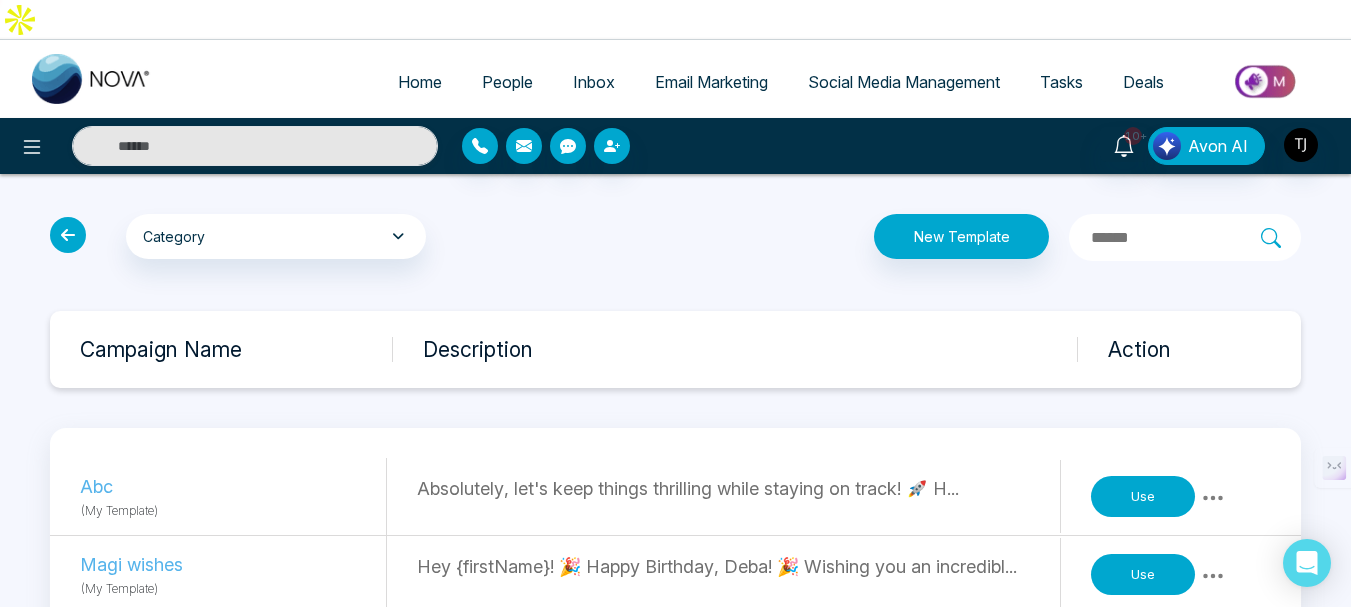 click on "Action" at bounding box center (1204, 349) 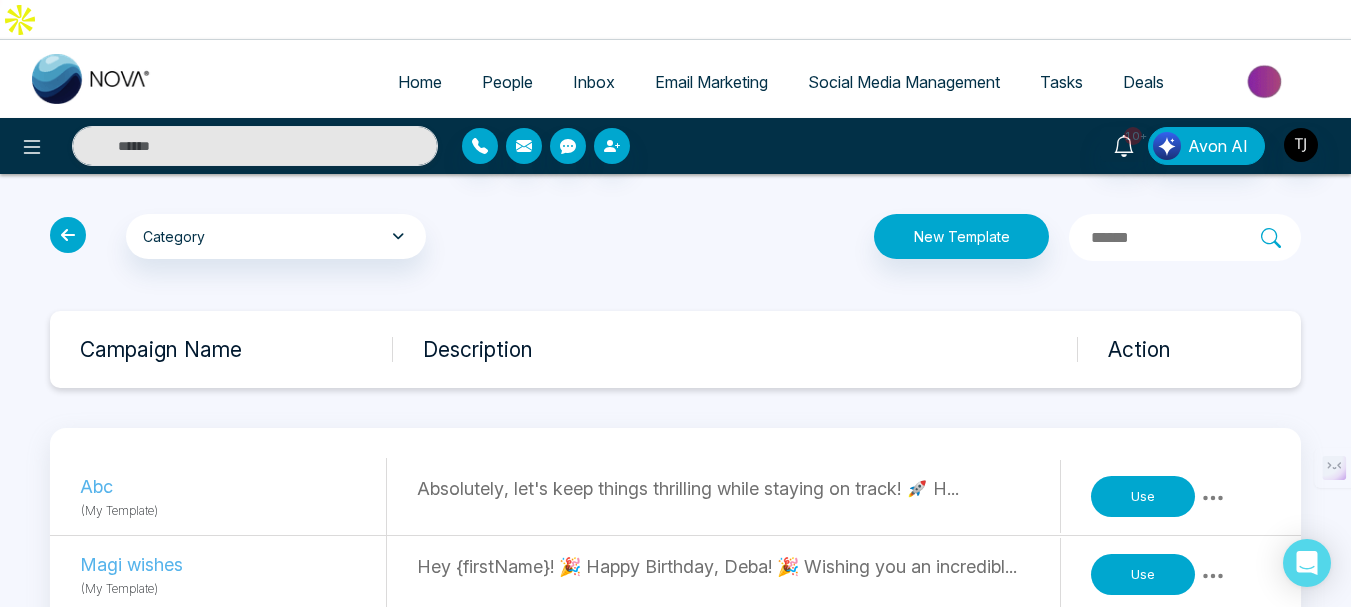 click on "Action" at bounding box center [1204, 349] 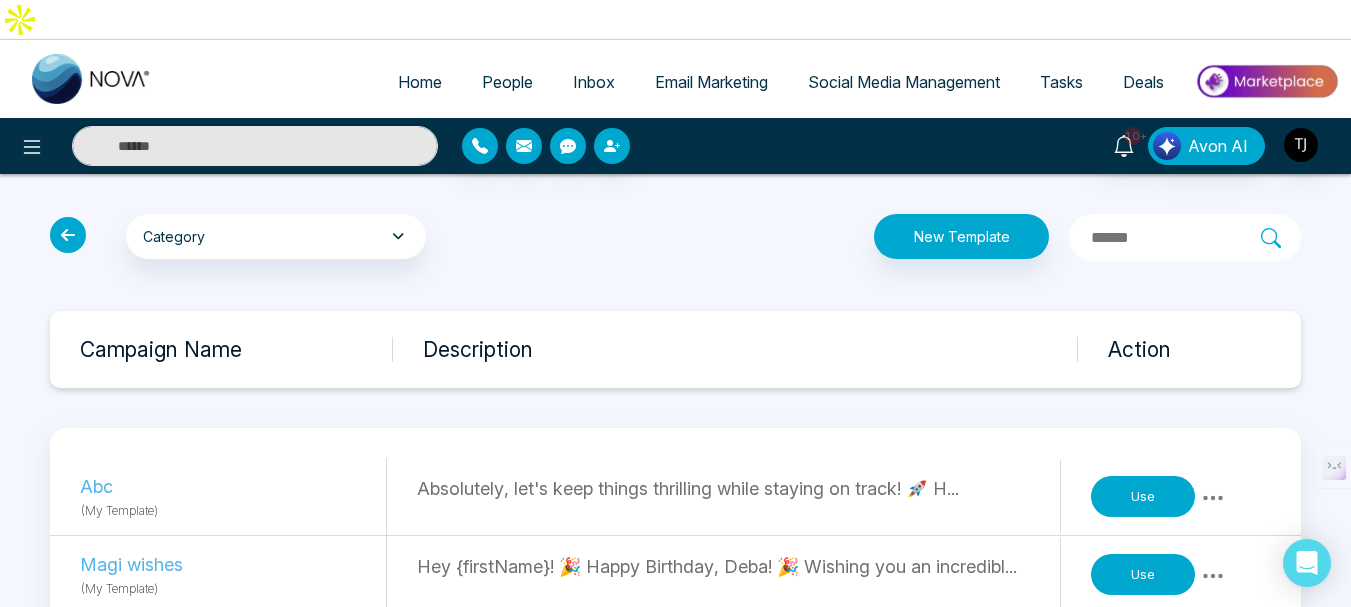 click at bounding box center (1185, 237) 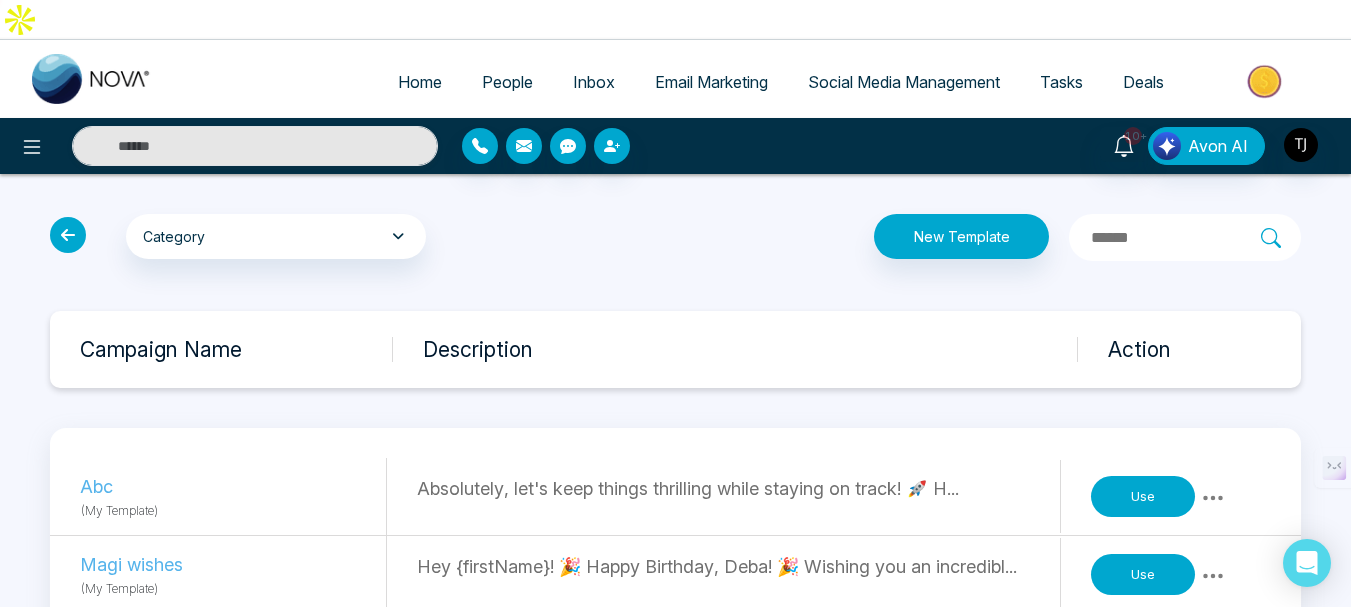 click at bounding box center (1175, 238) 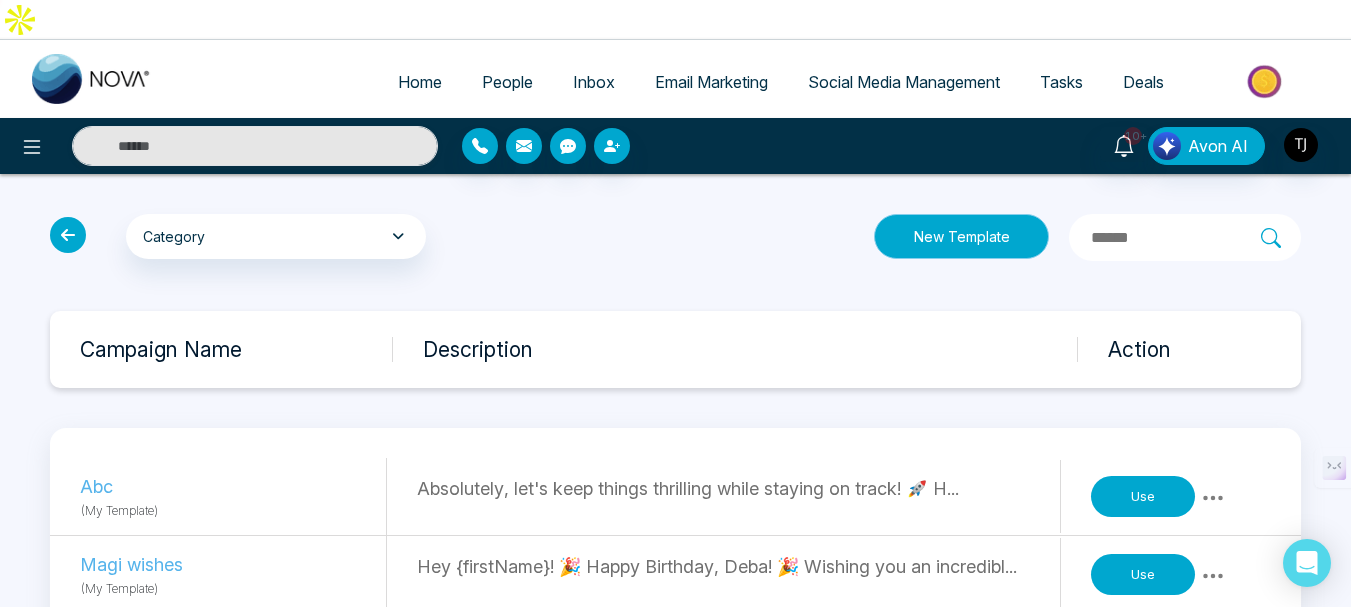 click on "New Template" at bounding box center (961, 236) 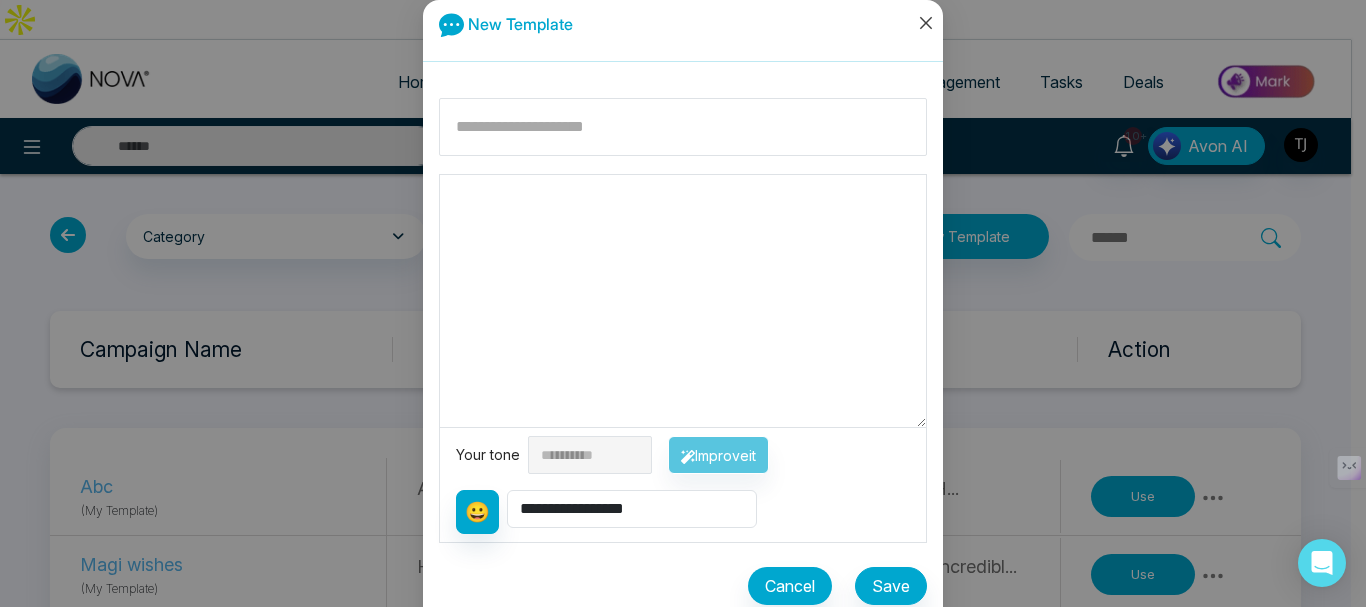click 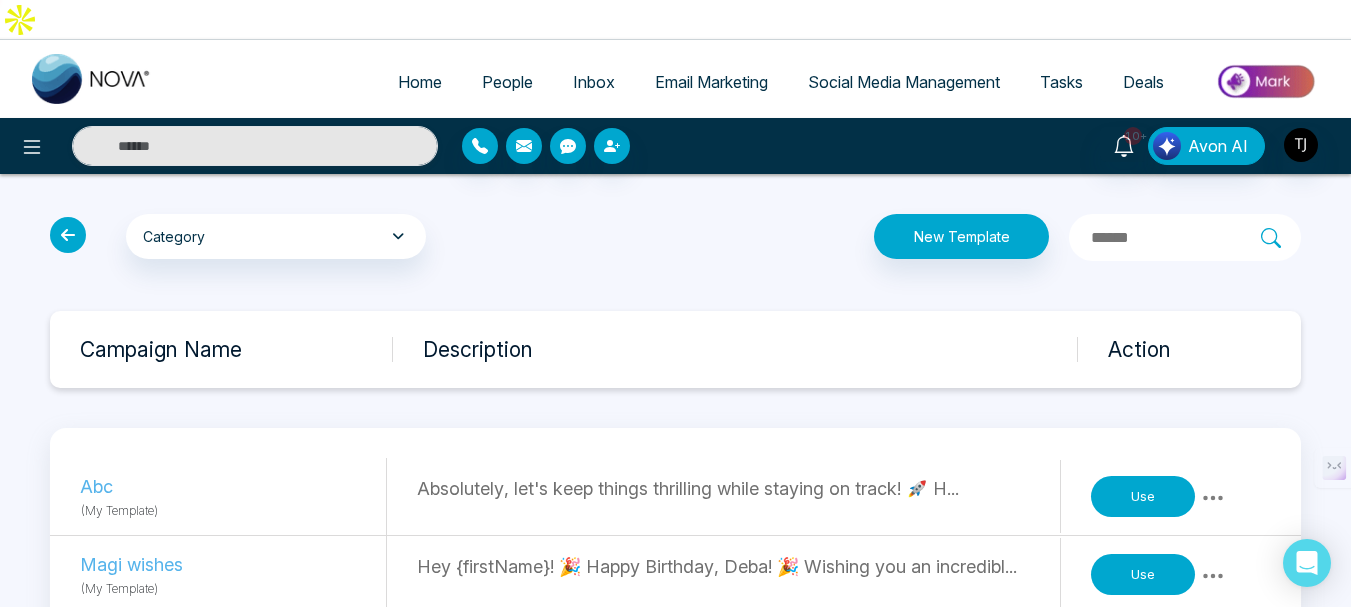 click at bounding box center (68, 235) 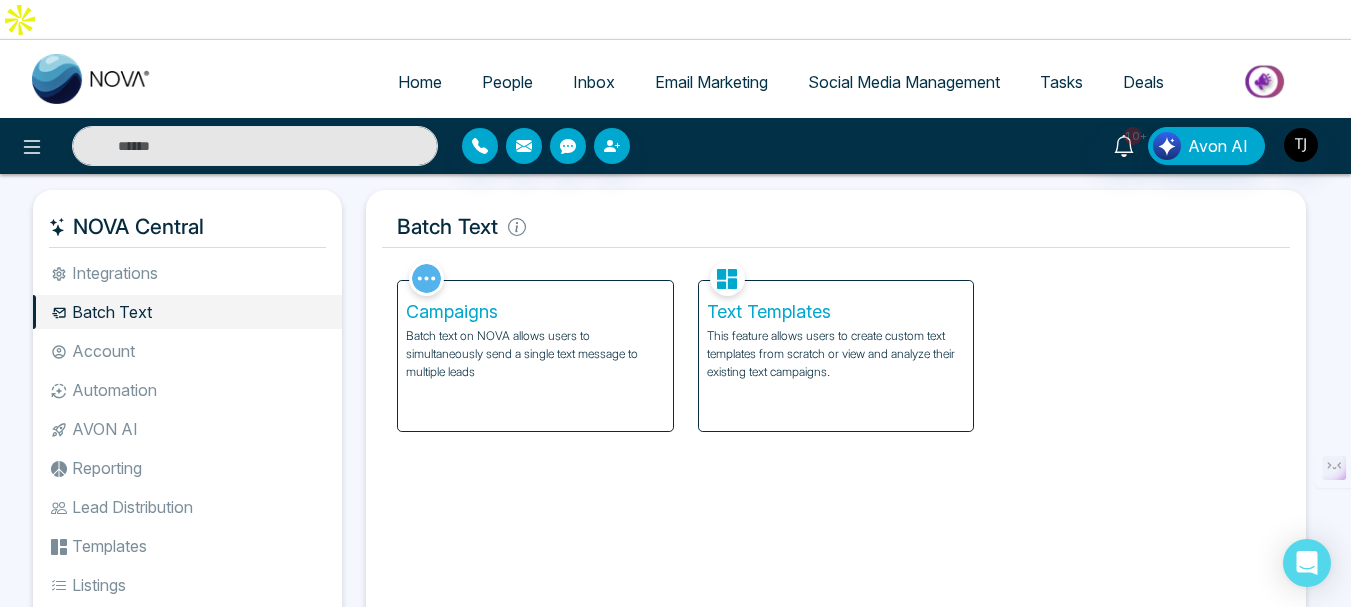 click on "Account" at bounding box center [187, 351] 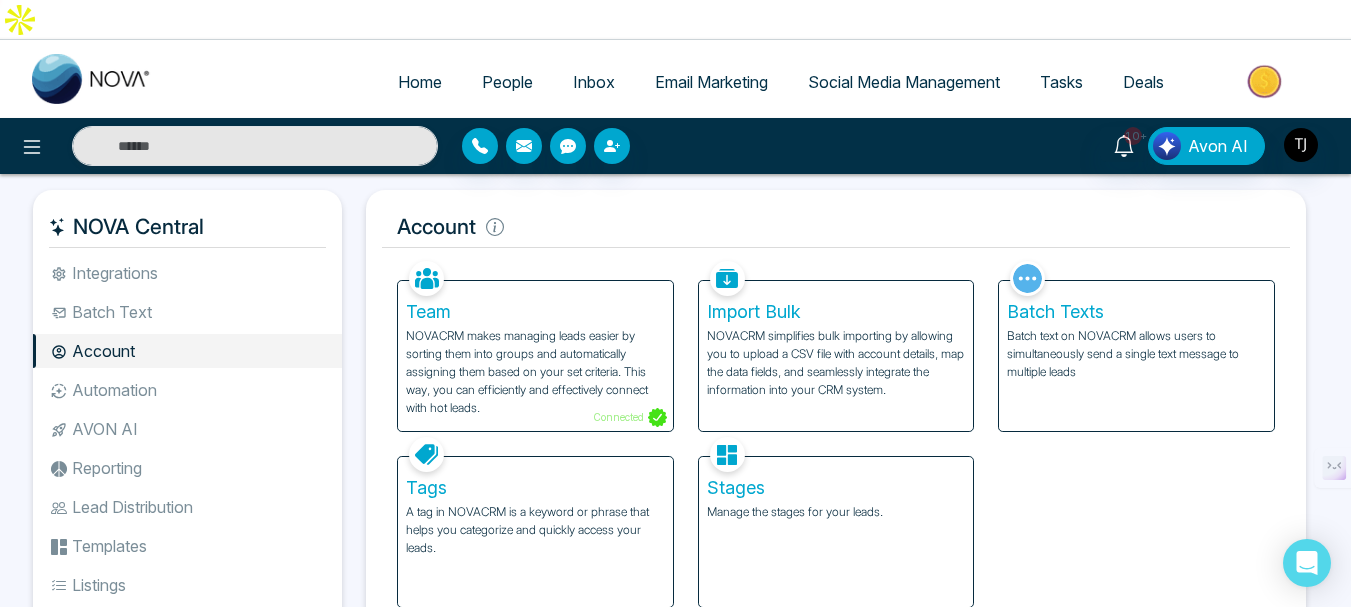 click on "Automation" at bounding box center (187, 390) 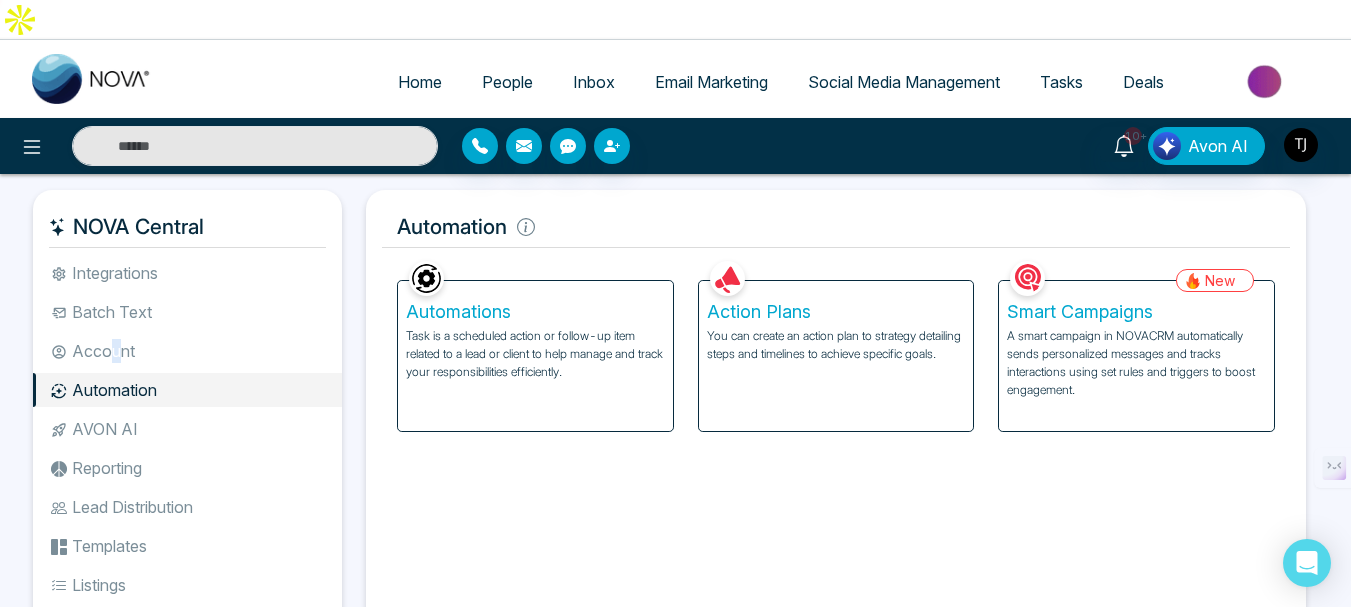 click on "Account" at bounding box center (187, 351) 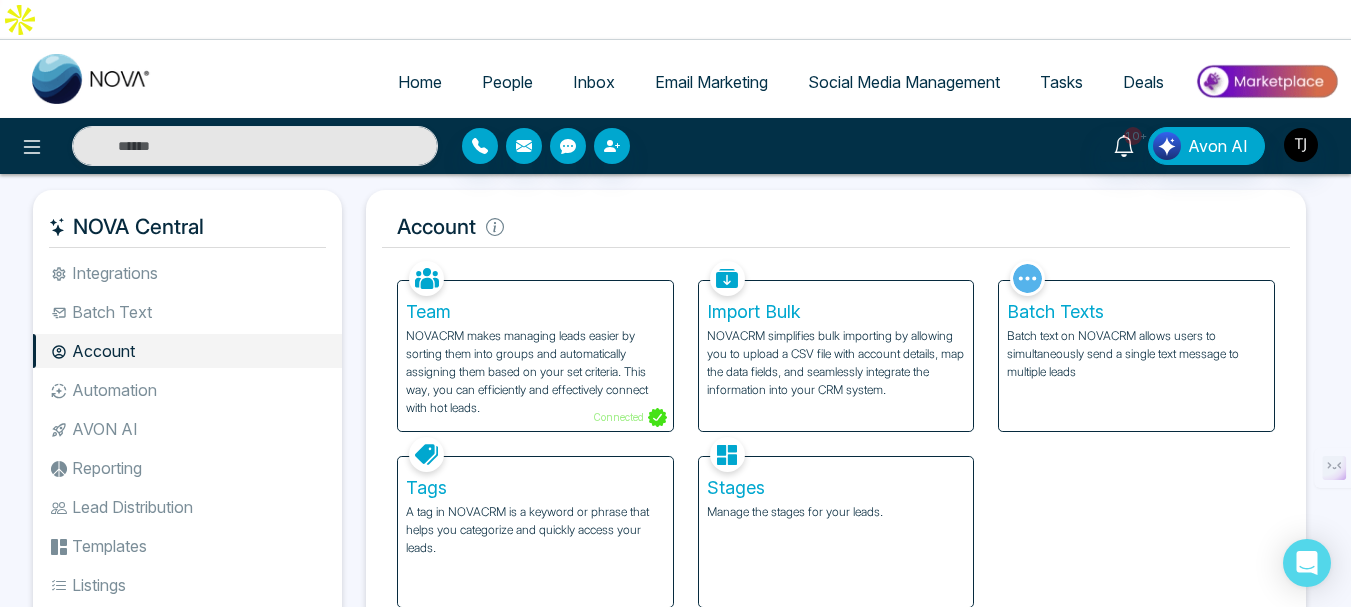 click on "Tags" at bounding box center [535, 488] 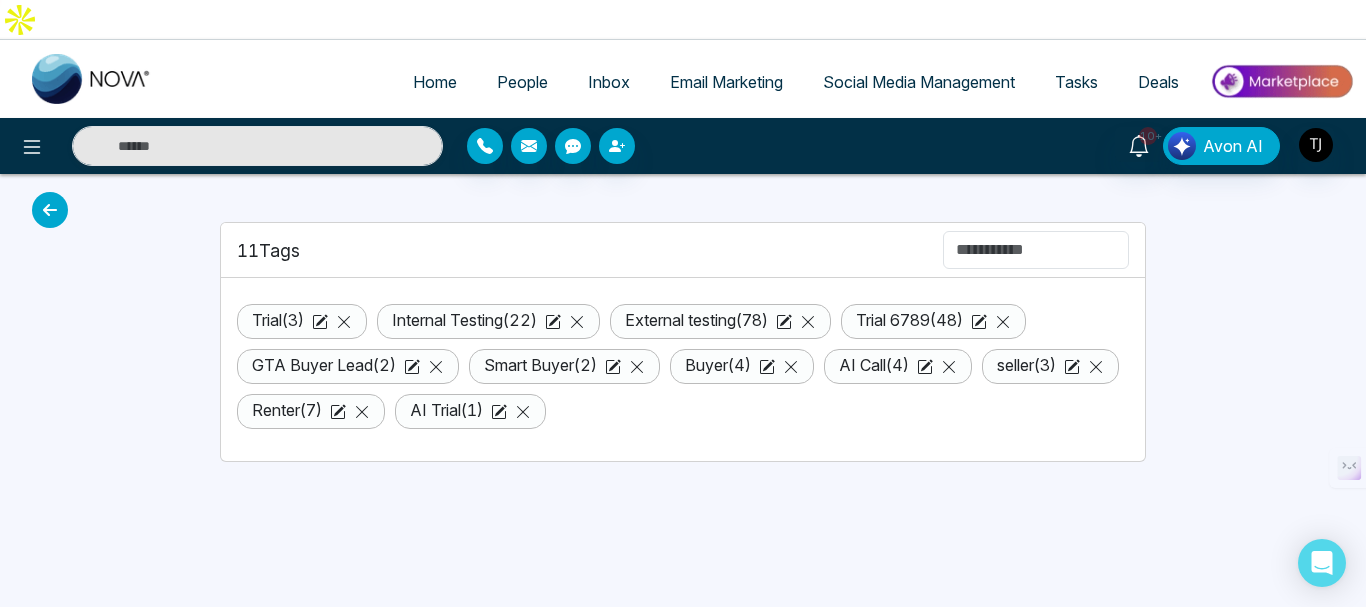 click at bounding box center (50, 210) 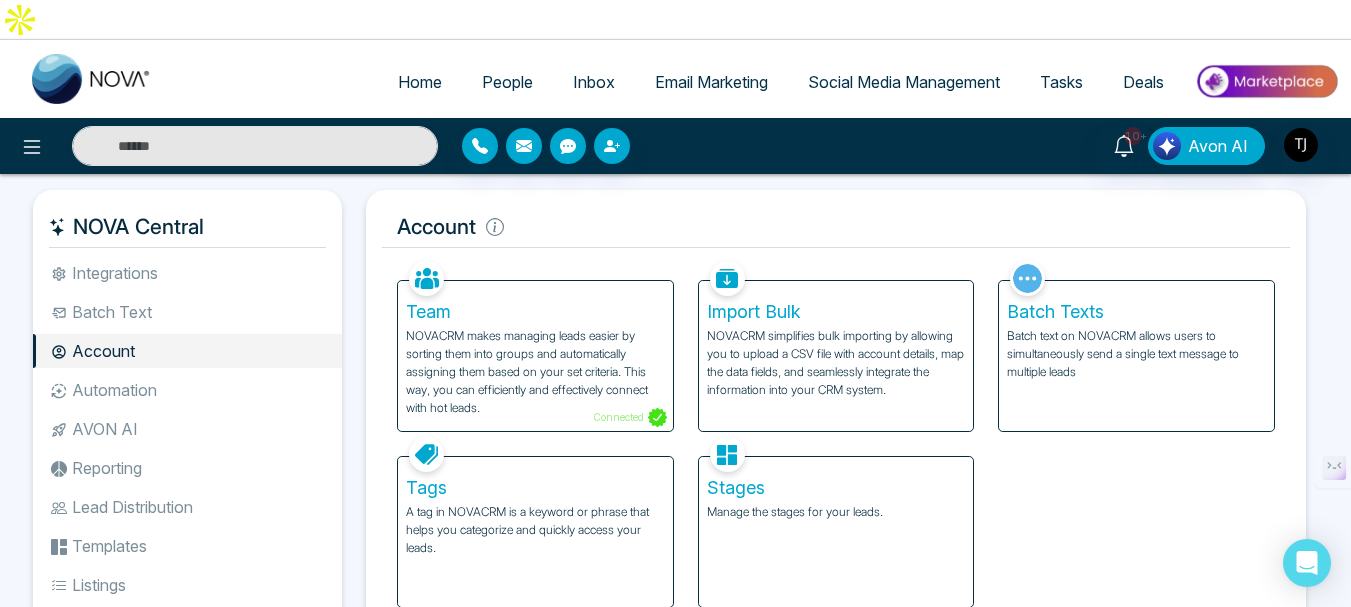 click on "Automation" at bounding box center [187, 390] 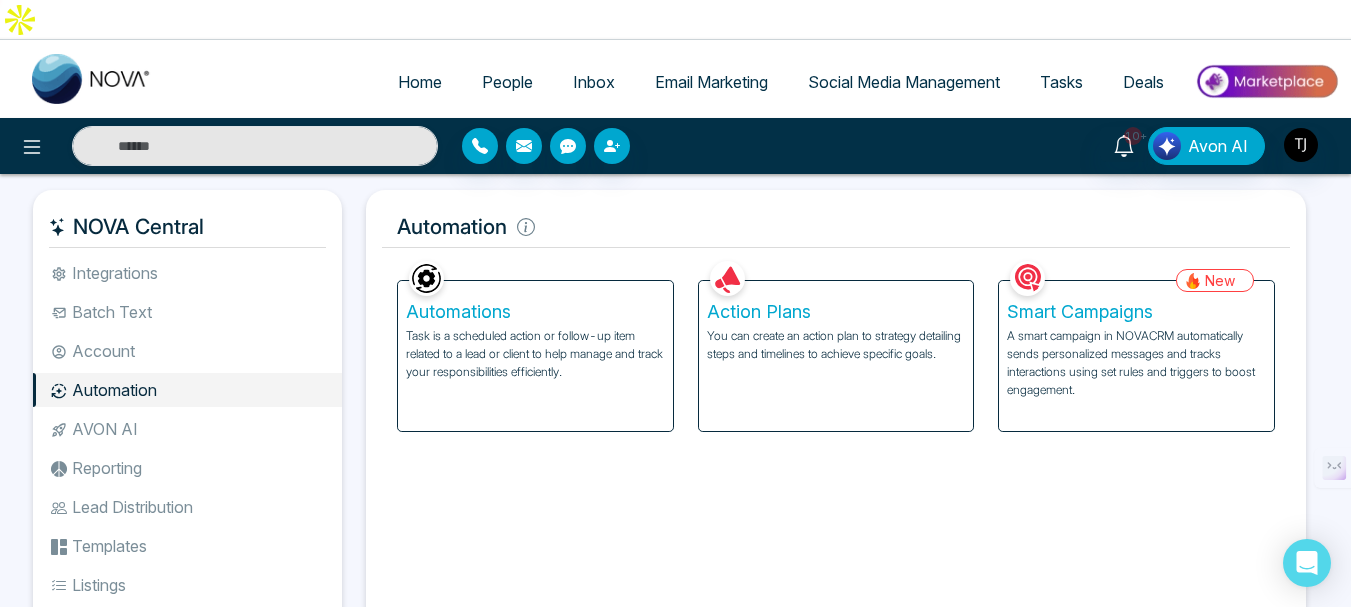 click on "Action Plans" at bounding box center [836, 312] 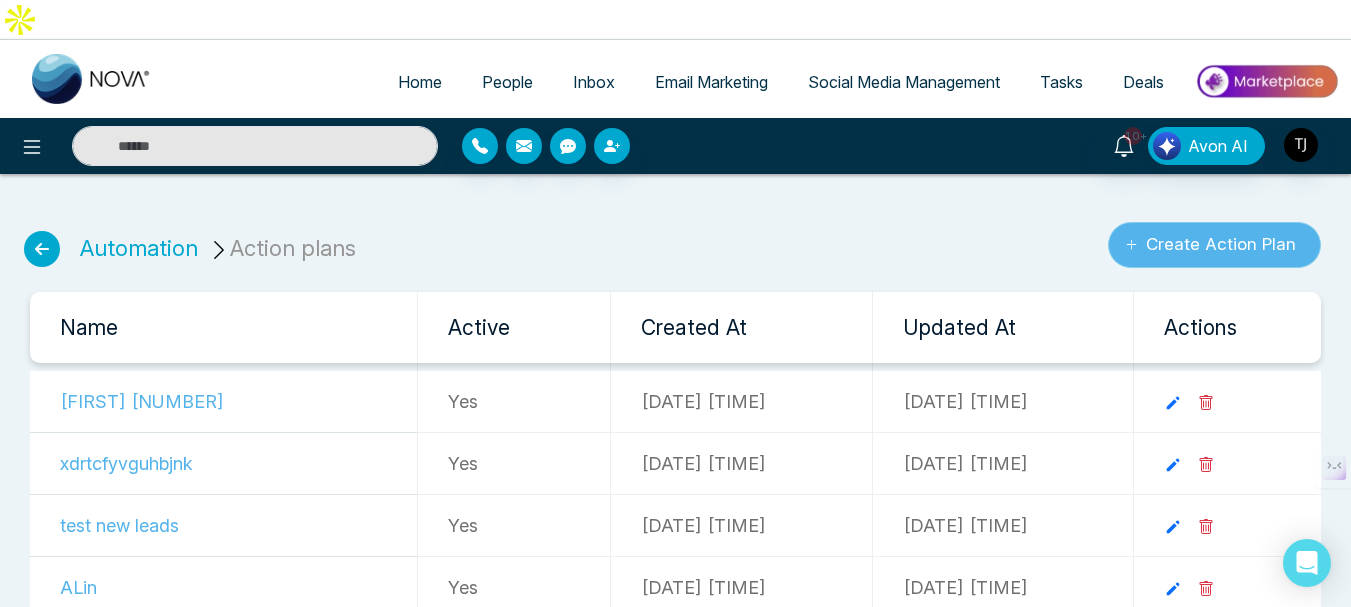 click on "Create Action Plan" at bounding box center [1214, 245] 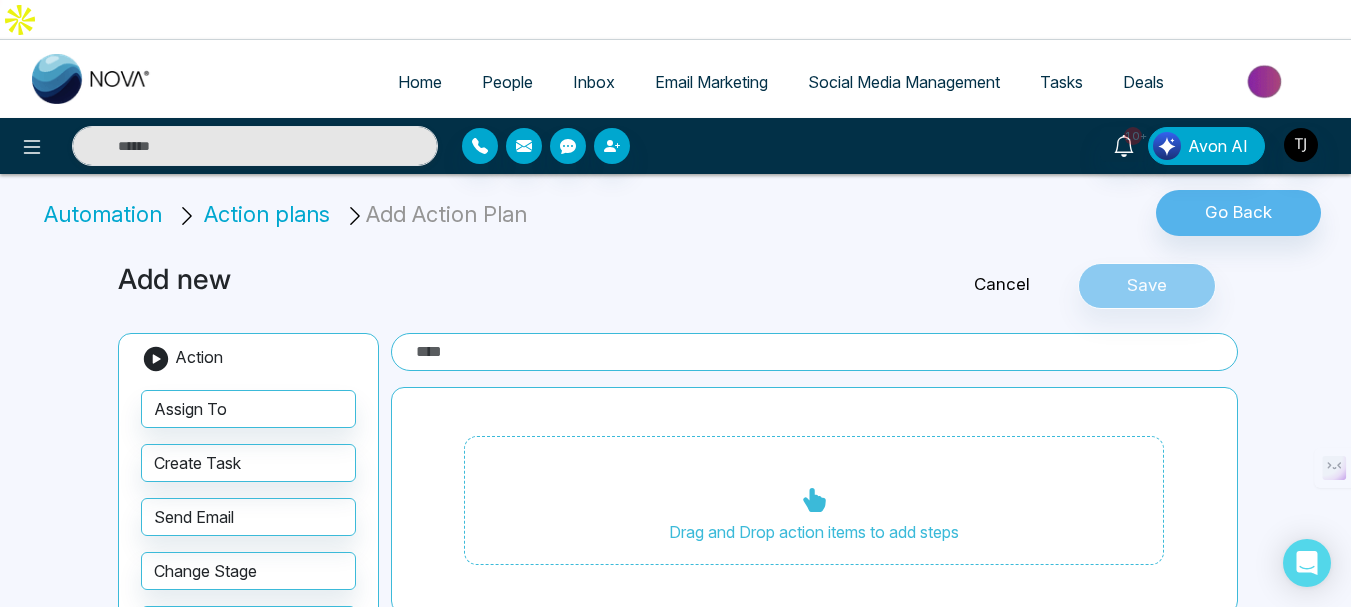 scroll, scrollTop: 100, scrollLeft: 0, axis: vertical 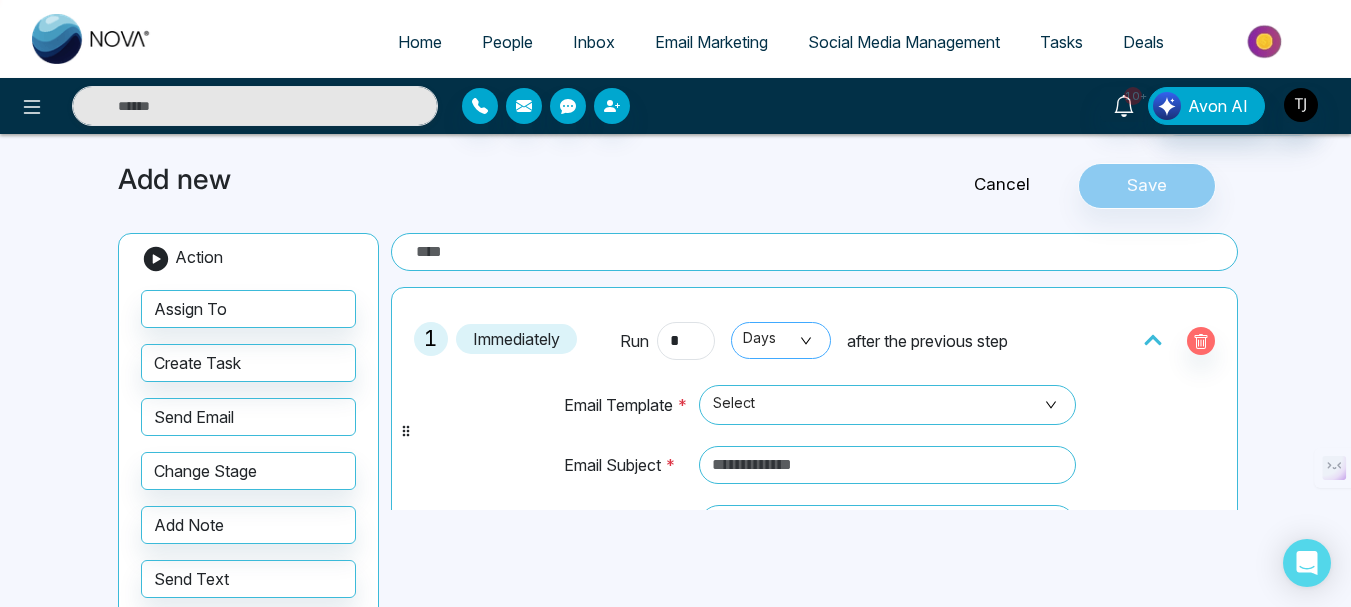 click on "Days" at bounding box center (781, 340) 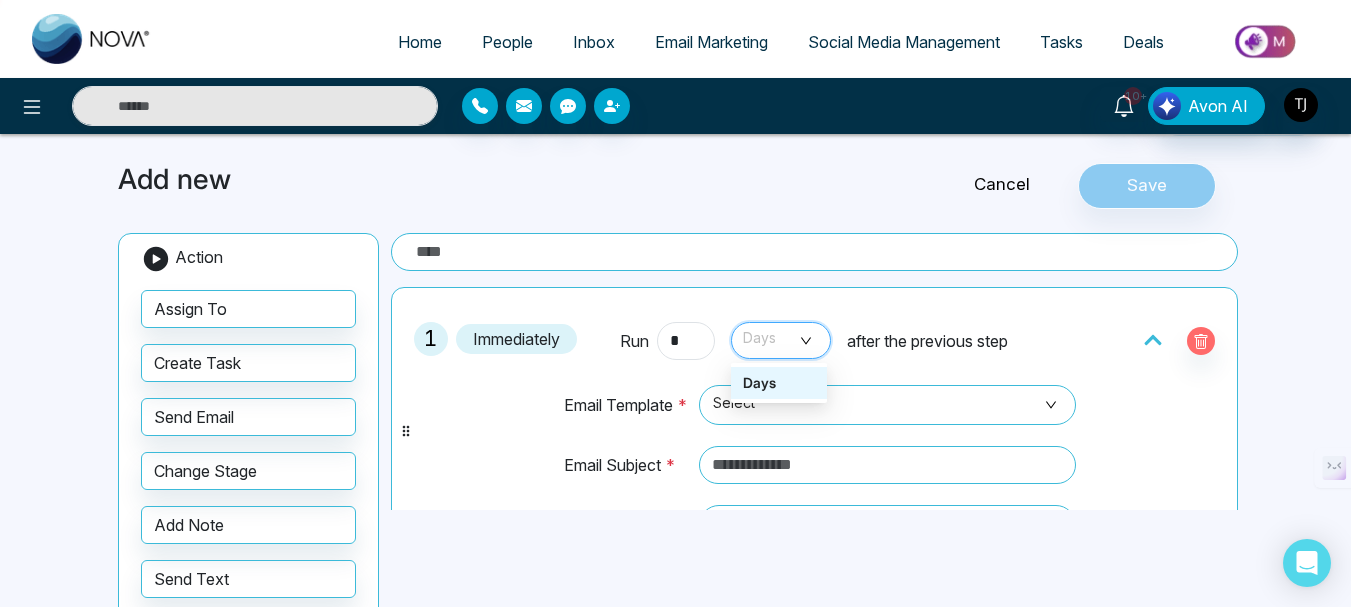 click on "Days" at bounding box center [779, 383] 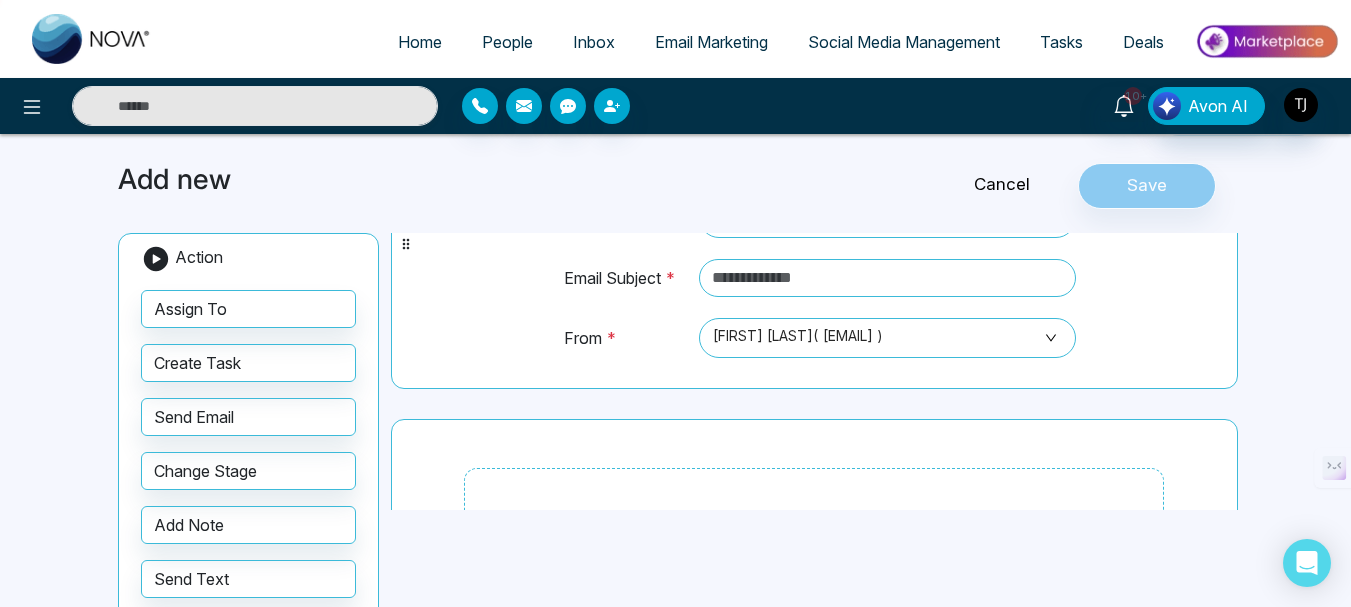 scroll, scrollTop: 200, scrollLeft: 0, axis: vertical 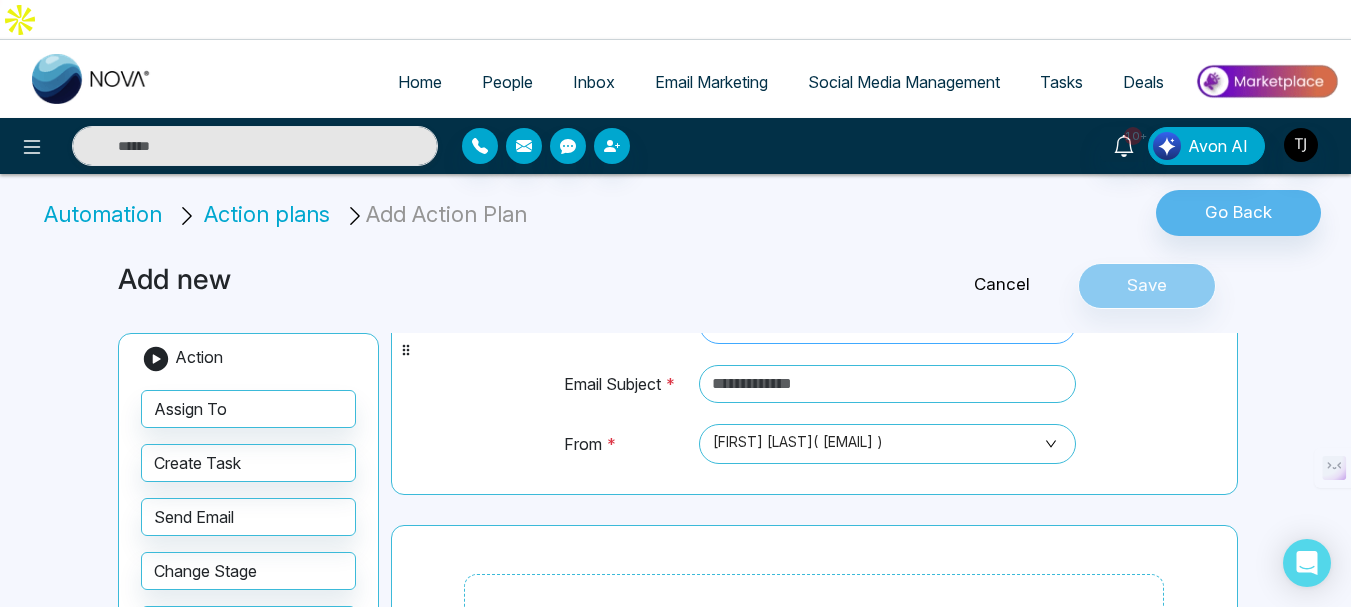 click on "Select" at bounding box center (887, 324) 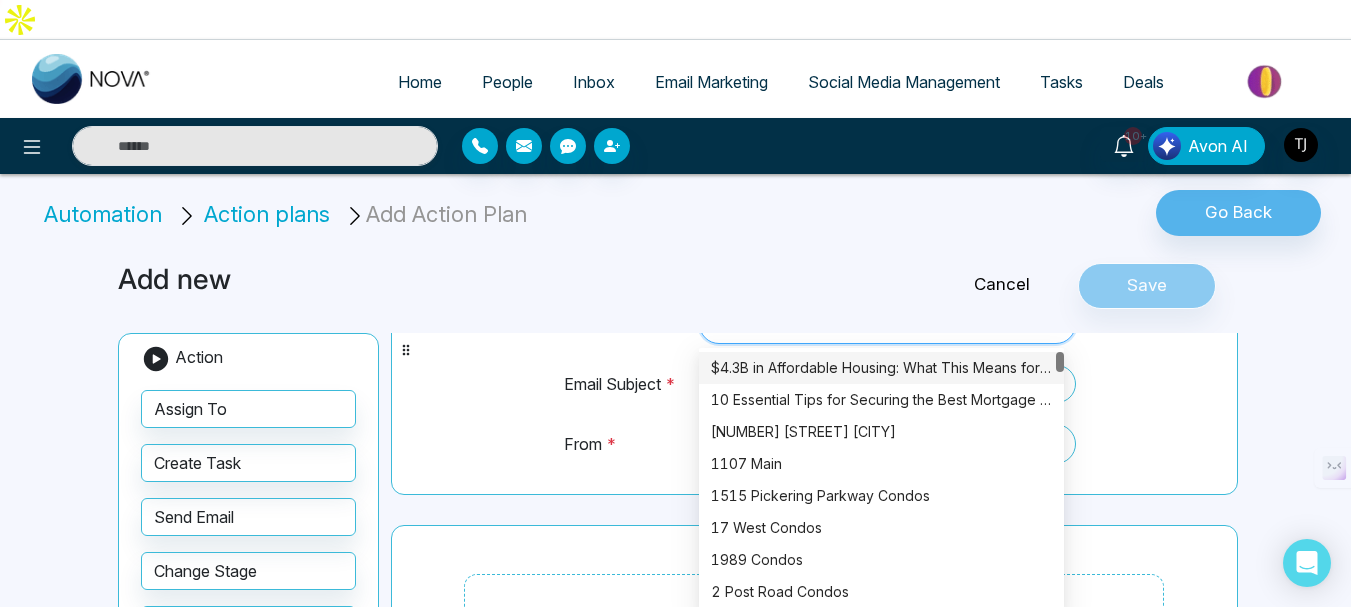 scroll, scrollTop: 492, scrollLeft: 0, axis: vertical 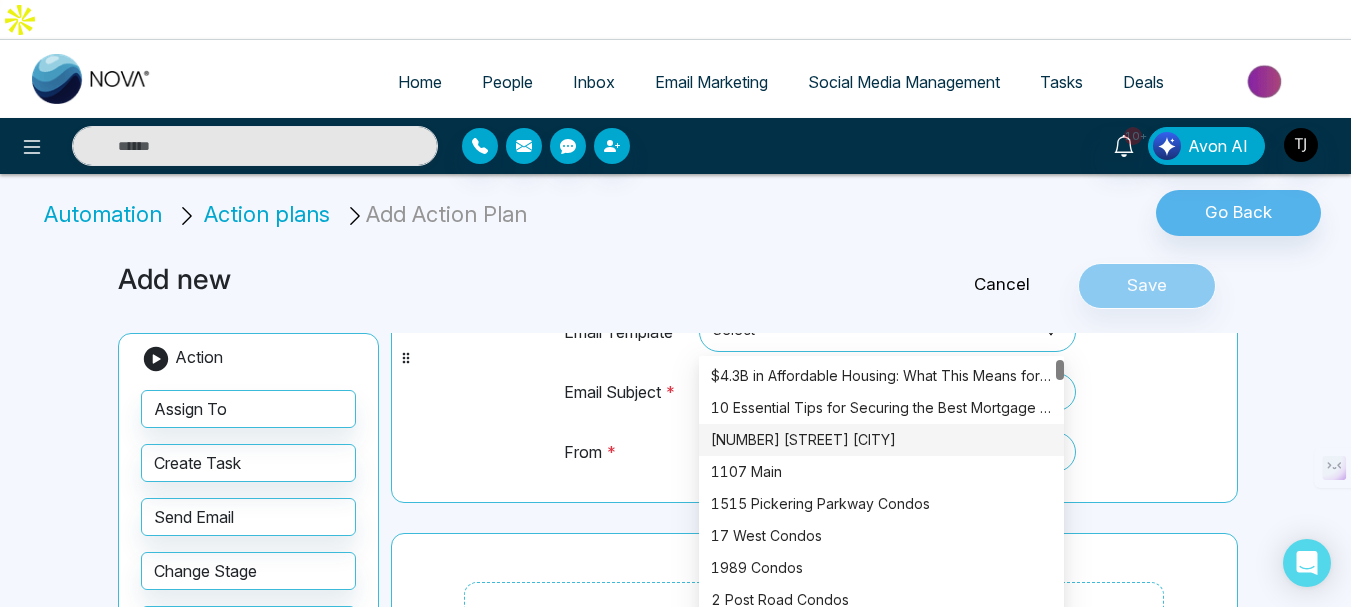 click on "From   *" at bounding box center [627, 461] 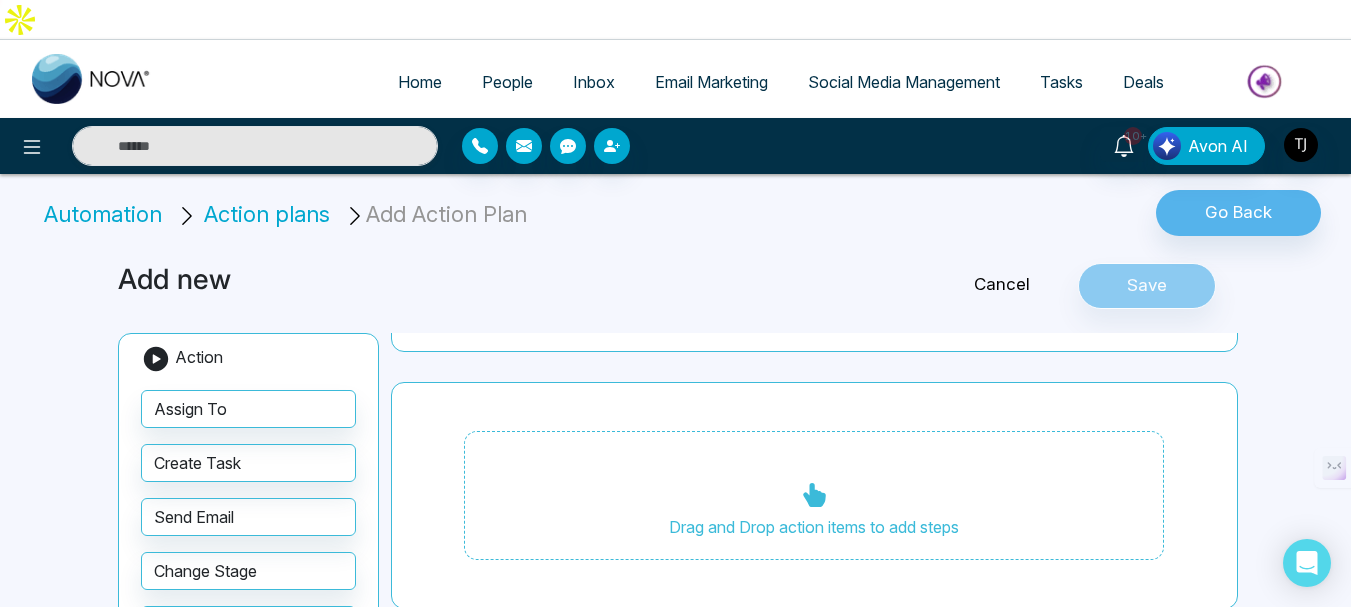 scroll, scrollTop: 662, scrollLeft: 0, axis: vertical 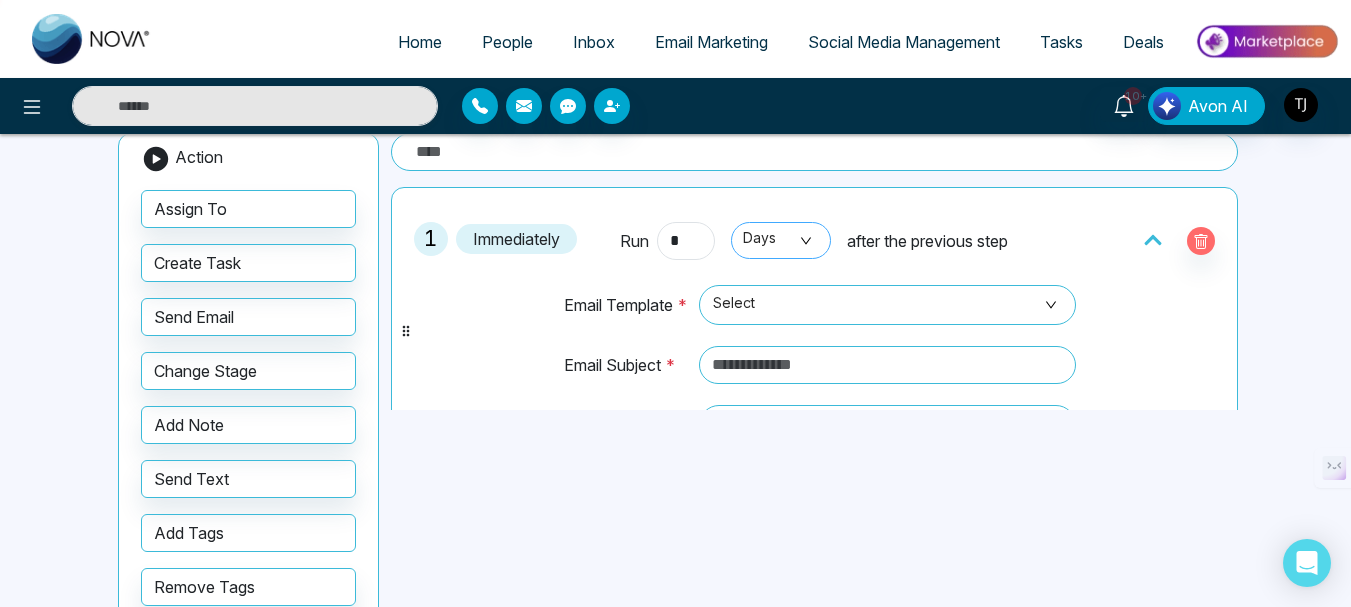 click on "Days" at bounding box center [781, 240] 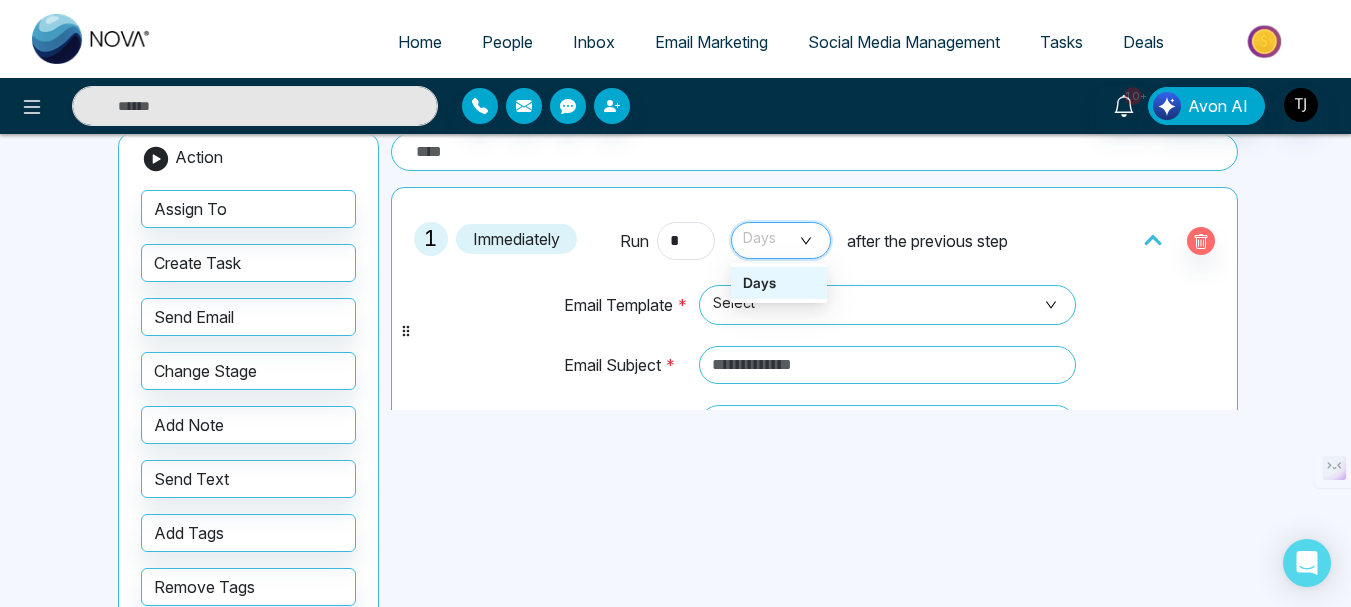 click on "Days" at bounding box center [779, 283] 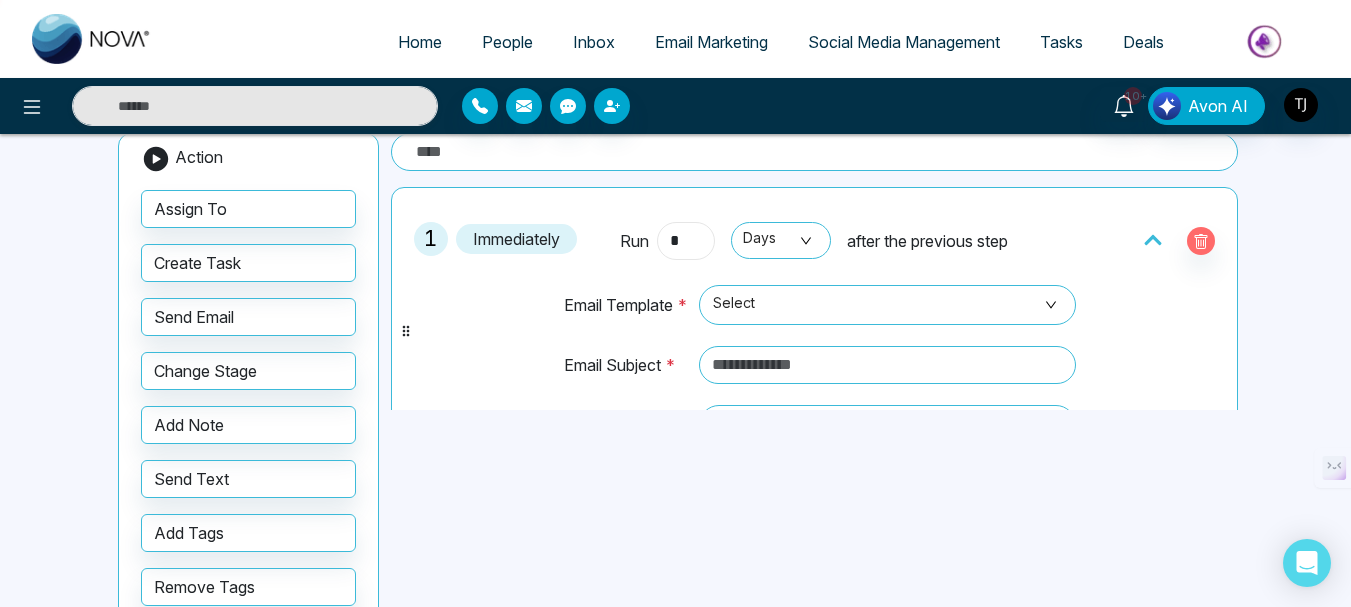 click on "*" at bounding box center [686, 241] 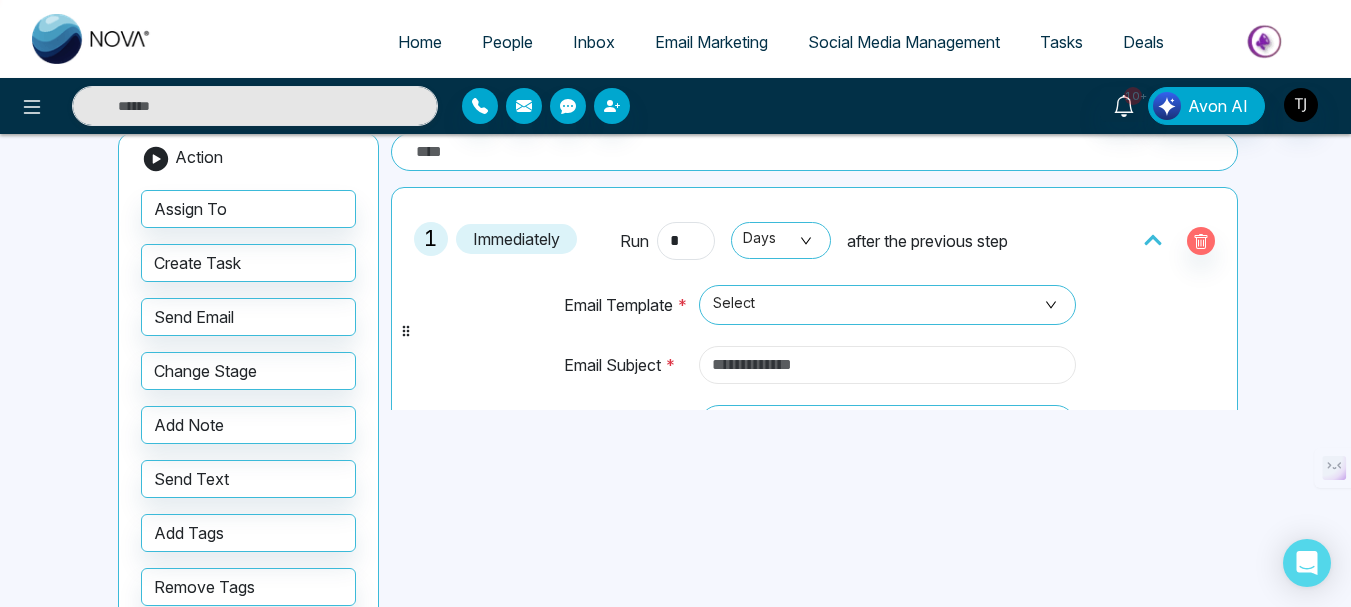 click at bounding box center [887, 365] 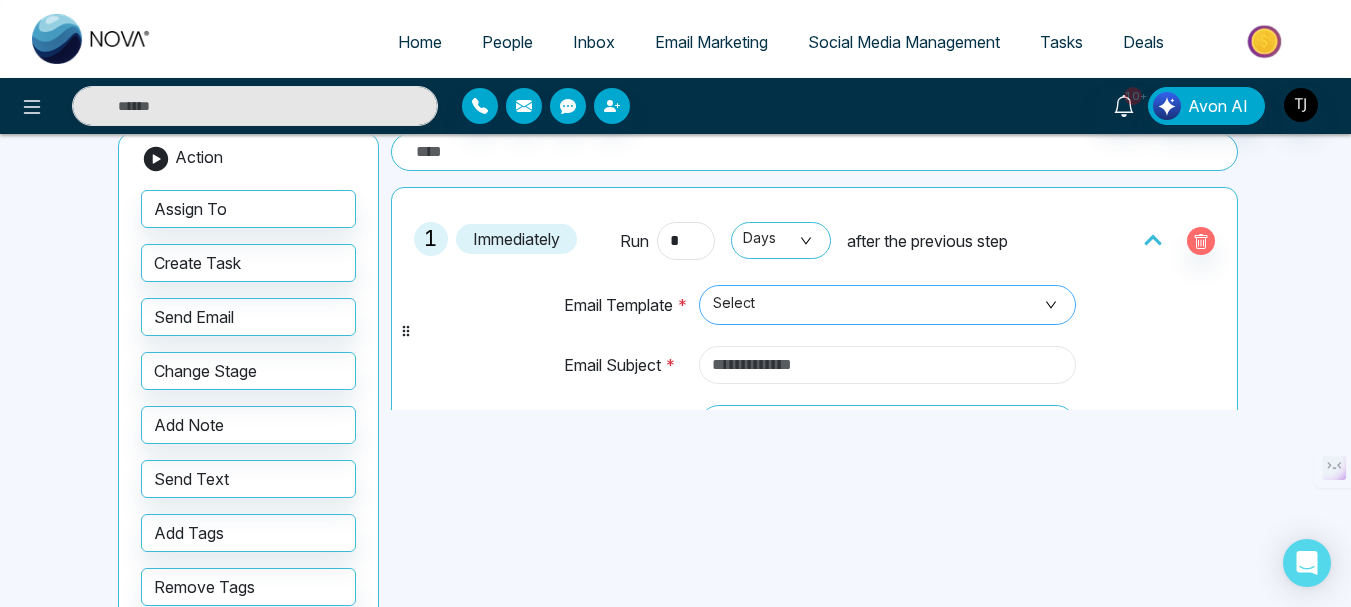 click on "Select" at bounding box center (887, 305) 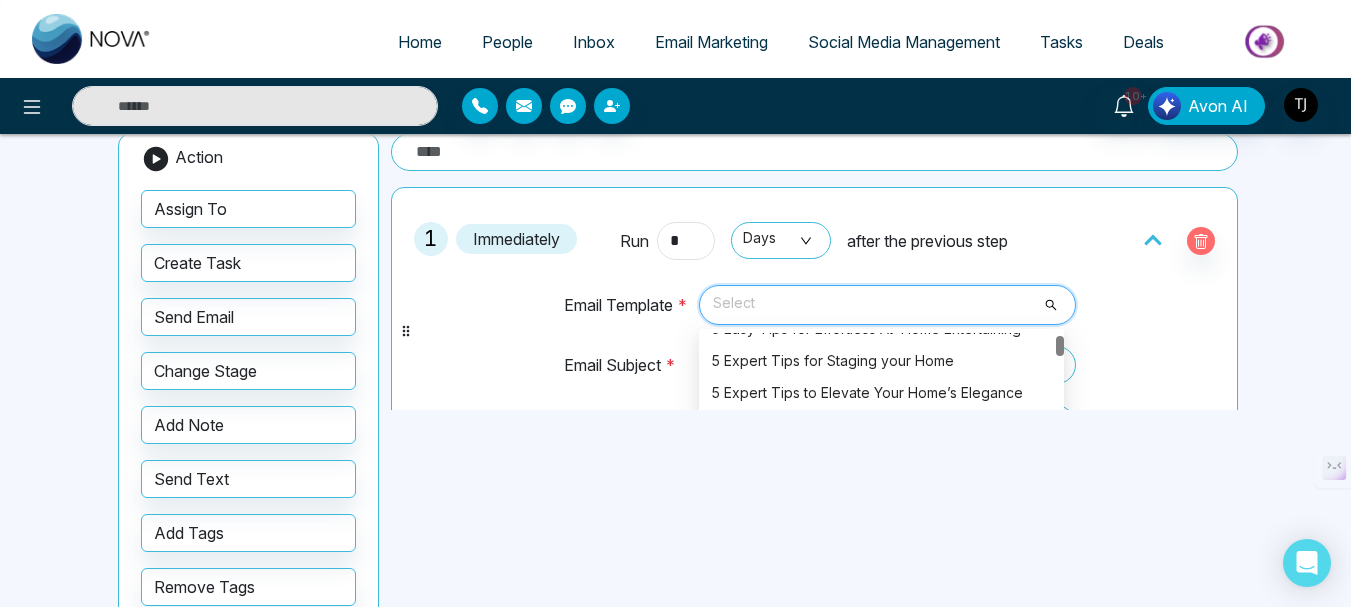 scroll, scrollTop: 600, scrollLeft: 0, axis: vertical 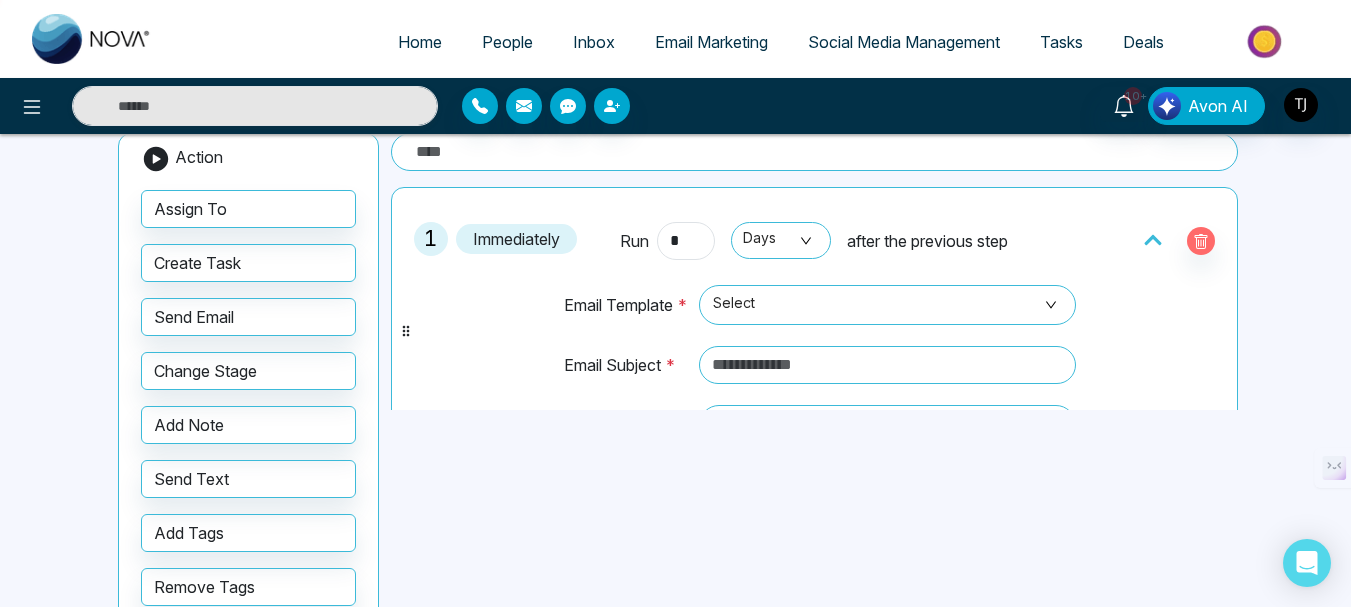 click on "Email Subject   *" at bounding box center [627, 374] 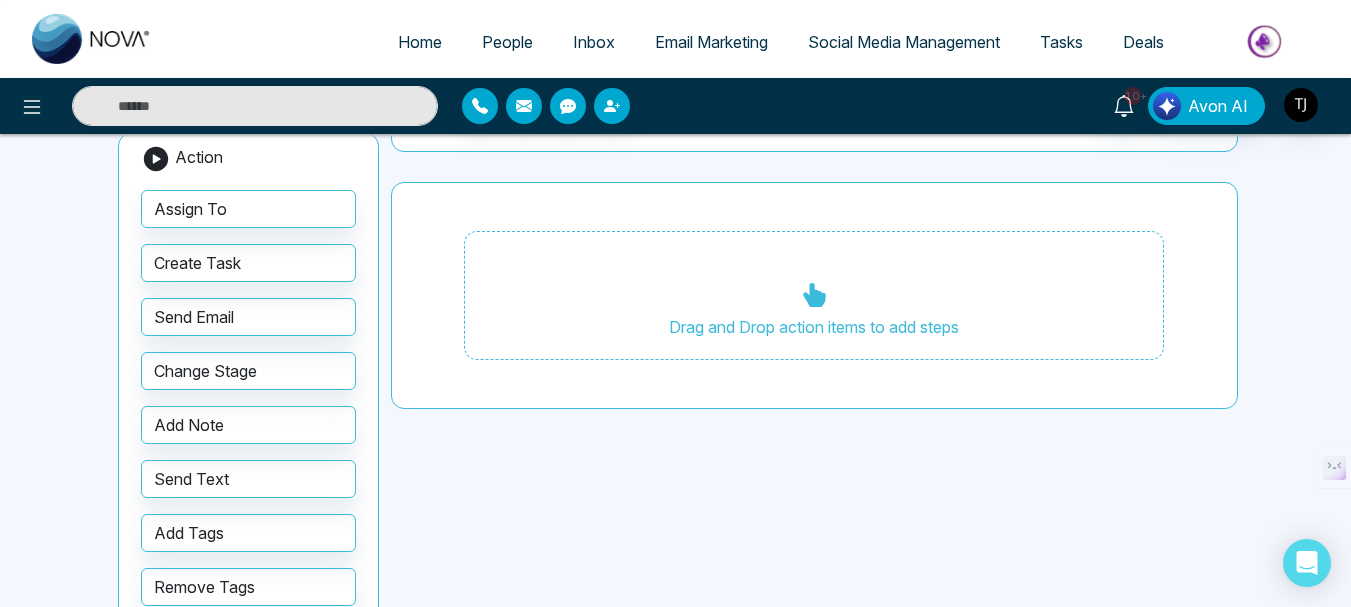 scroll, scrollTop: 871, scrollLeft: 0, axis: vertical 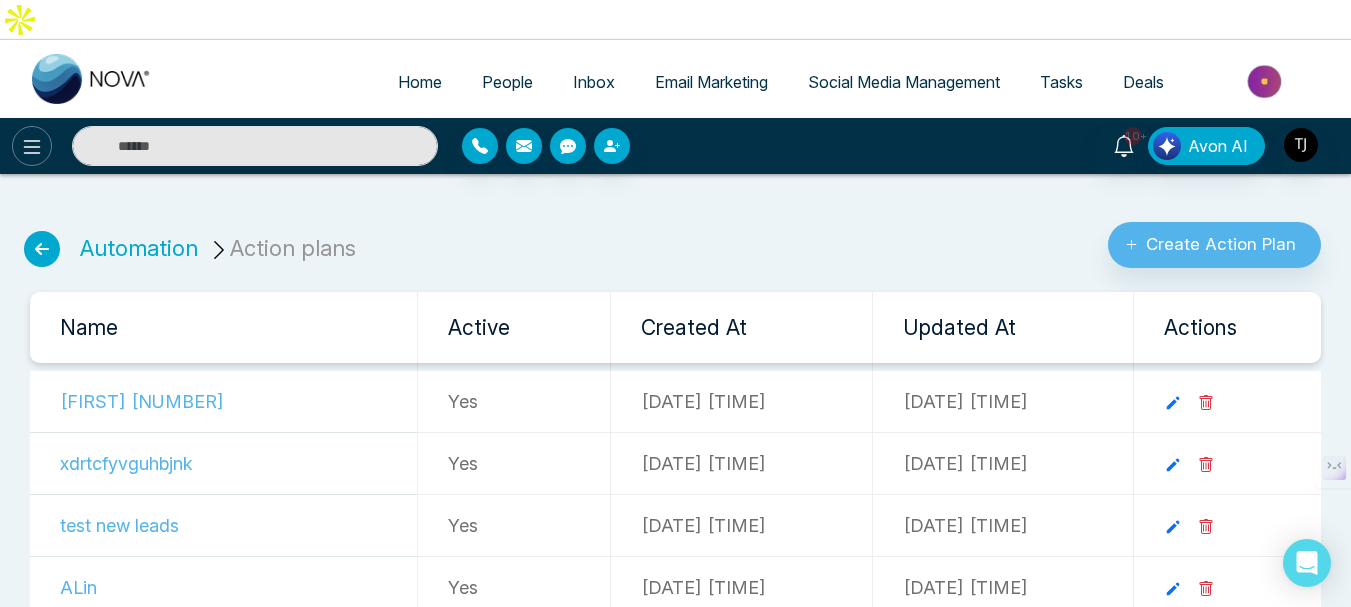 click 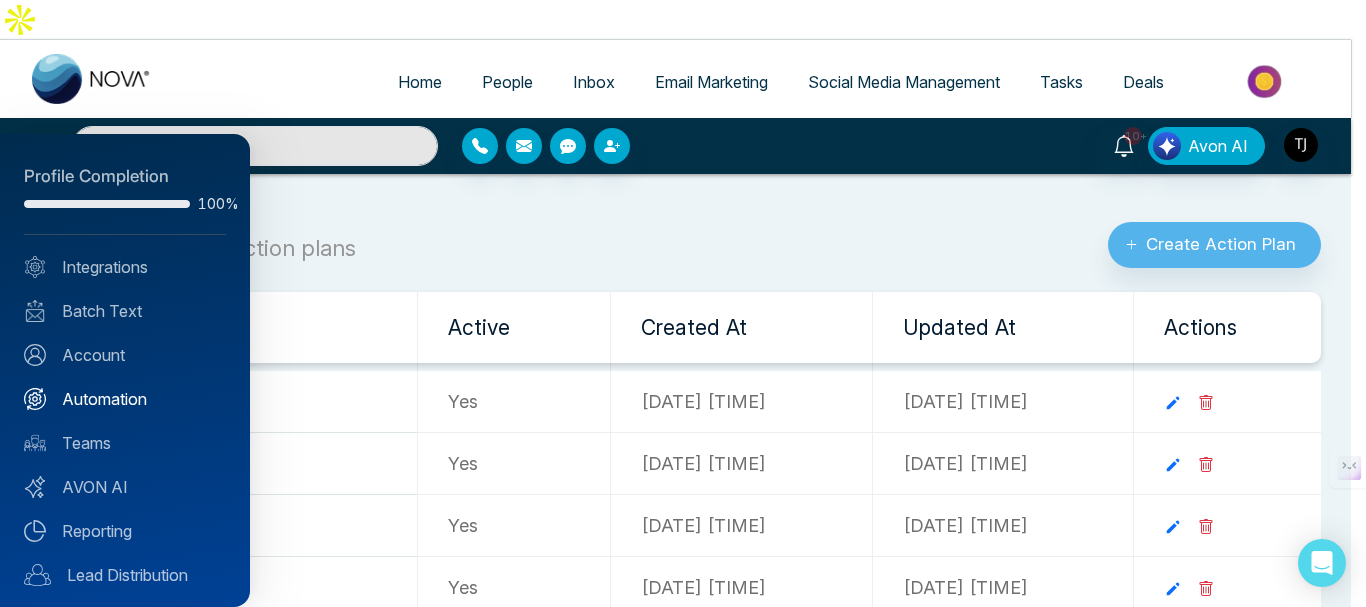 click on "Automation" at bounding box center [125, 399] 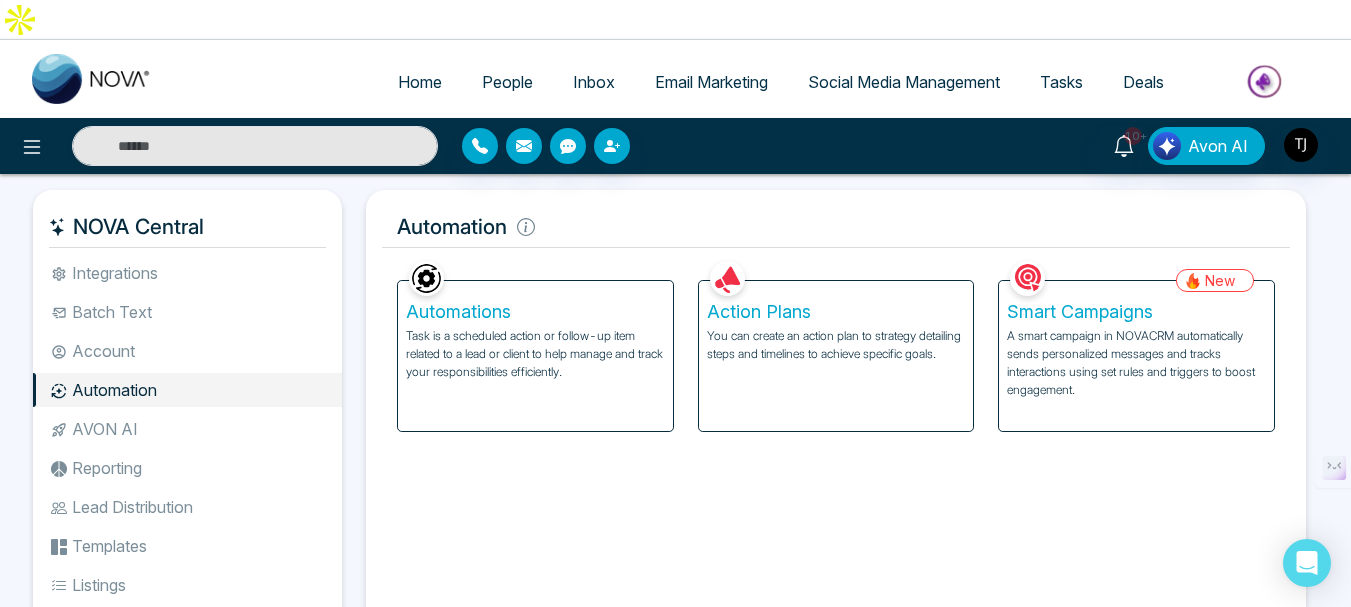 click on "Automations" at bounding box center (535, 312) 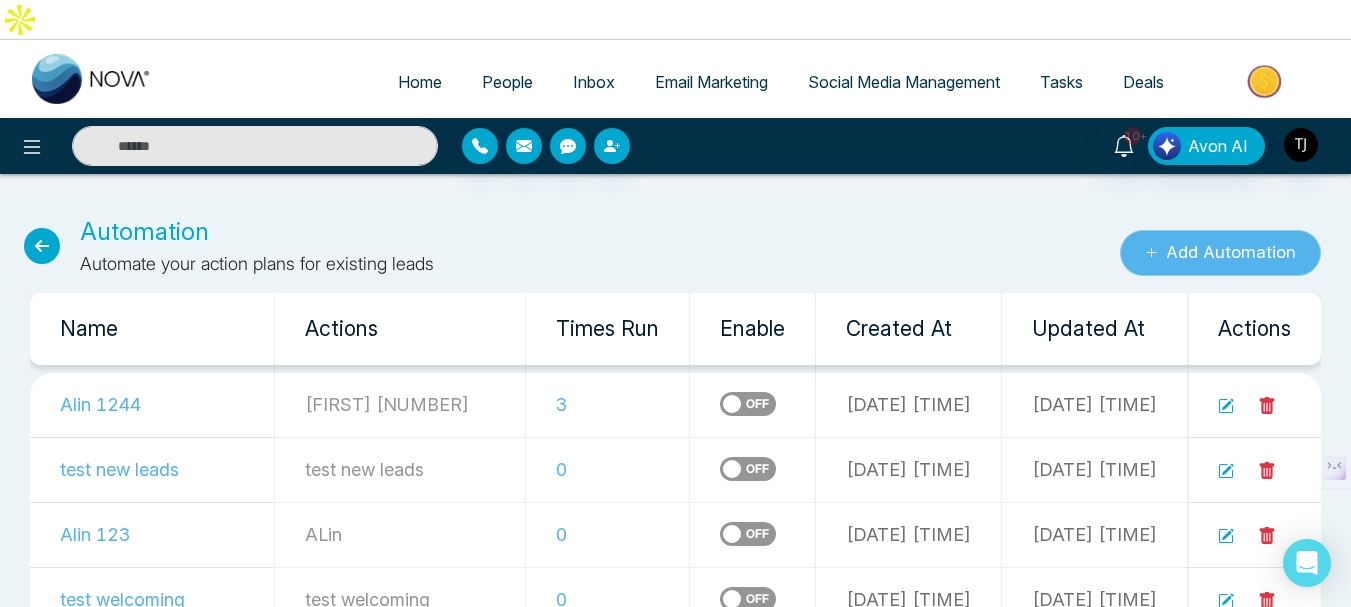 click on "Add Automation" at bounding box center [1220, 253] 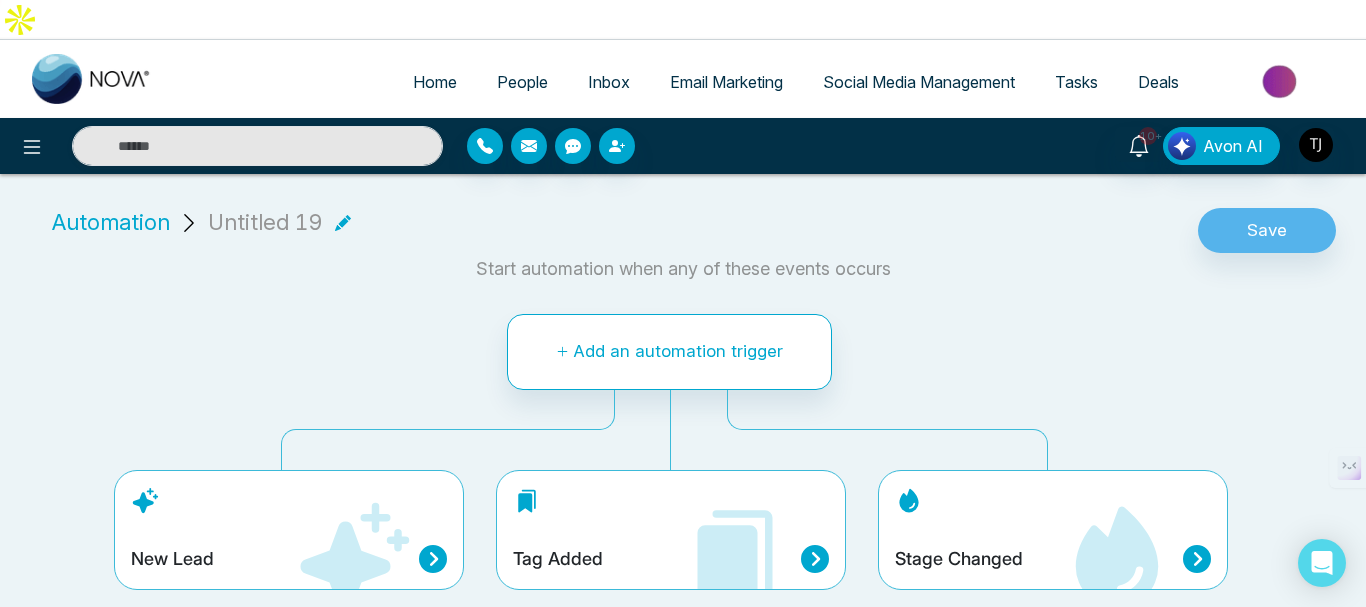 click 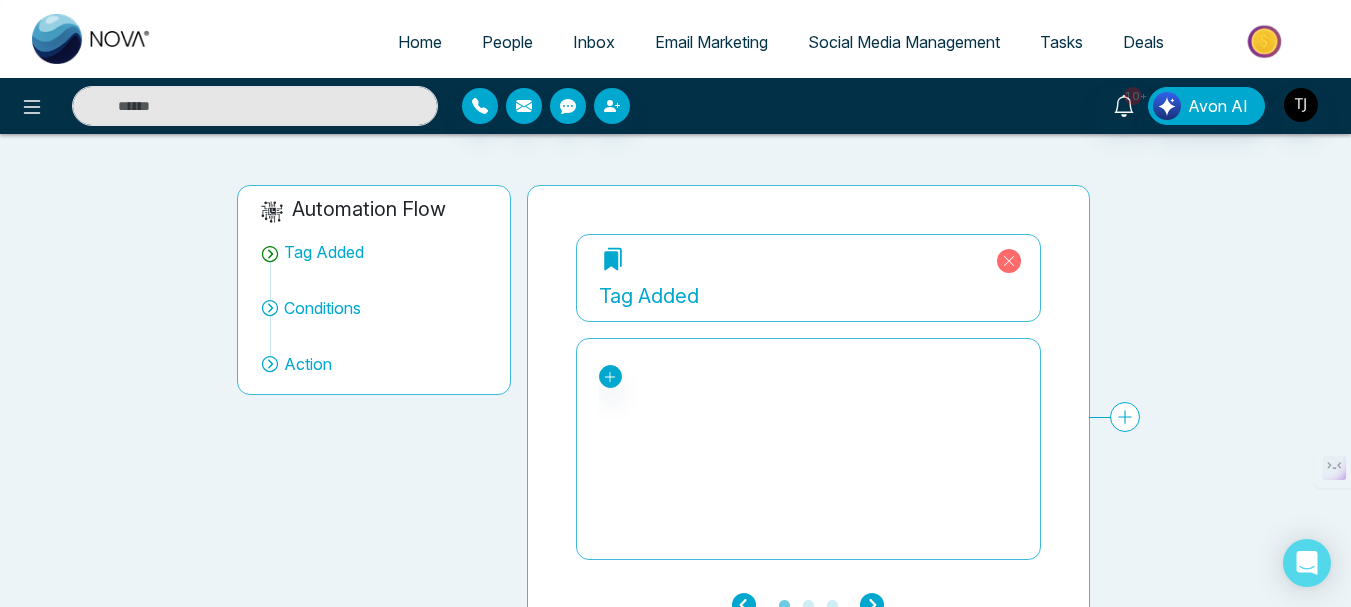 scroll, scrollTop: 148, scrollLeft: 0, axis: vertical 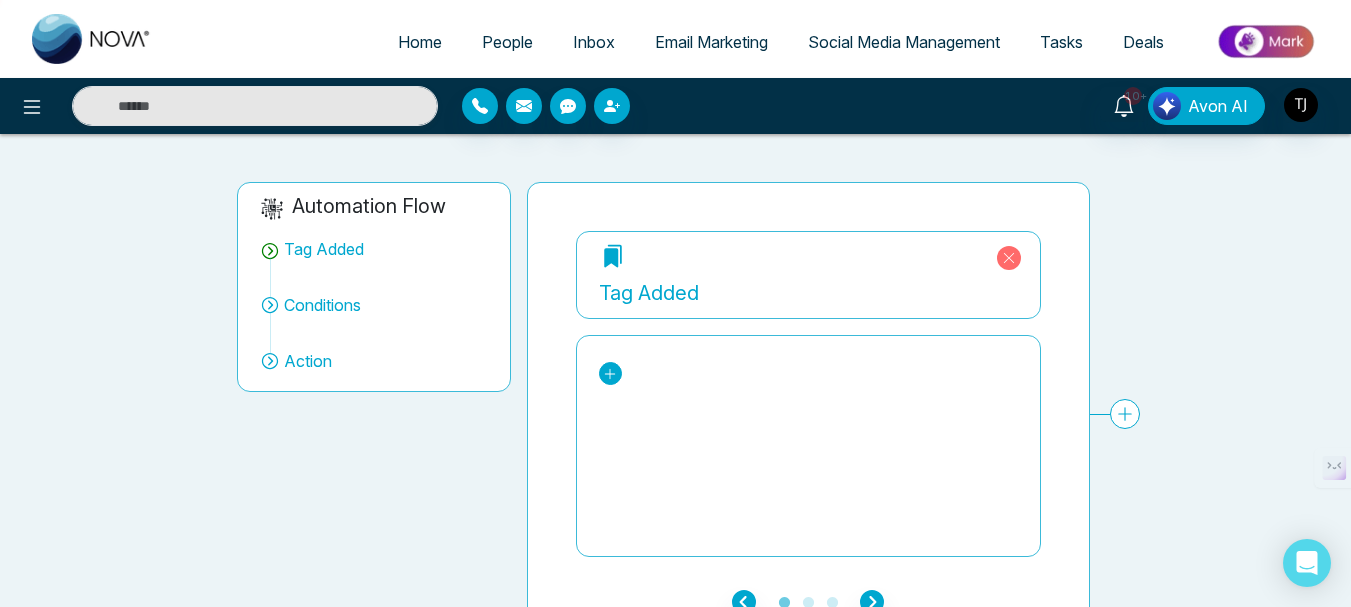 click at bounding box center (610, 373) 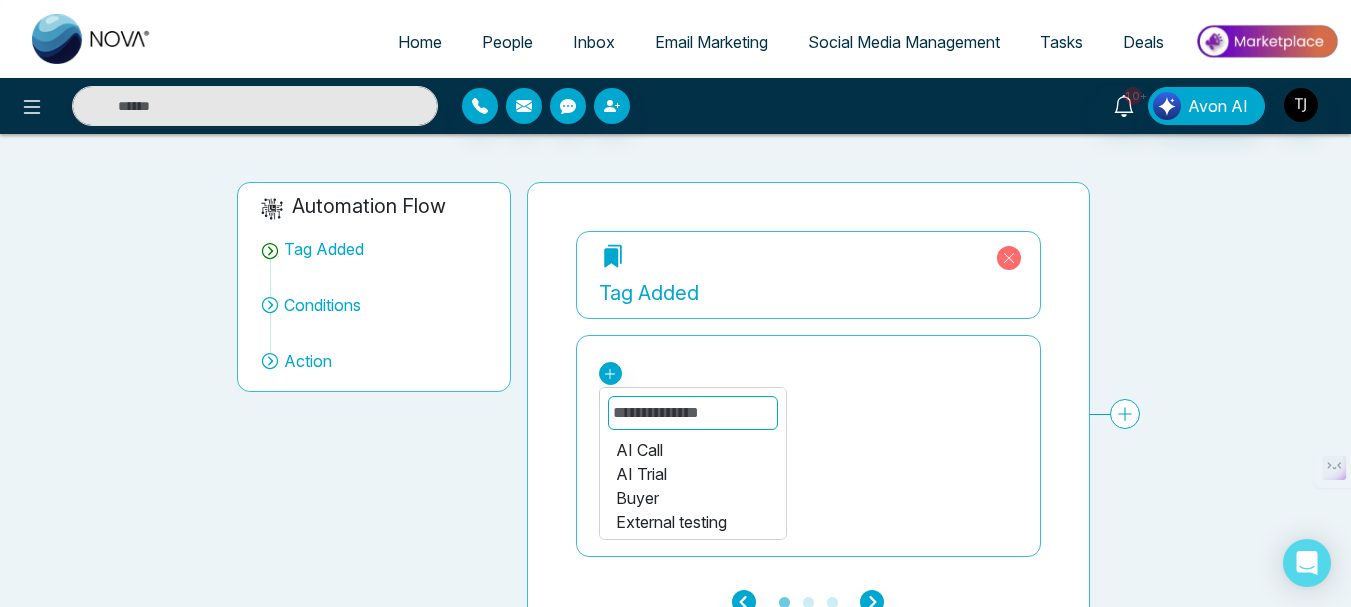click on "Buyer" at bounding box center [693, 498] 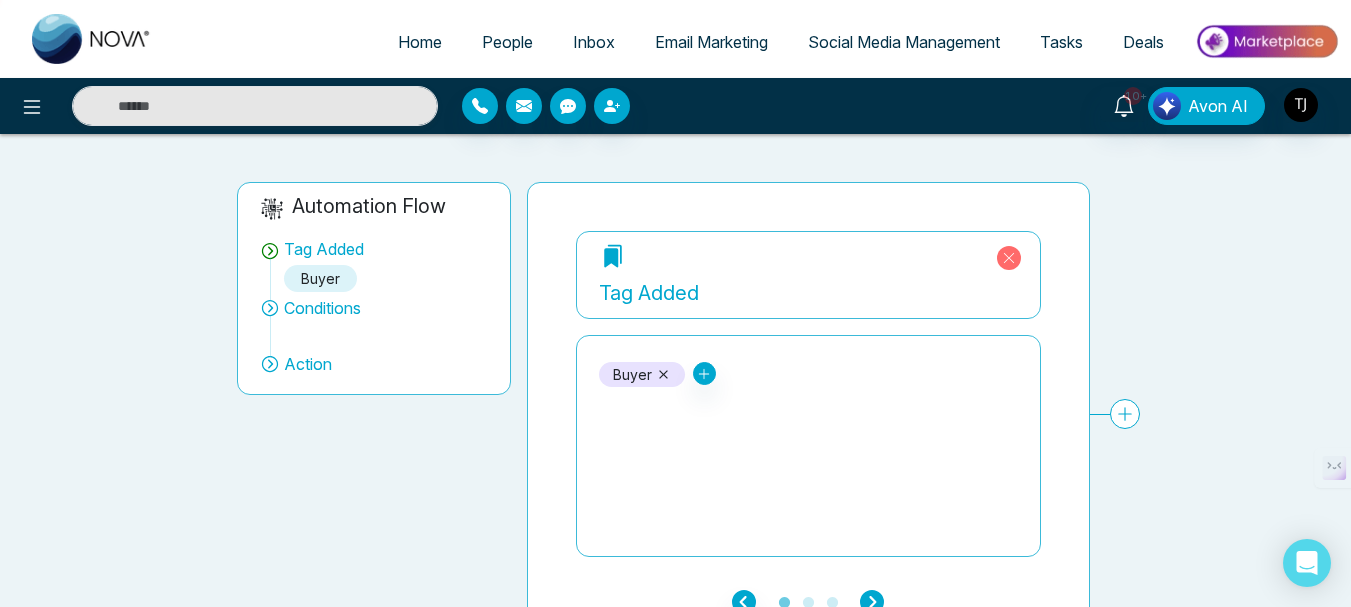 click 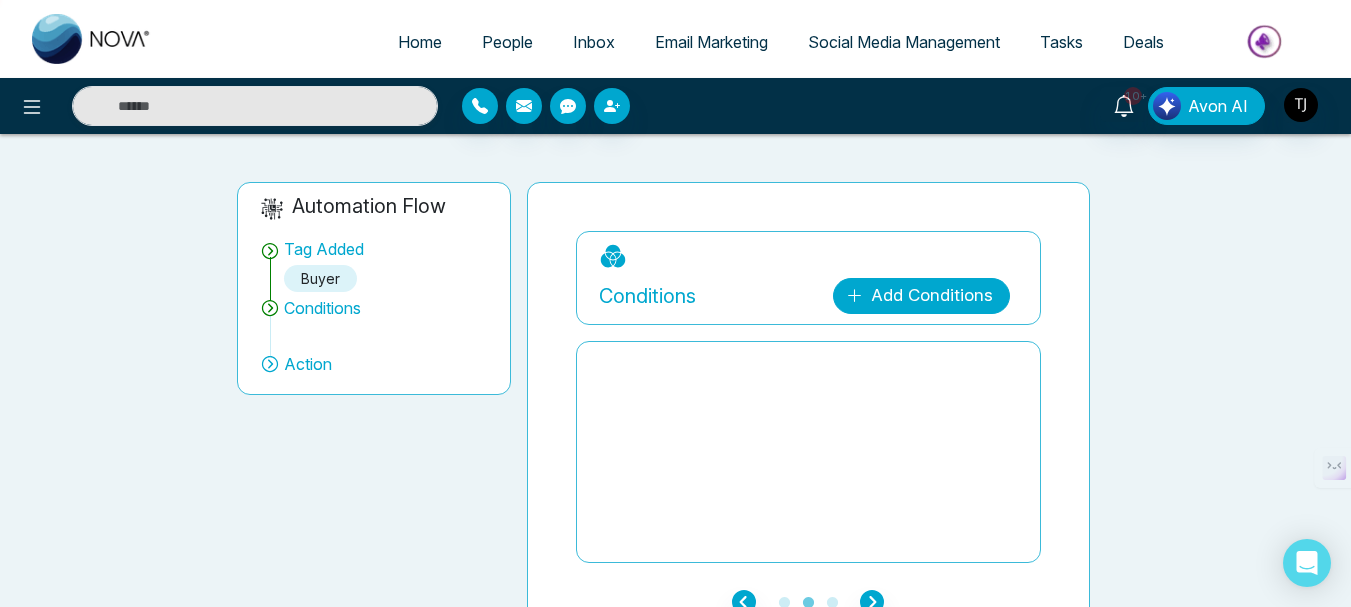 click on "Add Conditions" at bounding box center [921, 296] 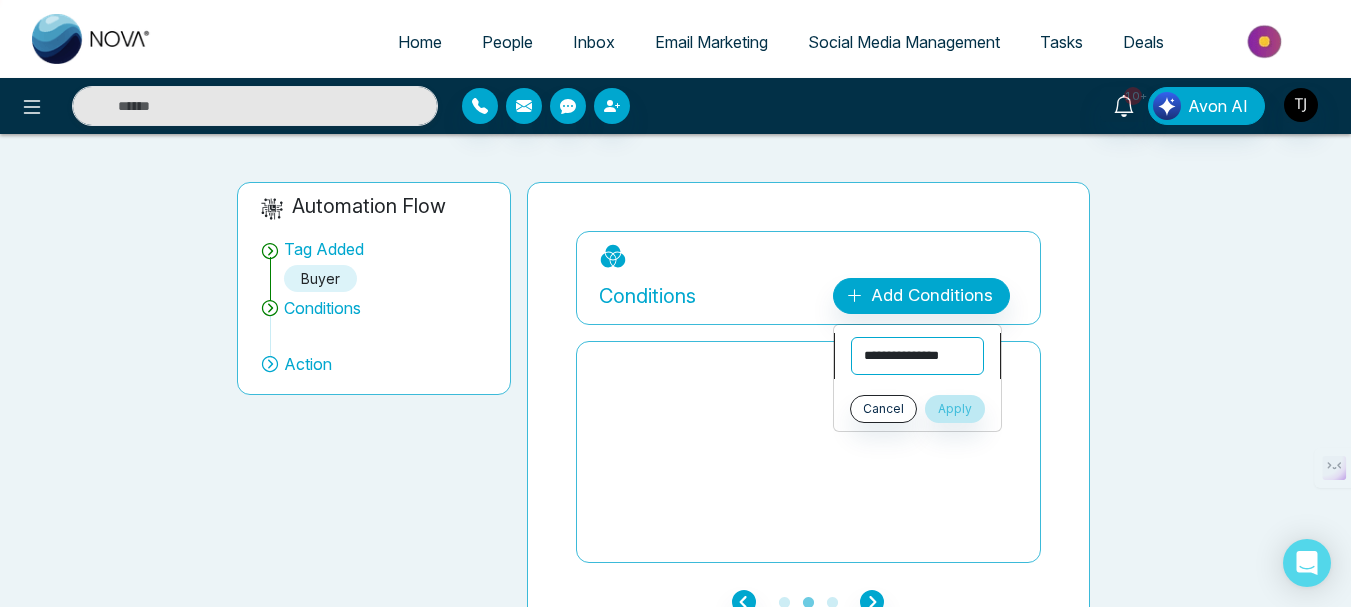 click on "**********" at bounding box center (917, 356) 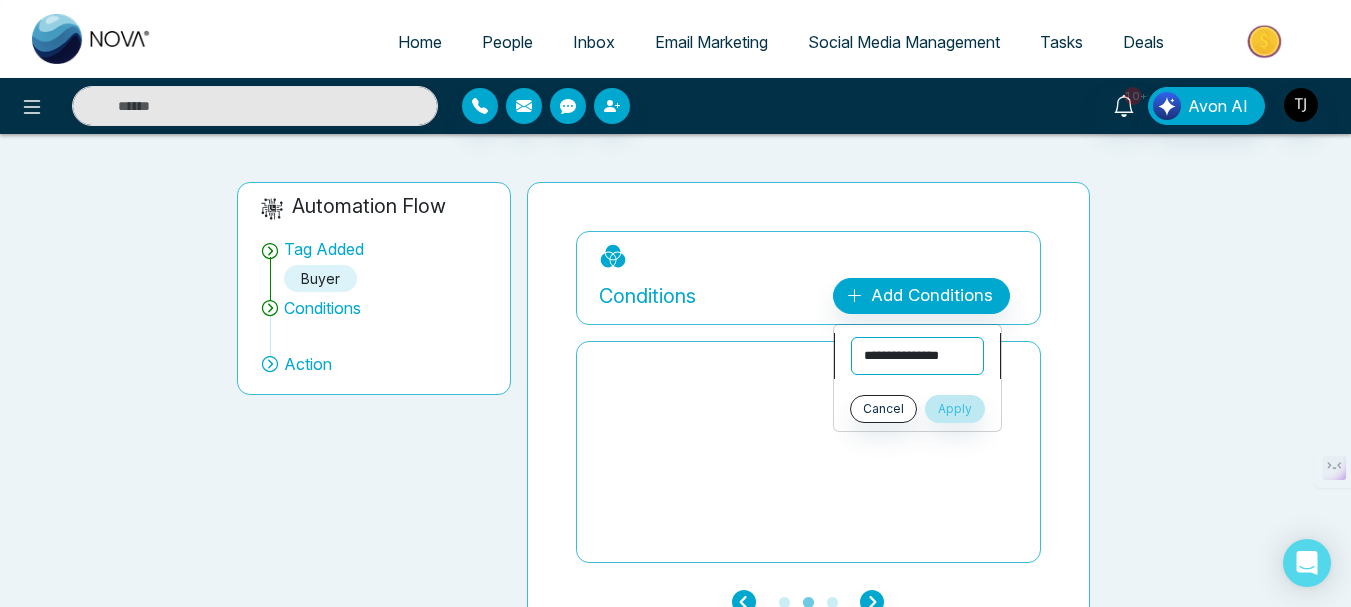 select on "****" 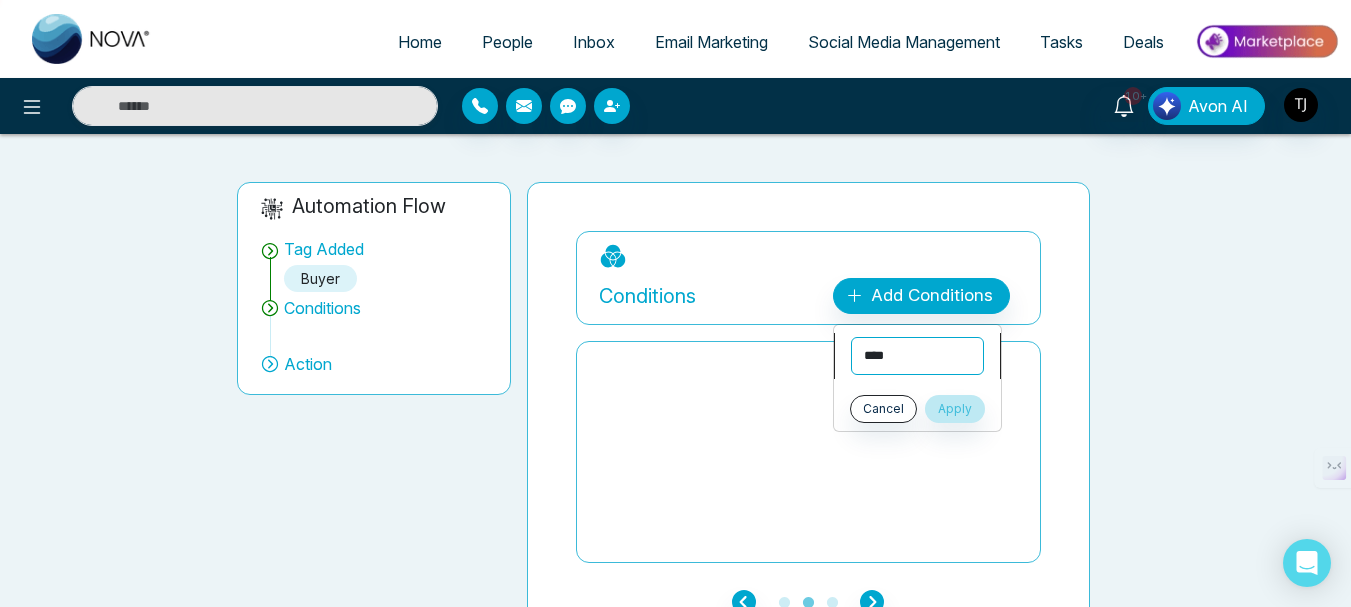 click on "**********" at bounding box center [917, 356] 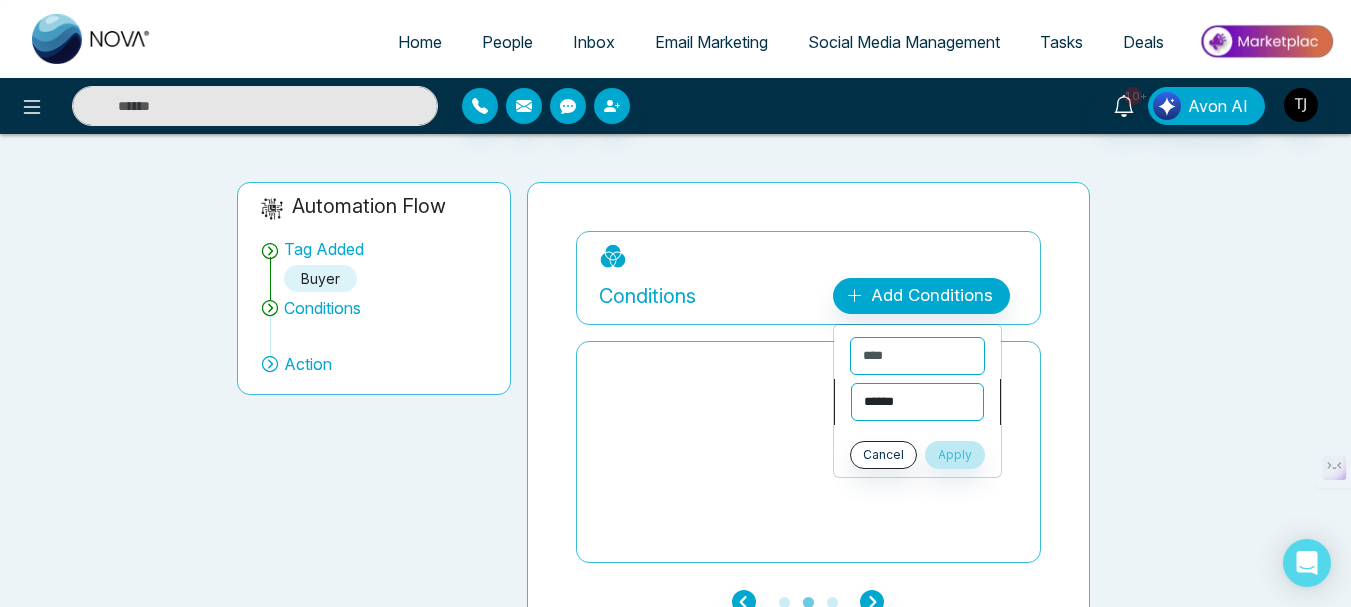 click on "**********" at bounding box center [917, 402] 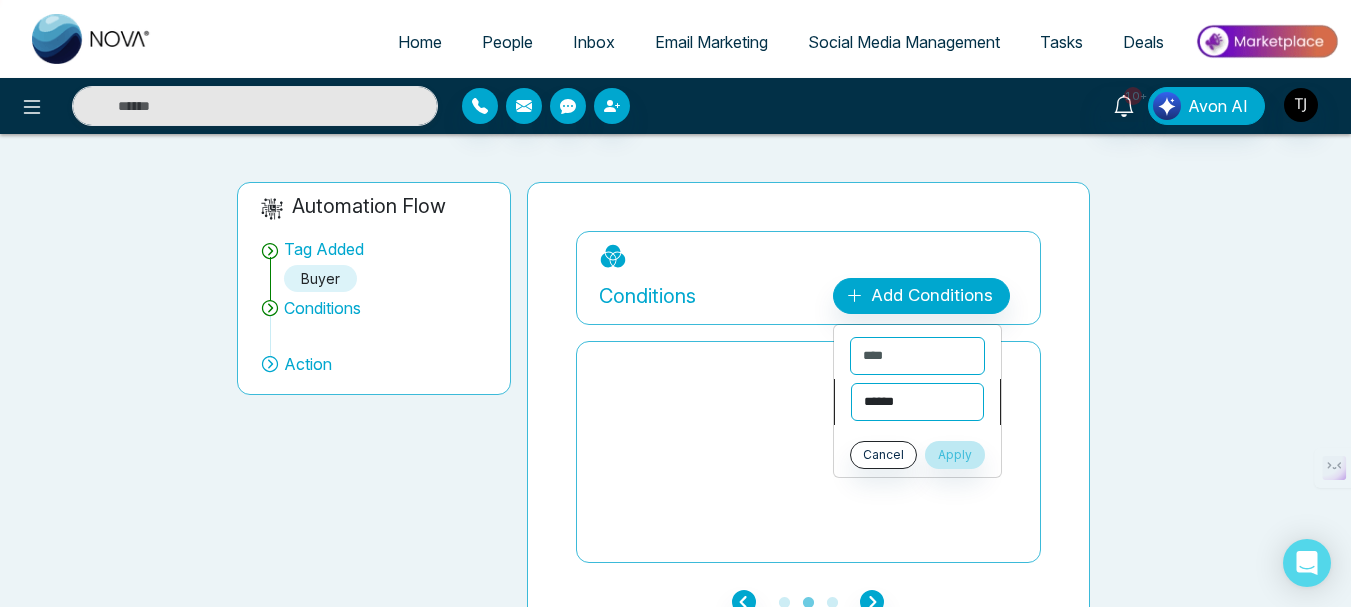 select on "*******" 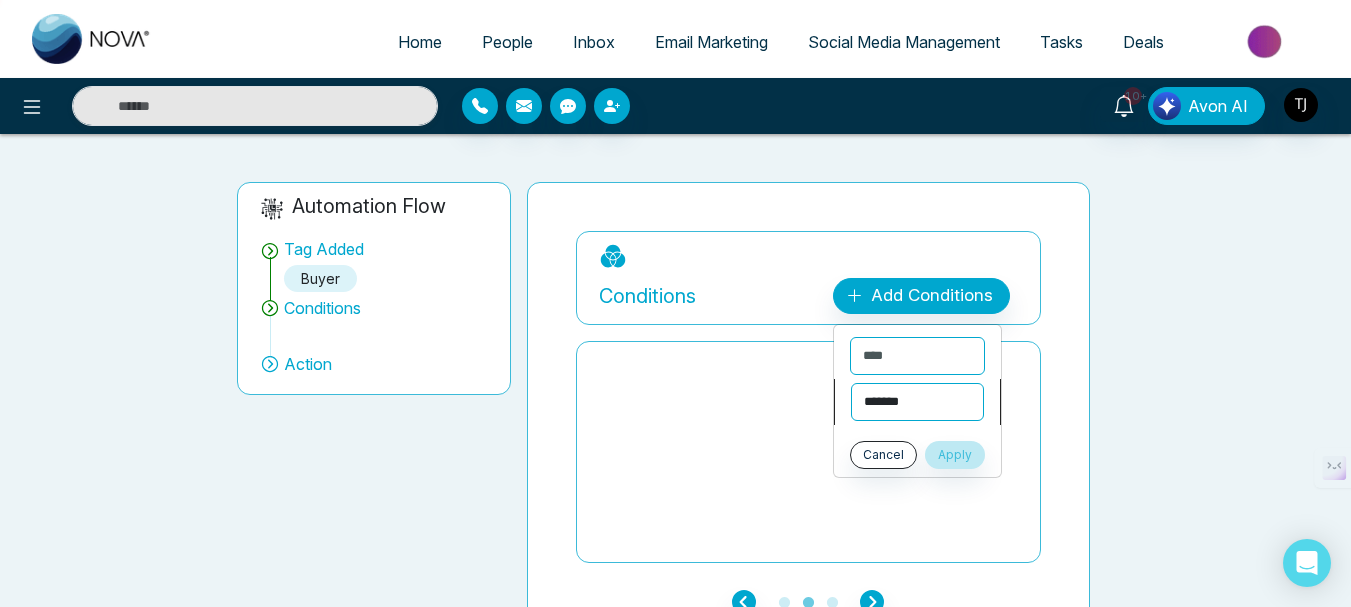 click on "**********" at bounding box center (917, 402) 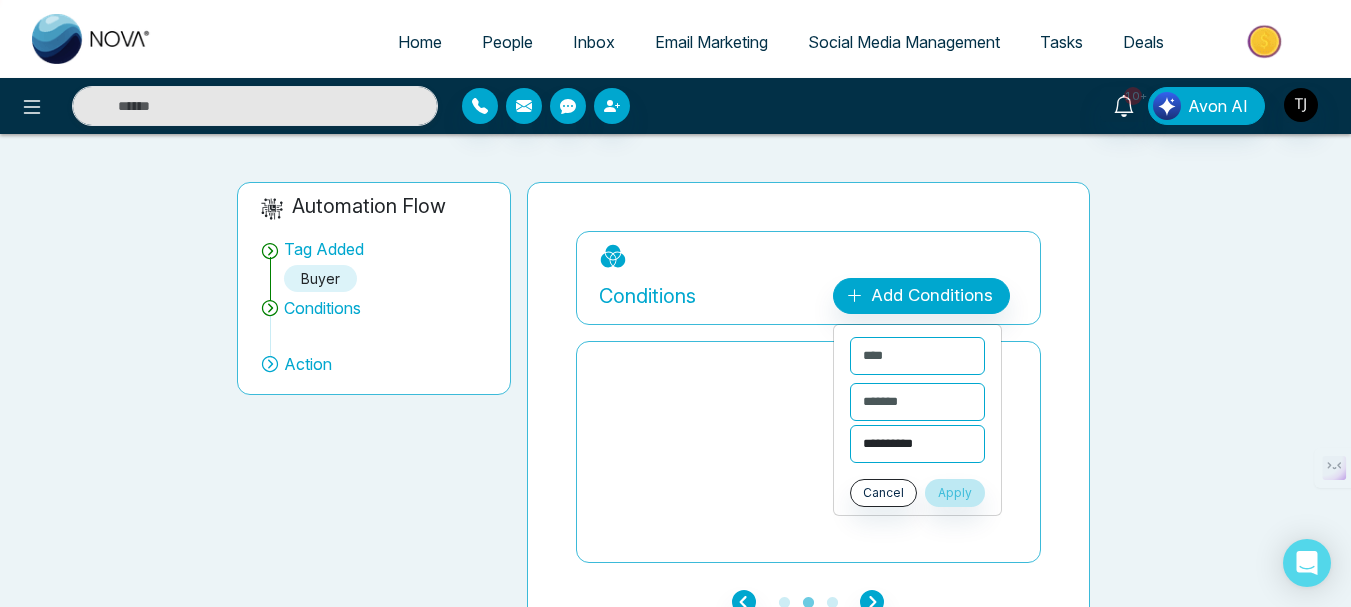click on "**********" at bounding box center [917, 444] 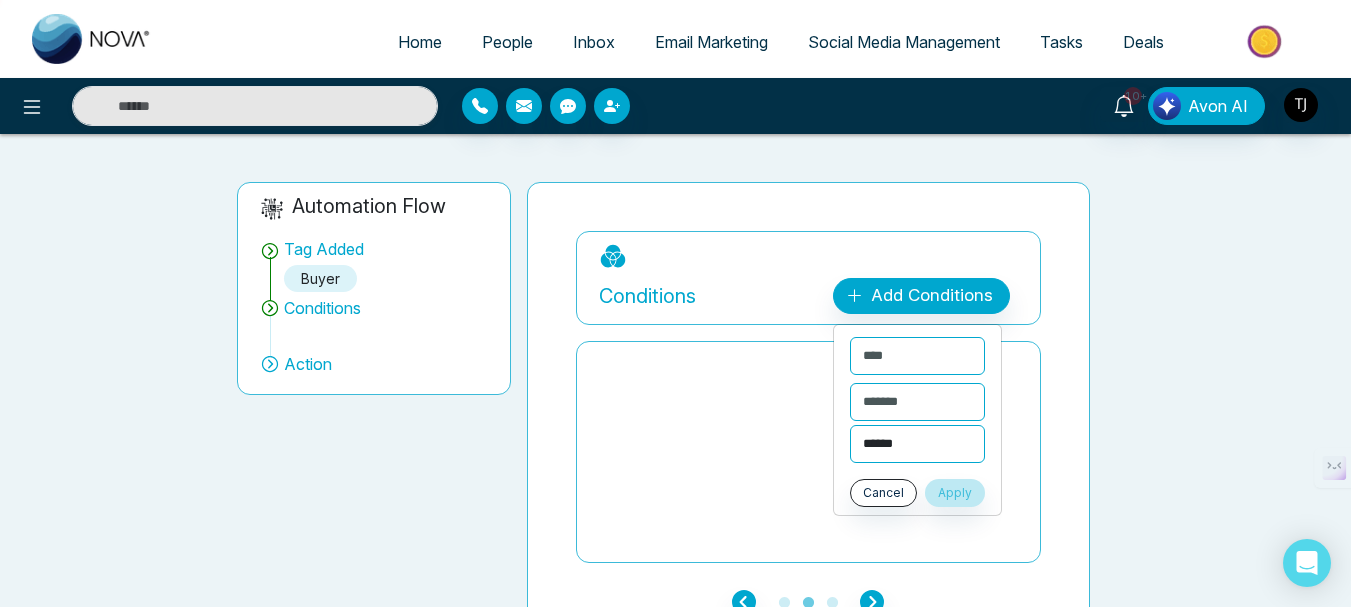 select on "********" 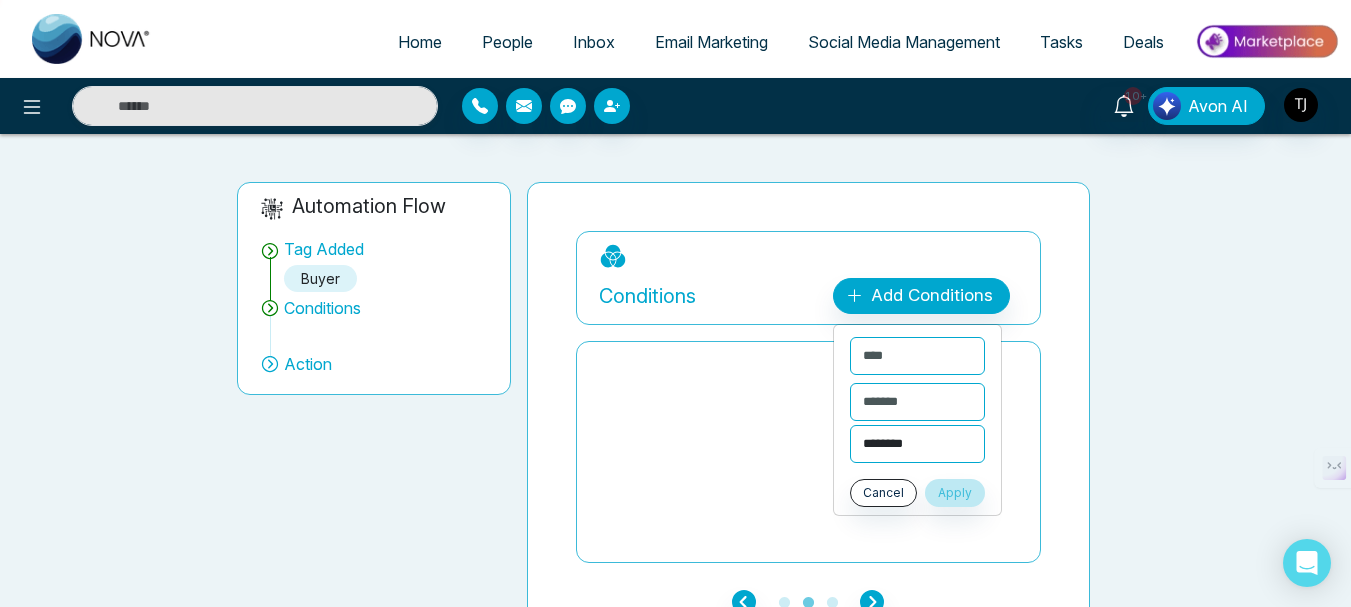 click on "**********" at bounding box center [917, 444] 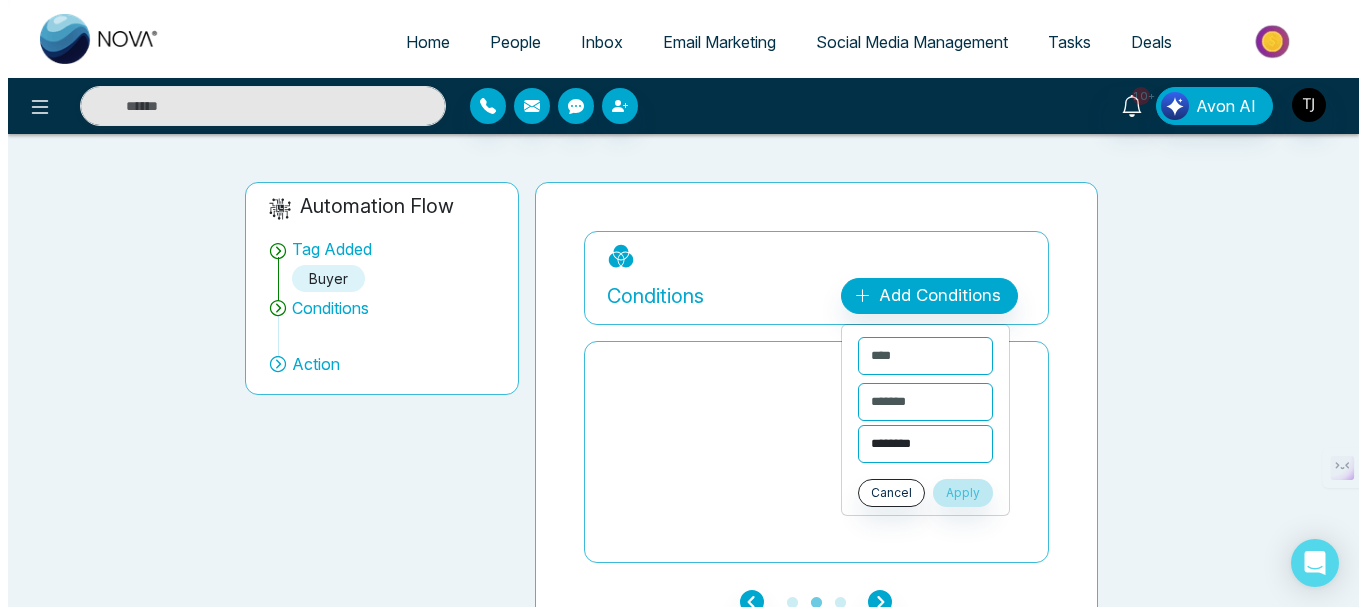 scroll, scrollTop: 0, scrollLeft: 0, axis: both 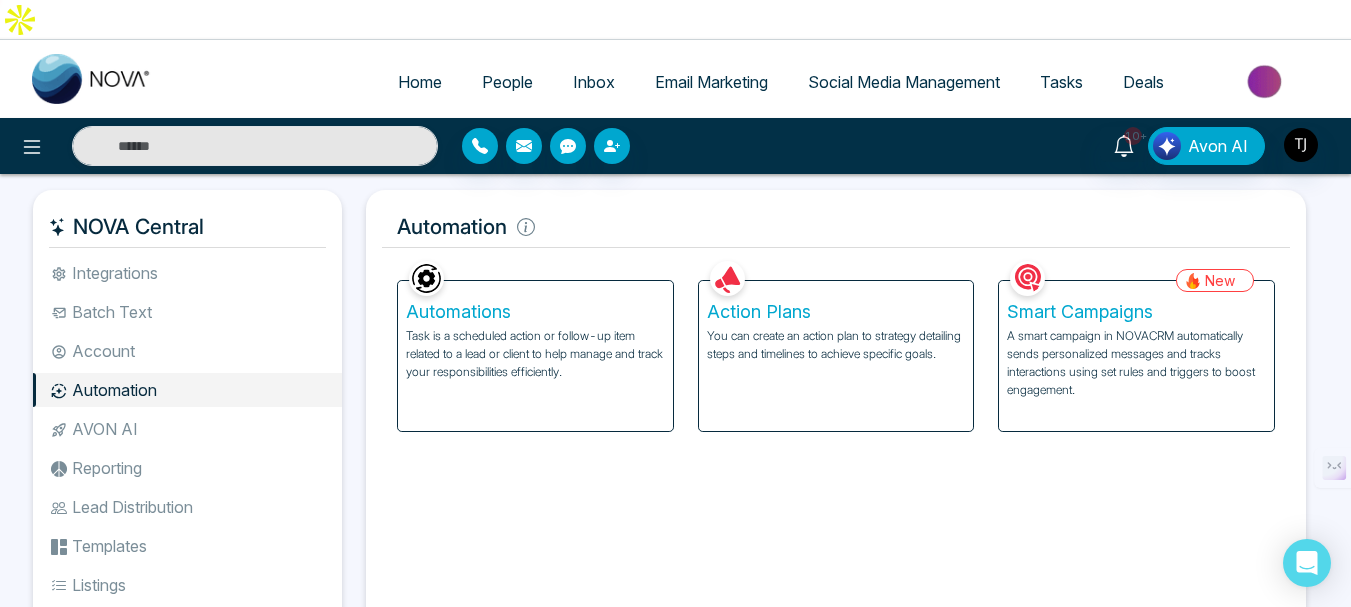 click on "Smart Campaigns" at bounding box center [1136, 312] 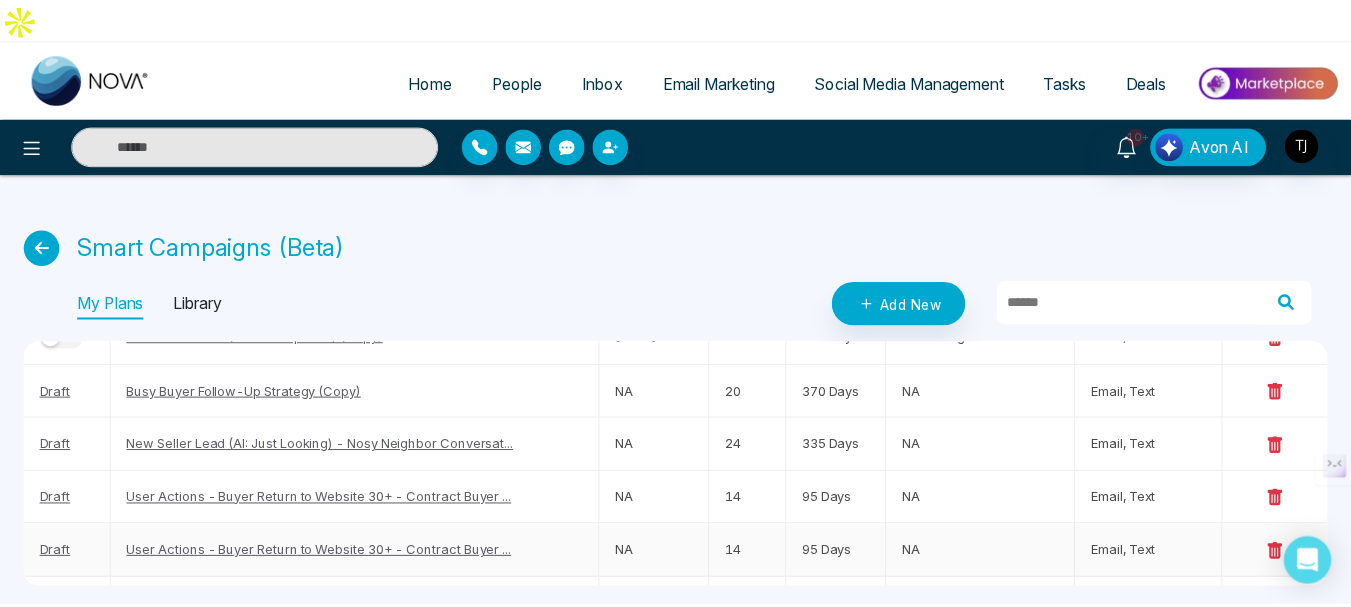 scroll, scrollTop: 346, scrollLeft: 0, axis: vertical 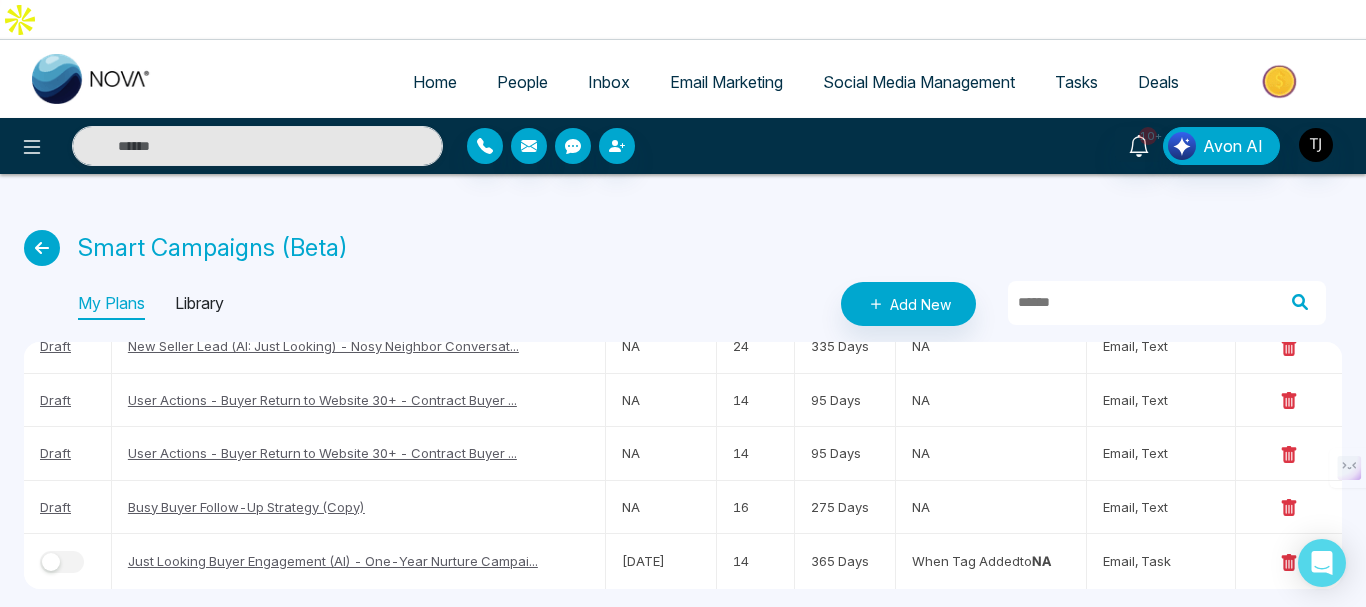 click on "Library" at bounding box center [199, 304] 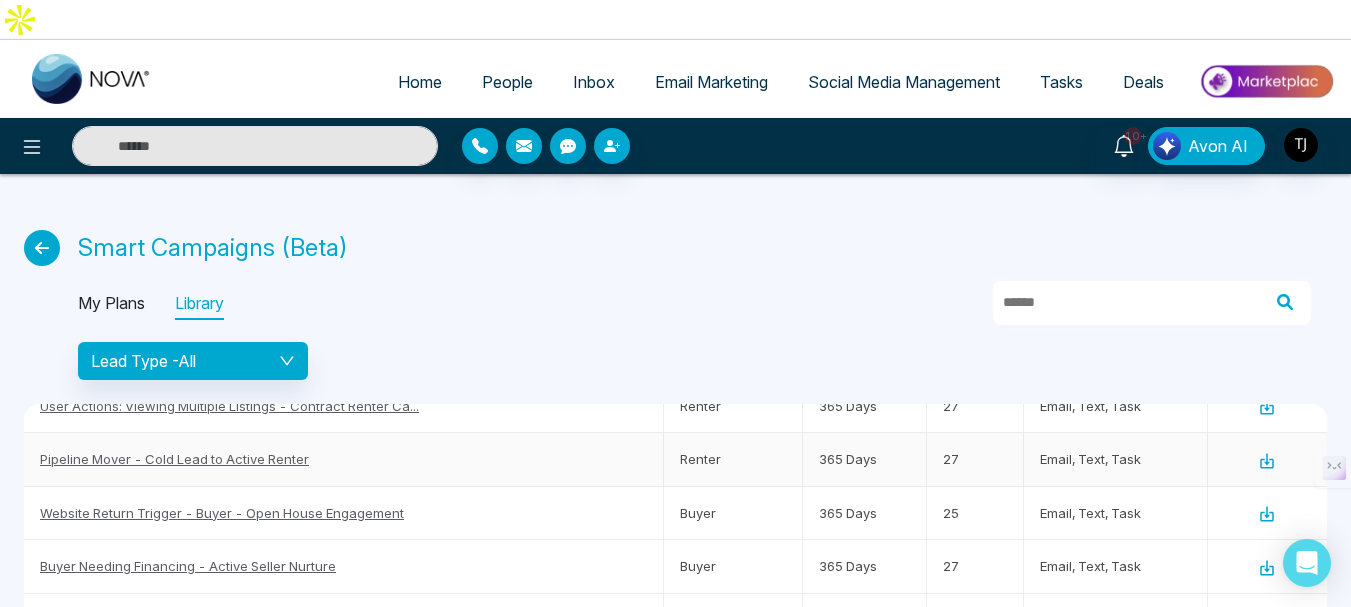 scroll, scrollTop: 0, scrollLeft: 0, axis: both 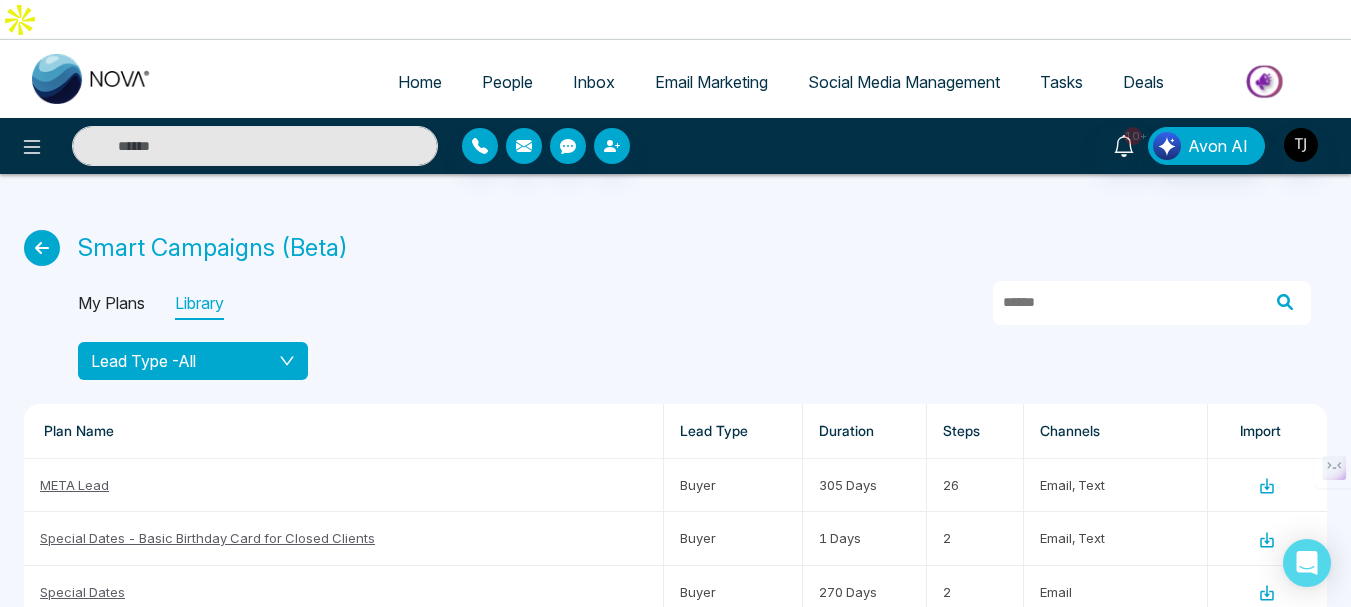 click on "Lead Type -  All" at bounding box center (193, 361) 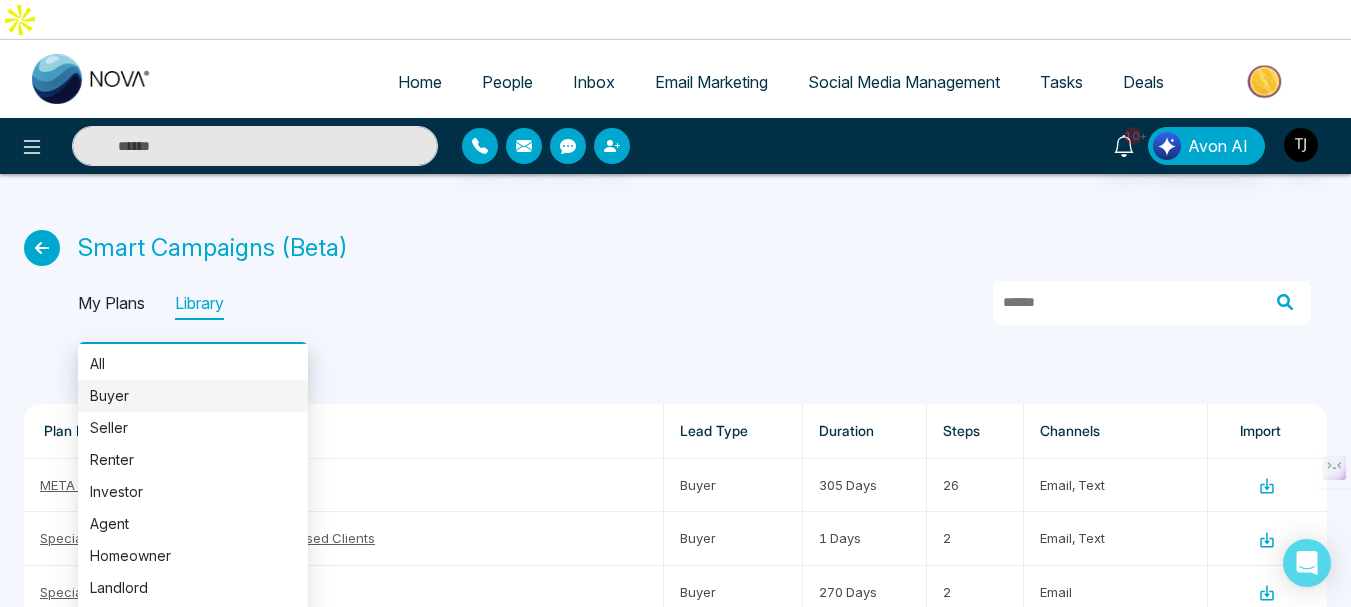 click on "Buyer" at bounding box center (193, 396) 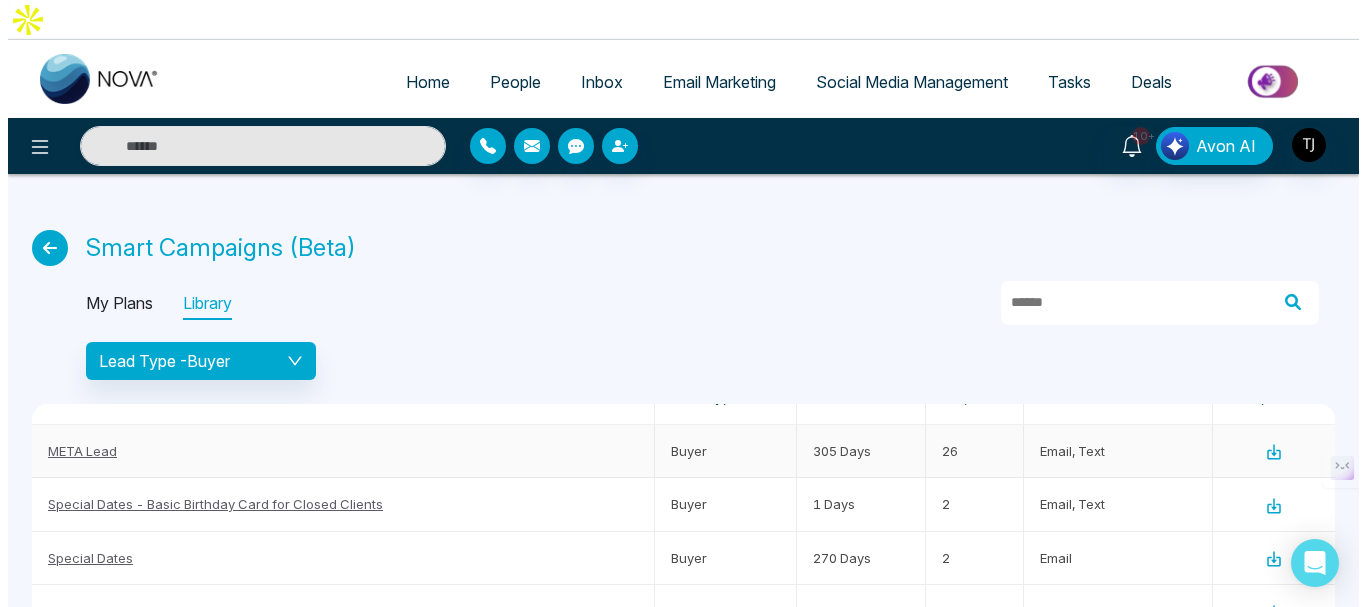 scroll, scrollTop: 0, scrollLeft: 0, axis: both 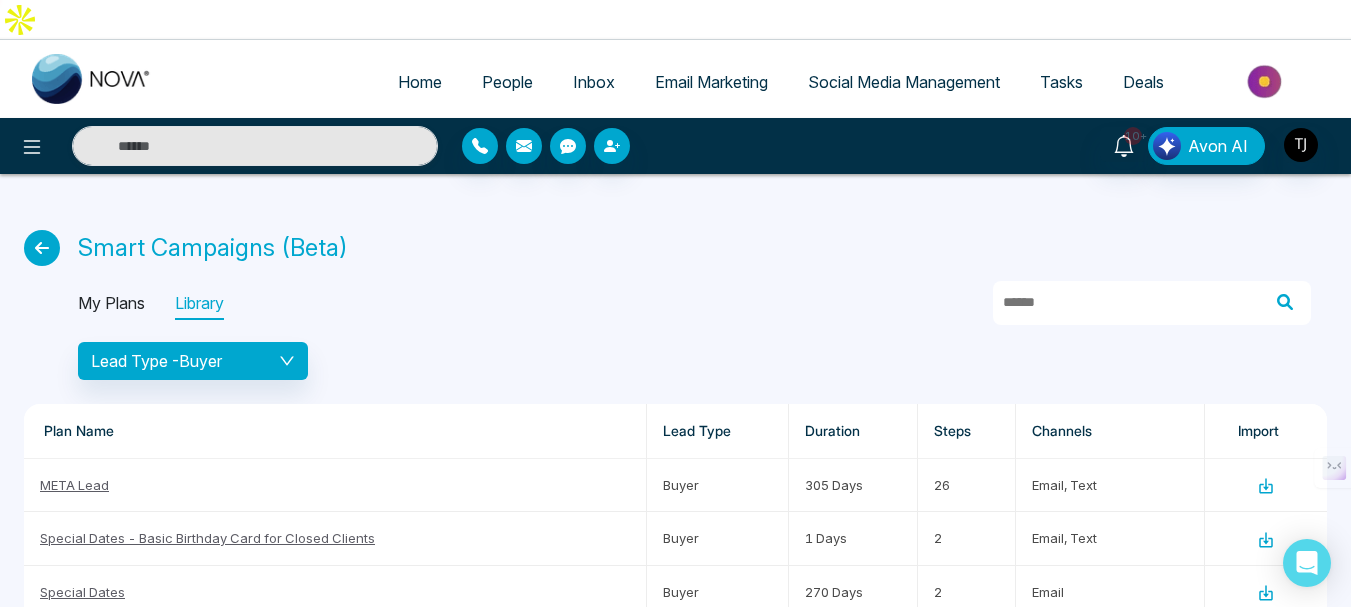 click on "My Plans" at bounding box center (111, 304) 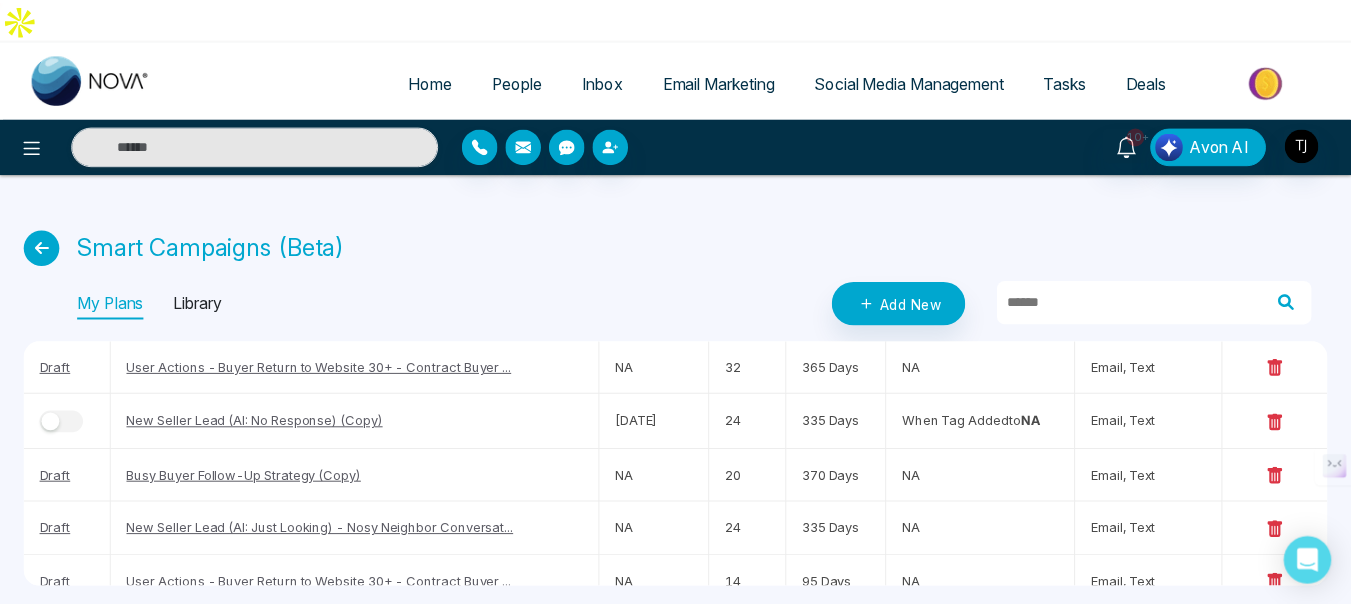 scroll, scrollTop: 146, scrollLeft: 0, axis: vertical 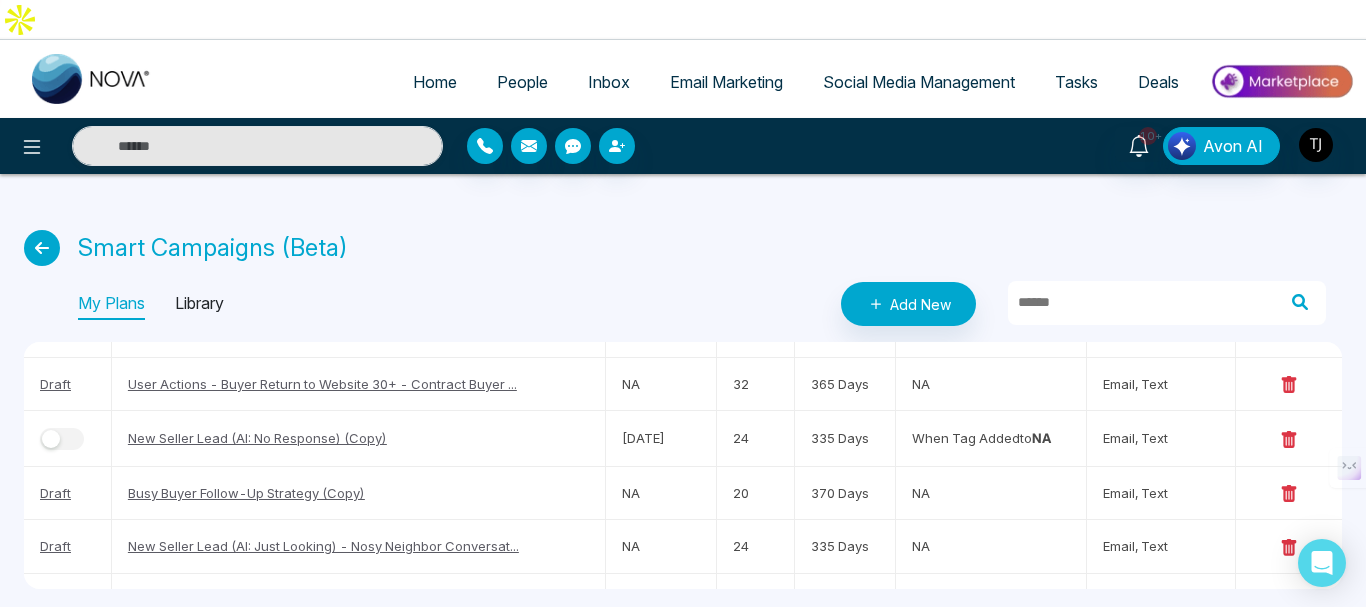 click at bounding box center (42, 248) 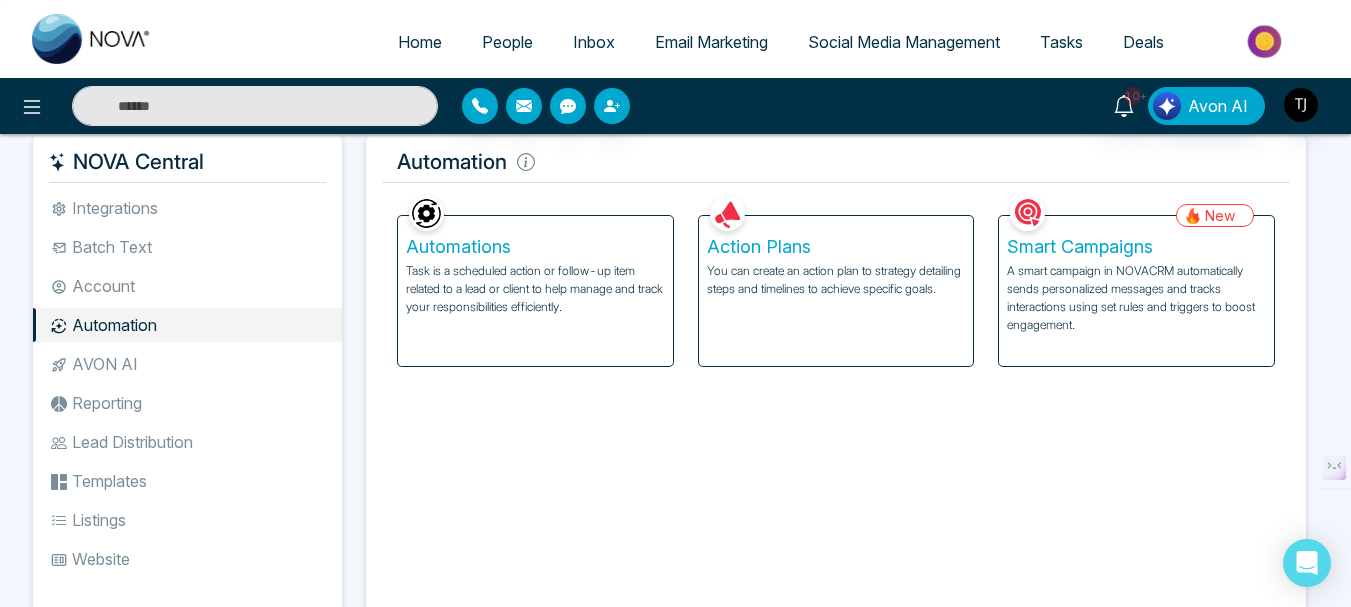 scroll, scrollTop: 100, scrollLeft: 0, axis: vertical 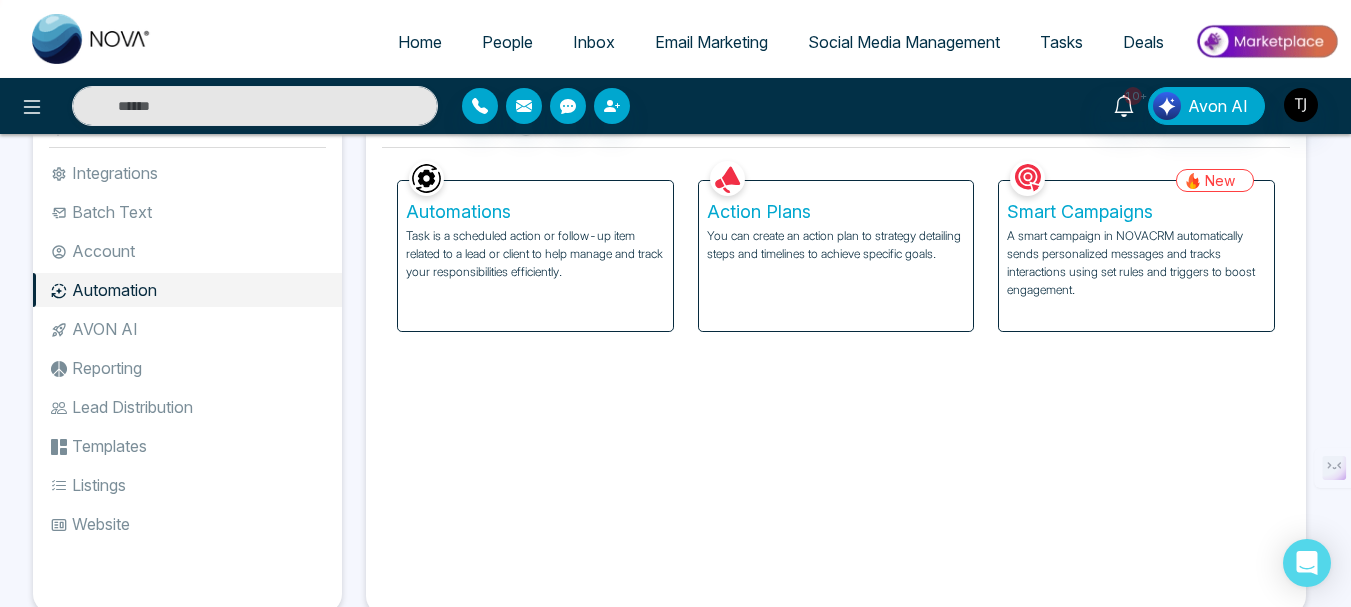 click on "AVON AI" at bounding box center [187, 329] 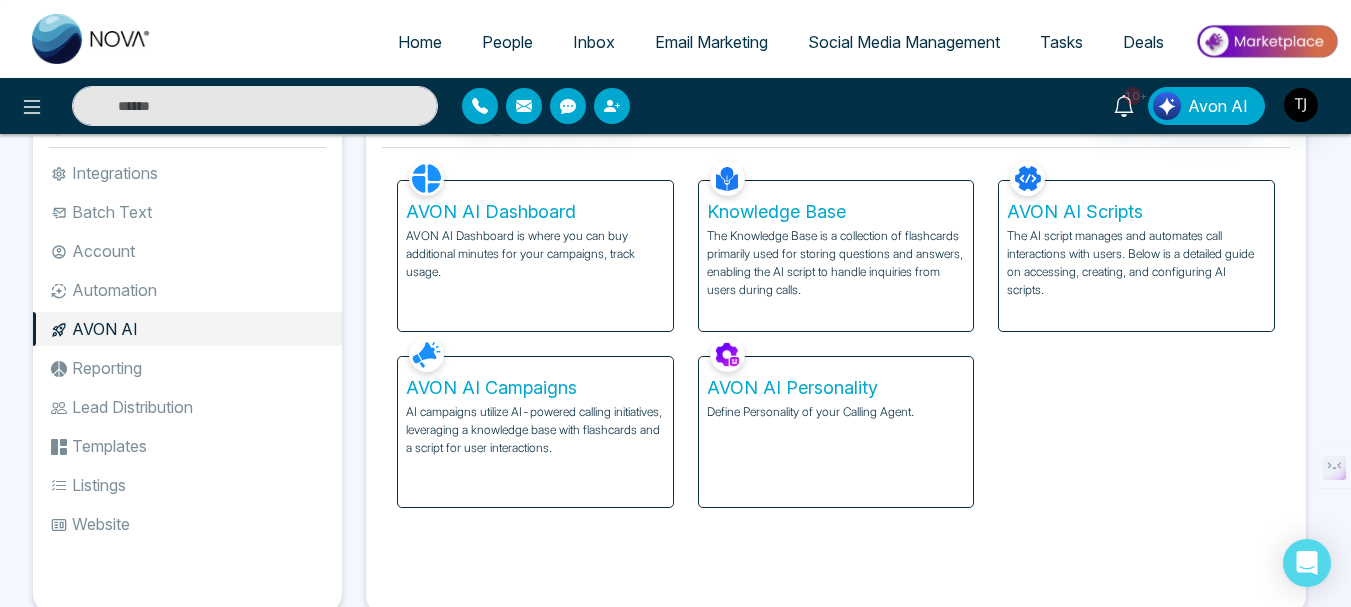click on "Reporting" at bounding box center [187, 368] 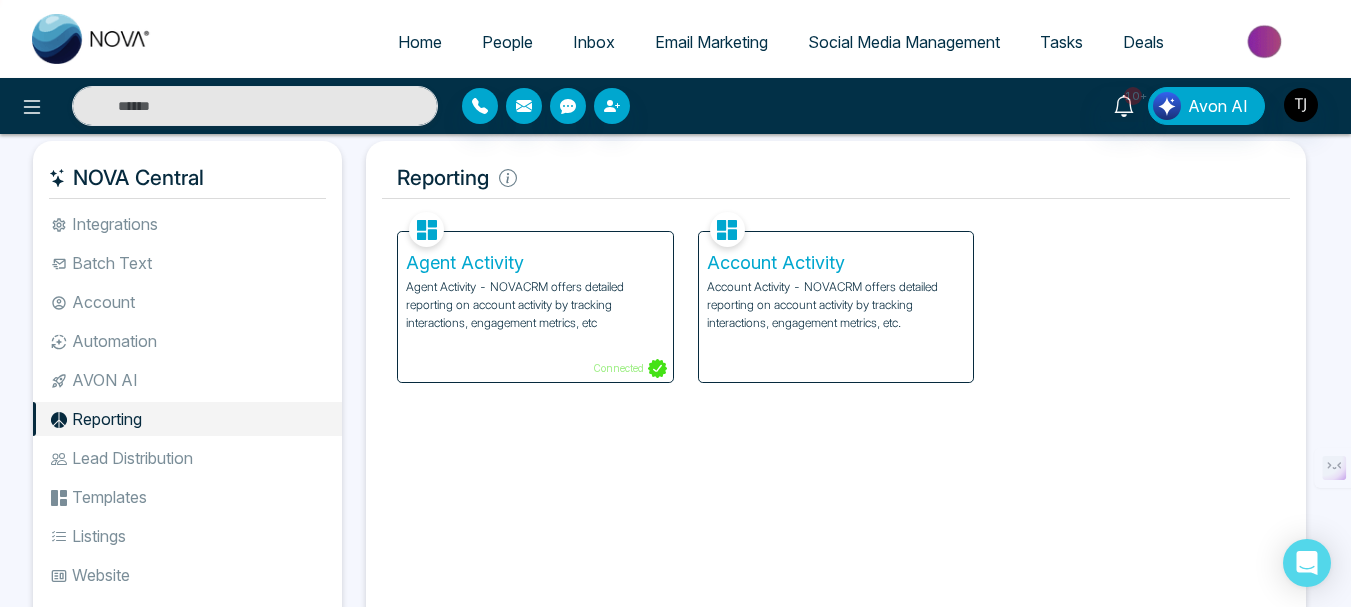 scroll, scrollTop: 0, scrollLeft: 0, axis: both 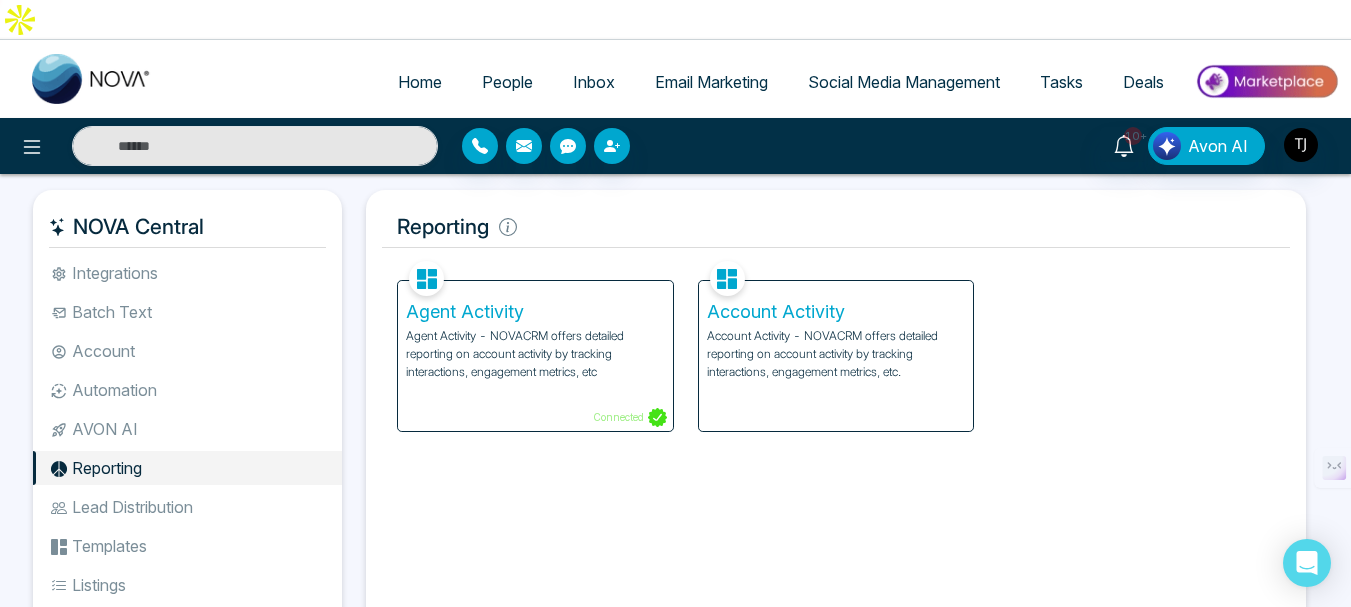 click on "Agent Activity" at bounding box center (535, 312) 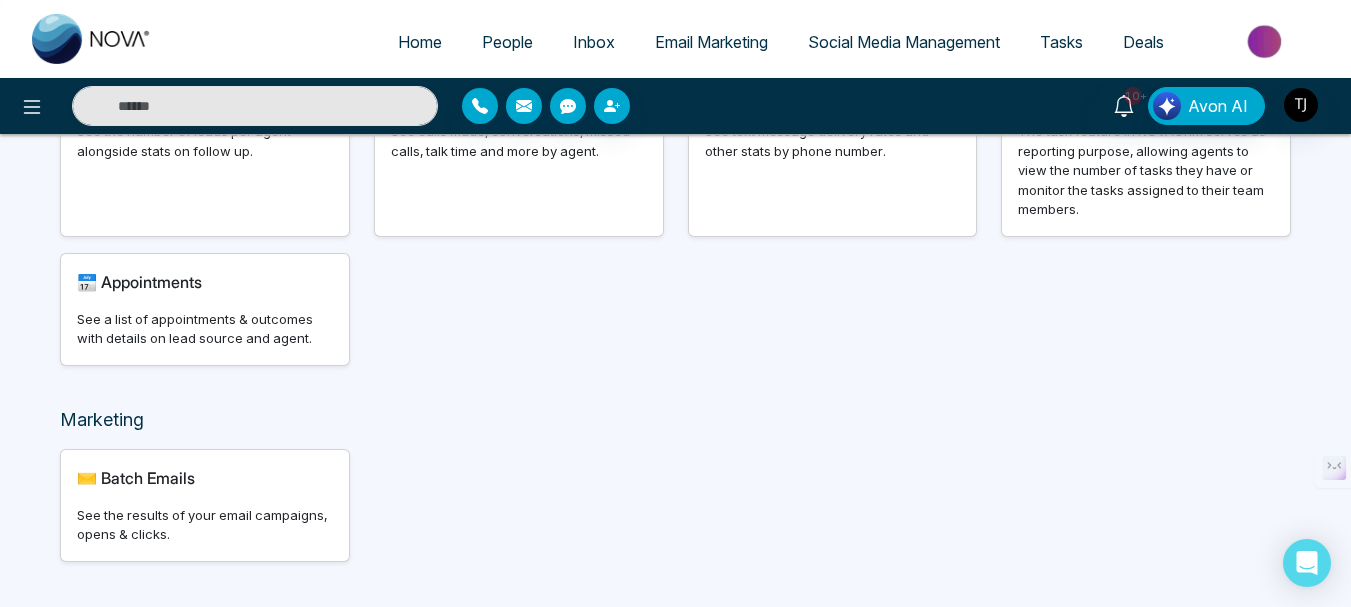 scroll, scrollTop: 203, scrollLeft: 0, axis: vertical 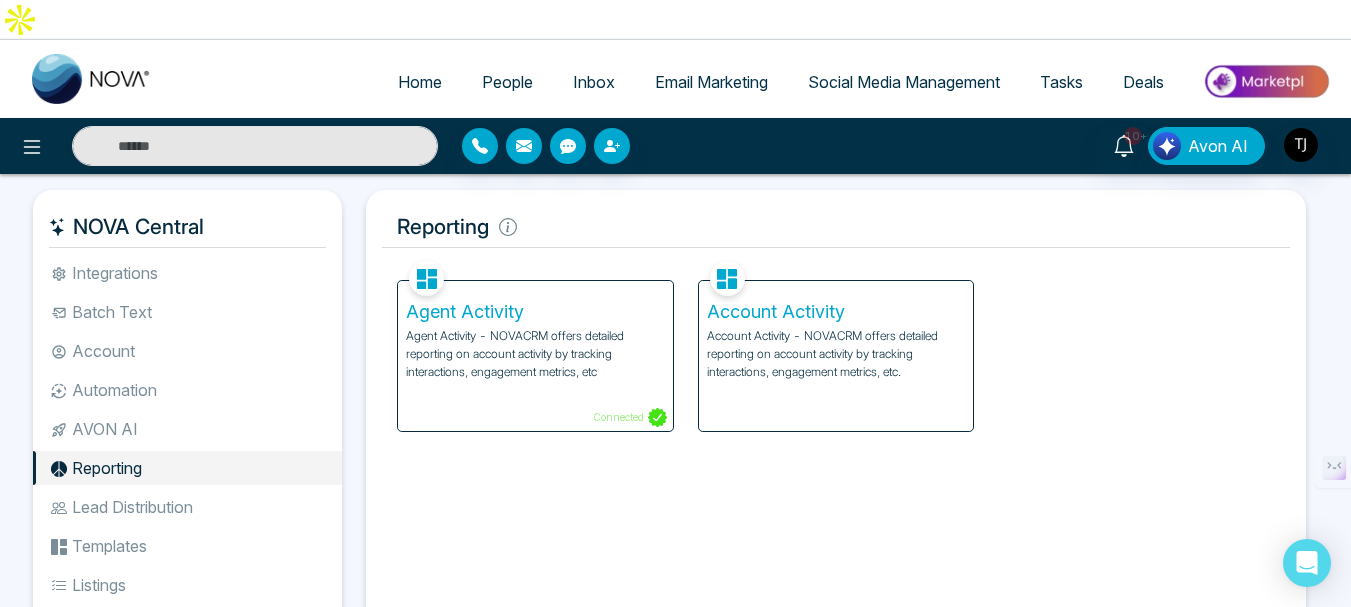 click on "Account Activity" at bounding box center [836, 312] 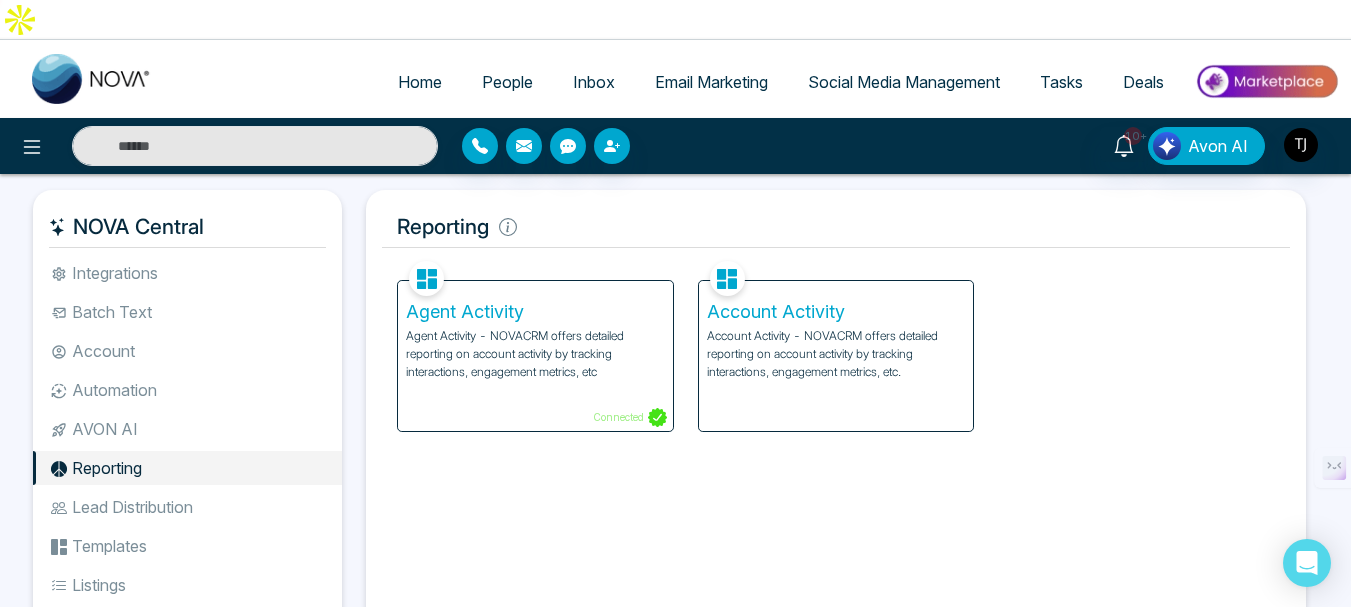 click on "Lead Distribution" at bounding box center [187, 507] 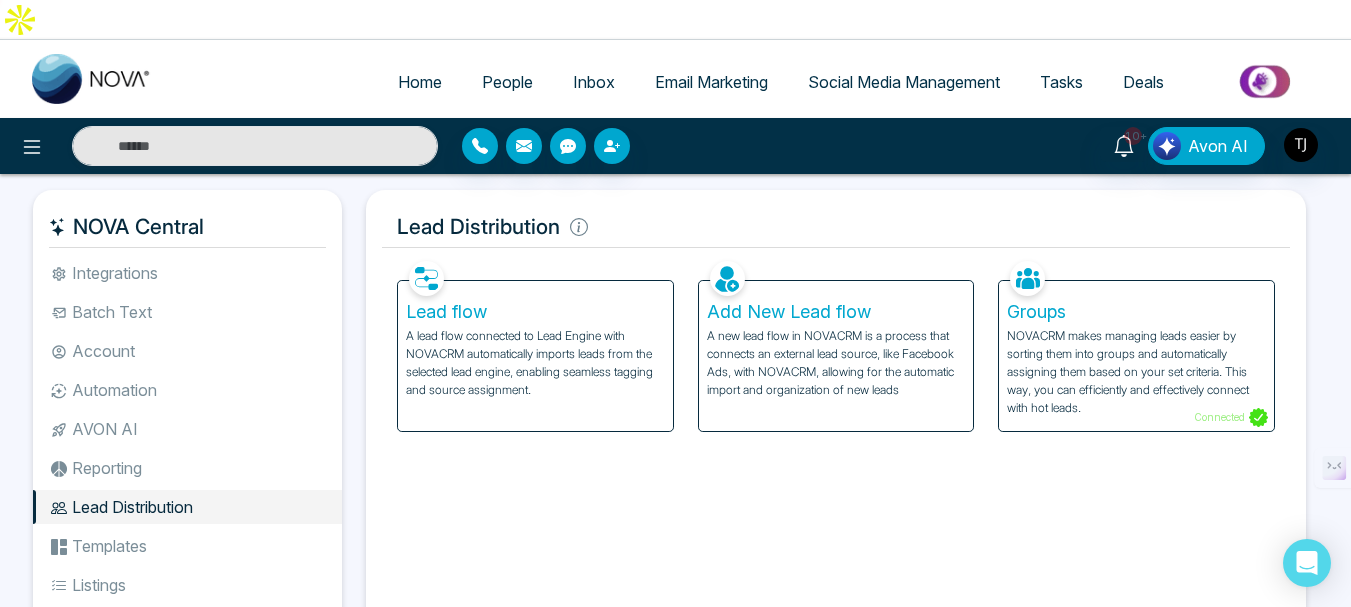 click on "Lead flow" at bounding box center [535, 312] 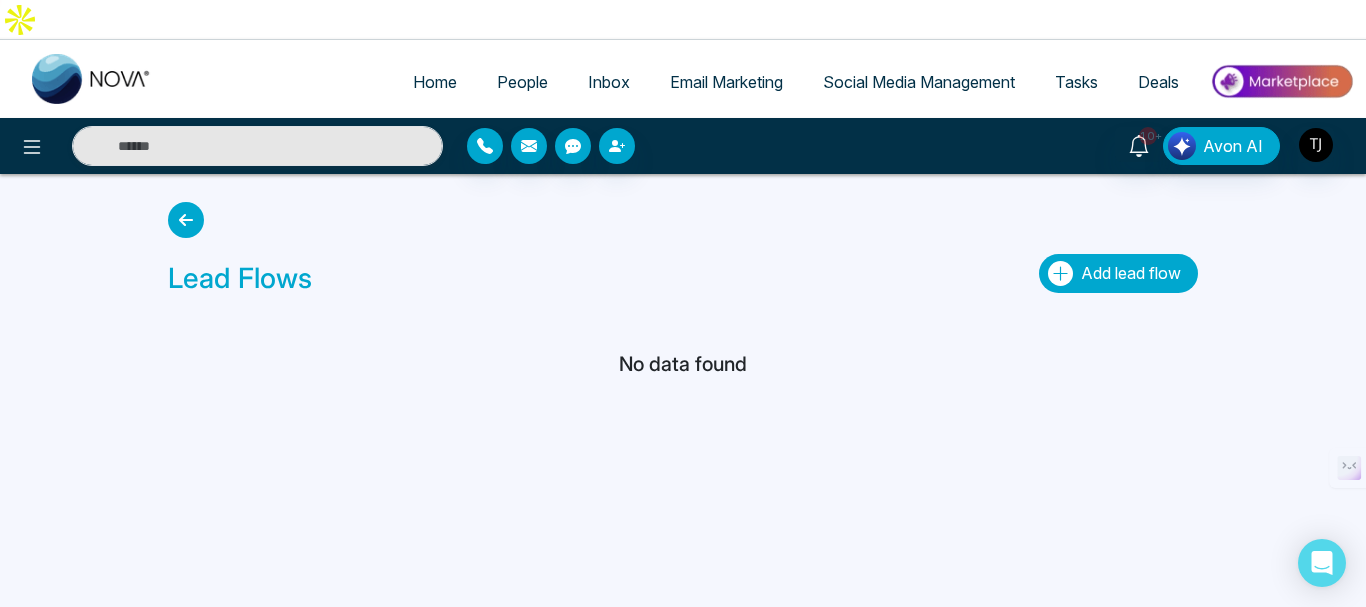 click on "Add lead flow" at bounding box center [1131, 273] 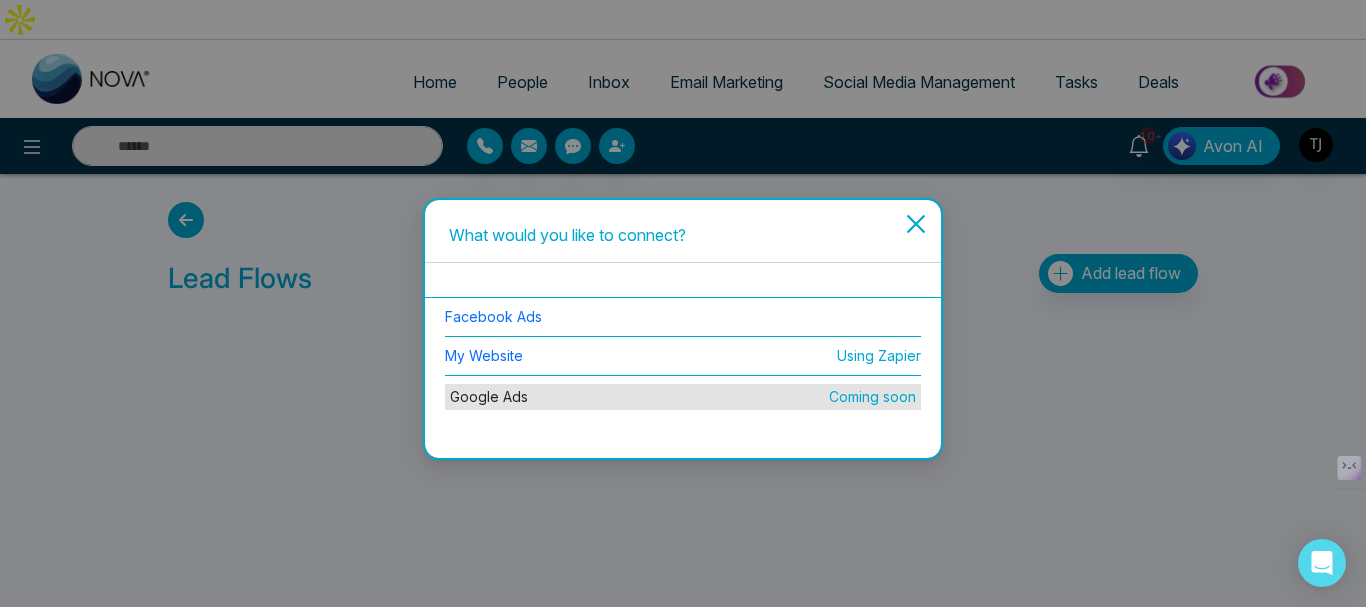click 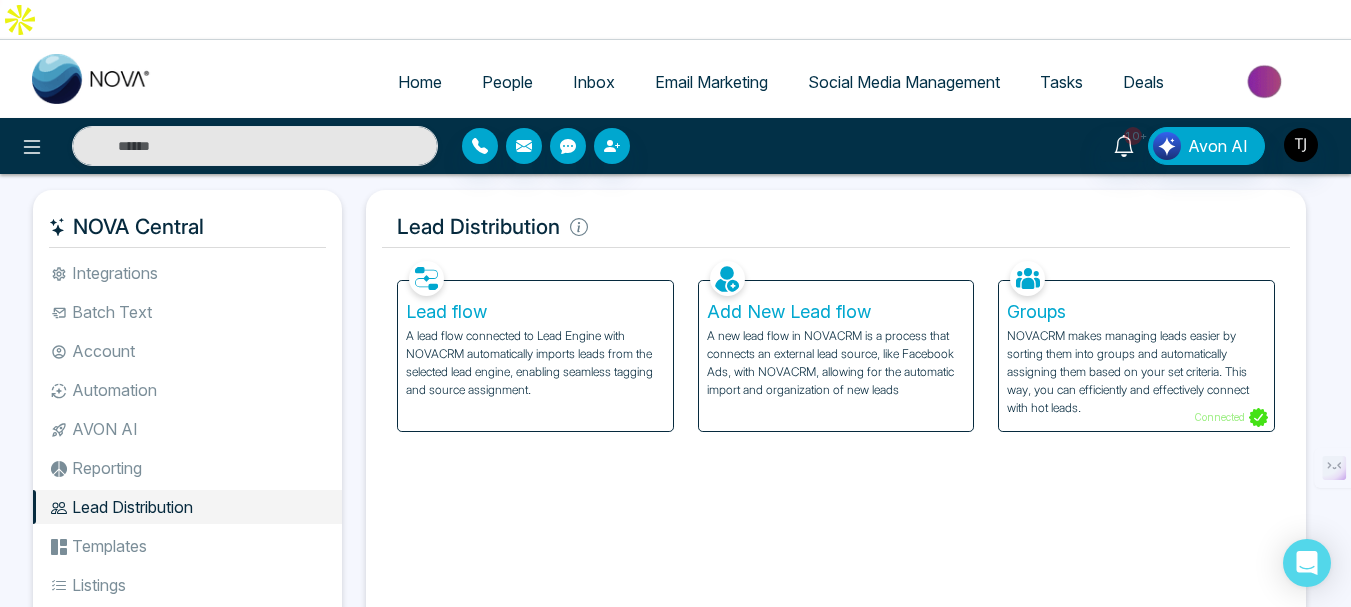 click on "Add New Lead flow" at bounding box center [836, 312] 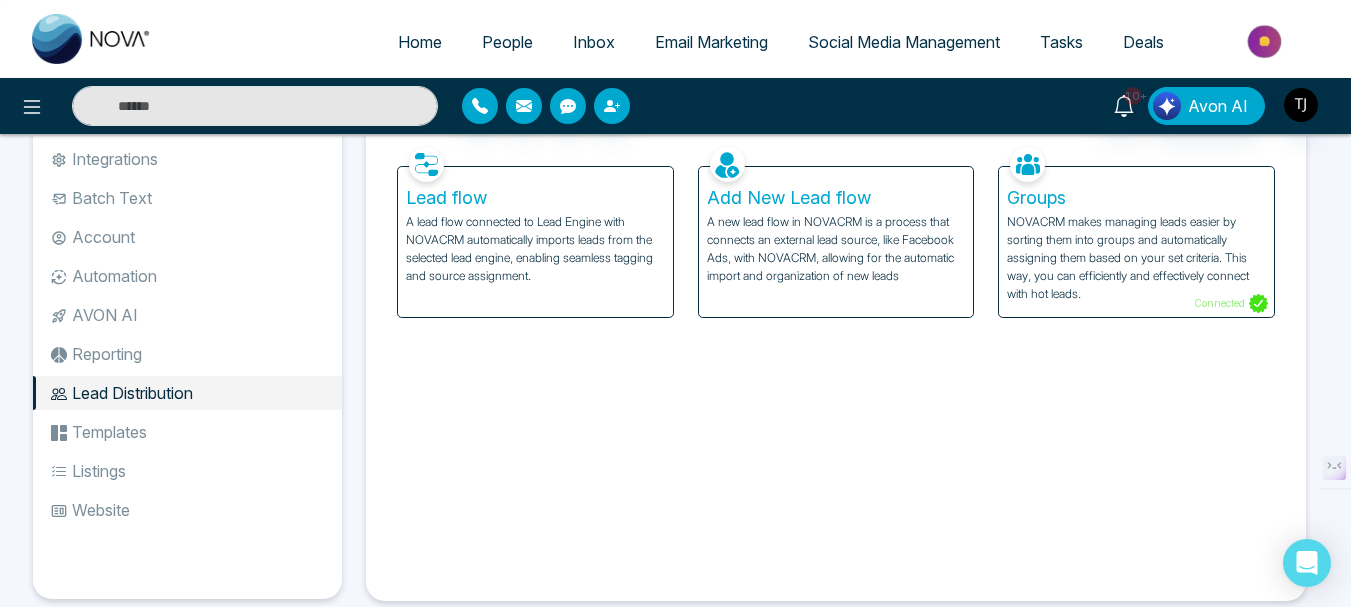 scroll, scrollTop: 116, scrollLeft: 0, axis: vertical 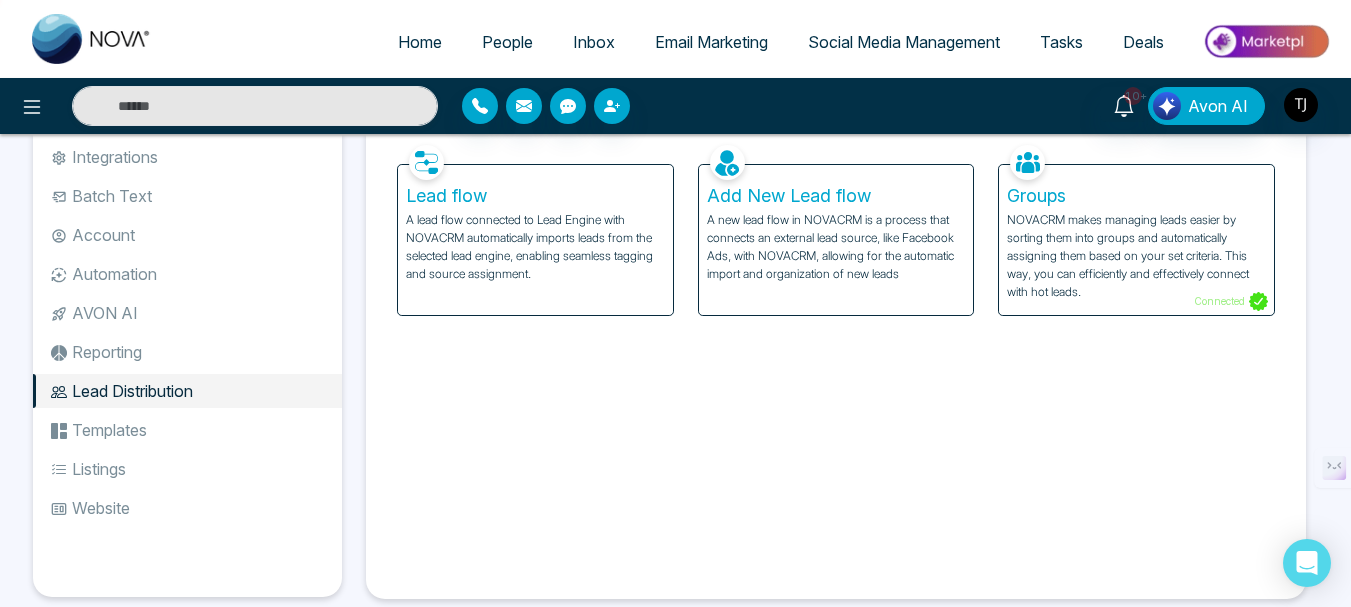 click on "Templates" at bounding box center [187, 430] 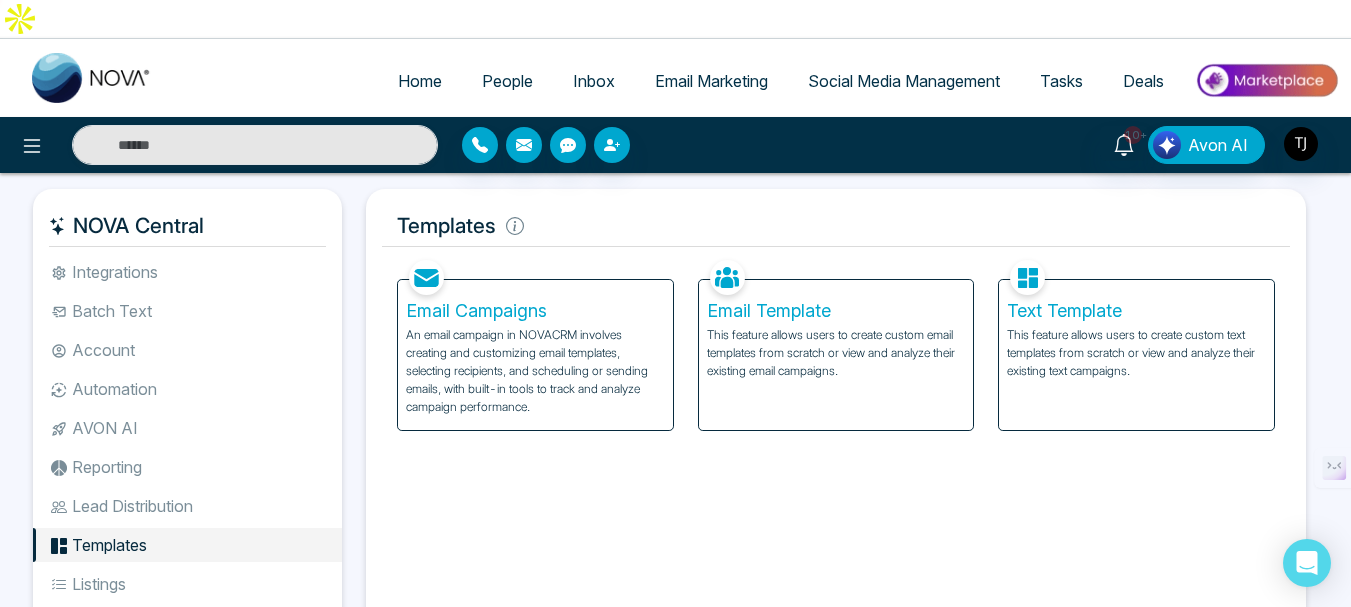 scroll, scrollTop: 0, scrollLeft: 0, axis: both 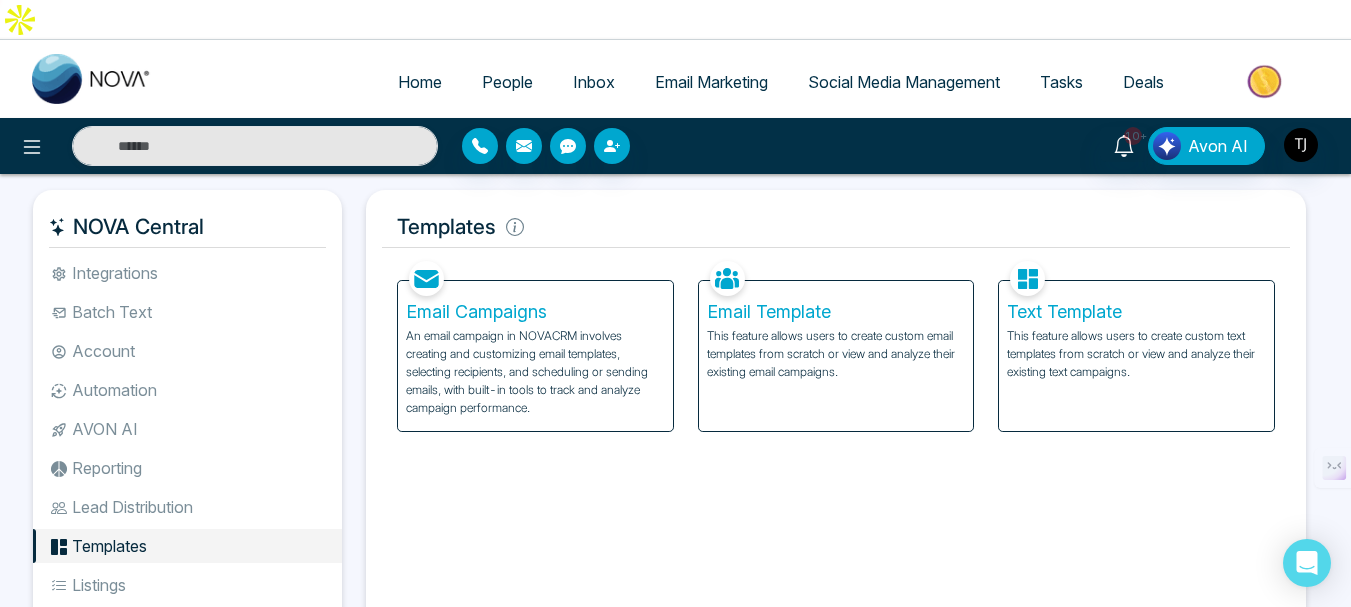 click on "Email Campaigns" at bounding box center [535, 312] 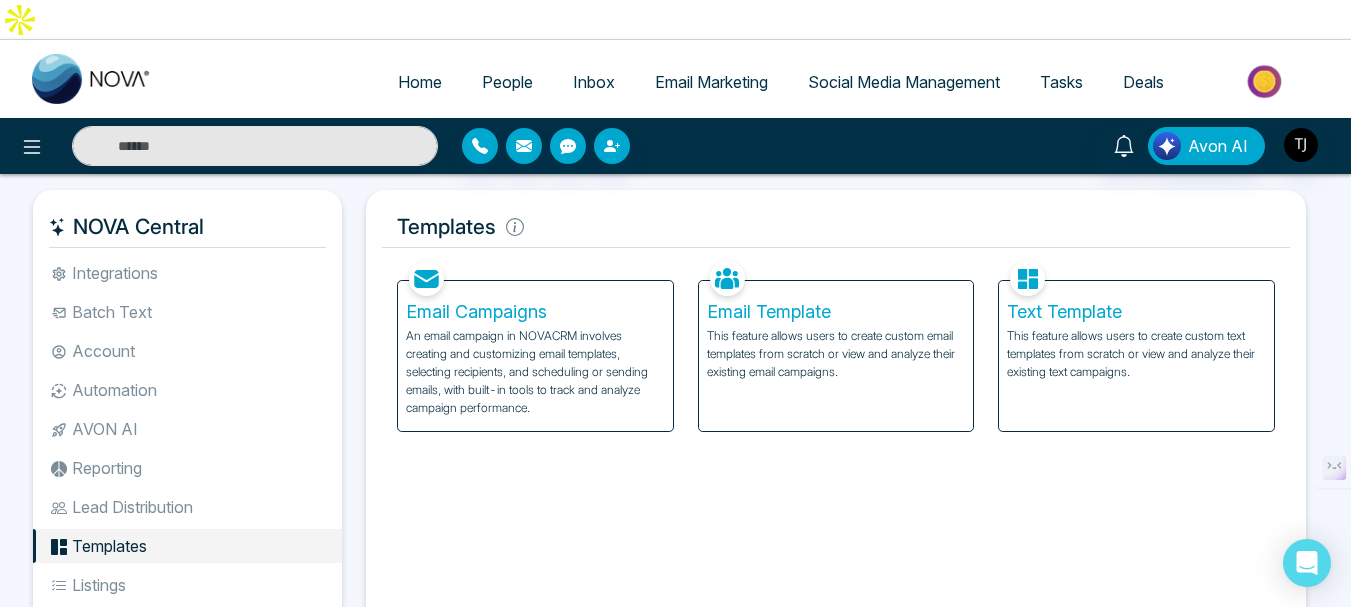 click on "Email Template" at bounding box center (836, 312) 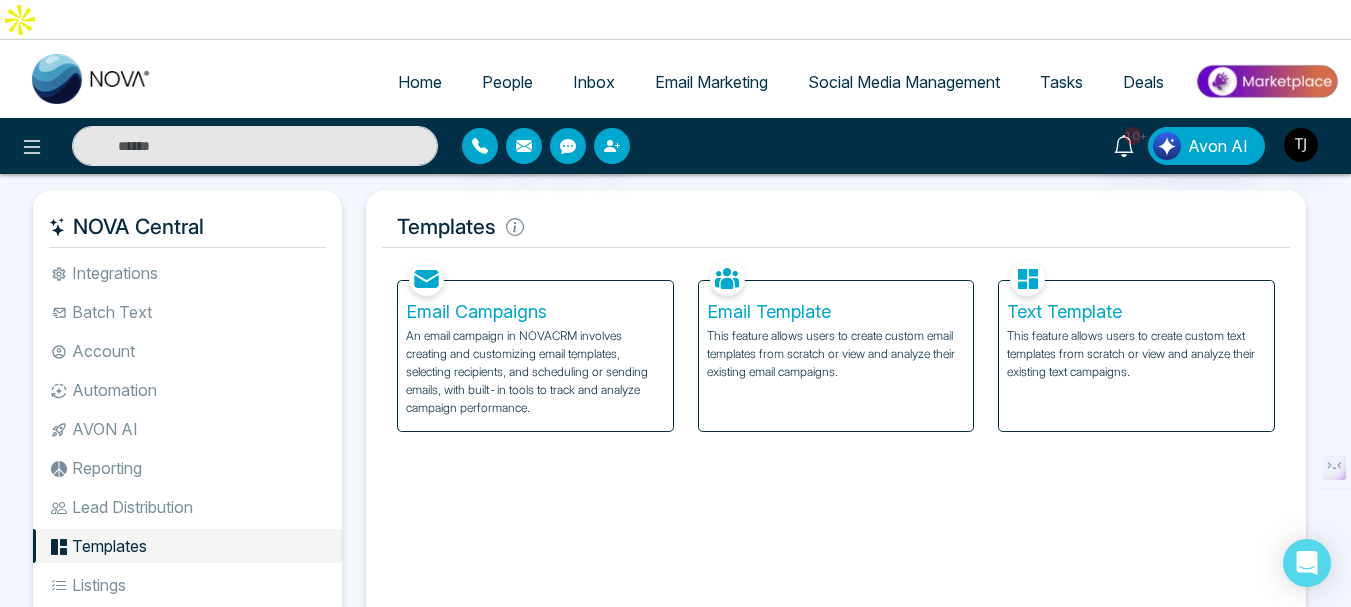 click on "Text Template" at bounding box center [1136, 312] 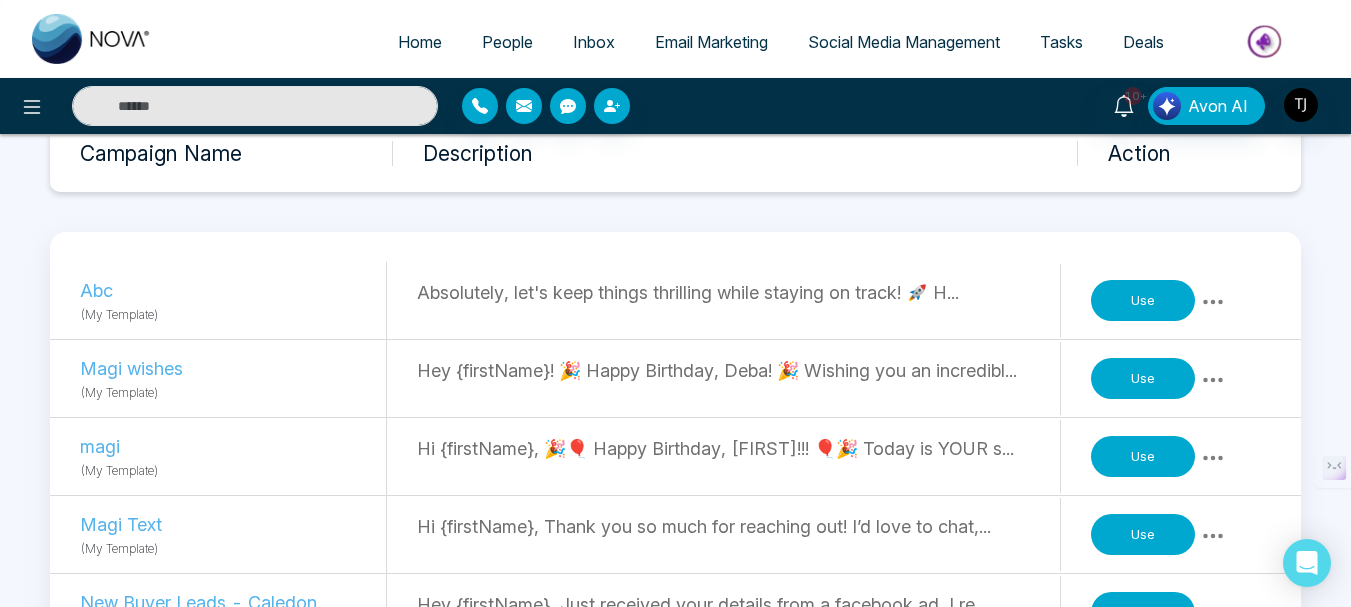 scroll, scrollTop: 200, scrollLeft: 0, axis: vertical 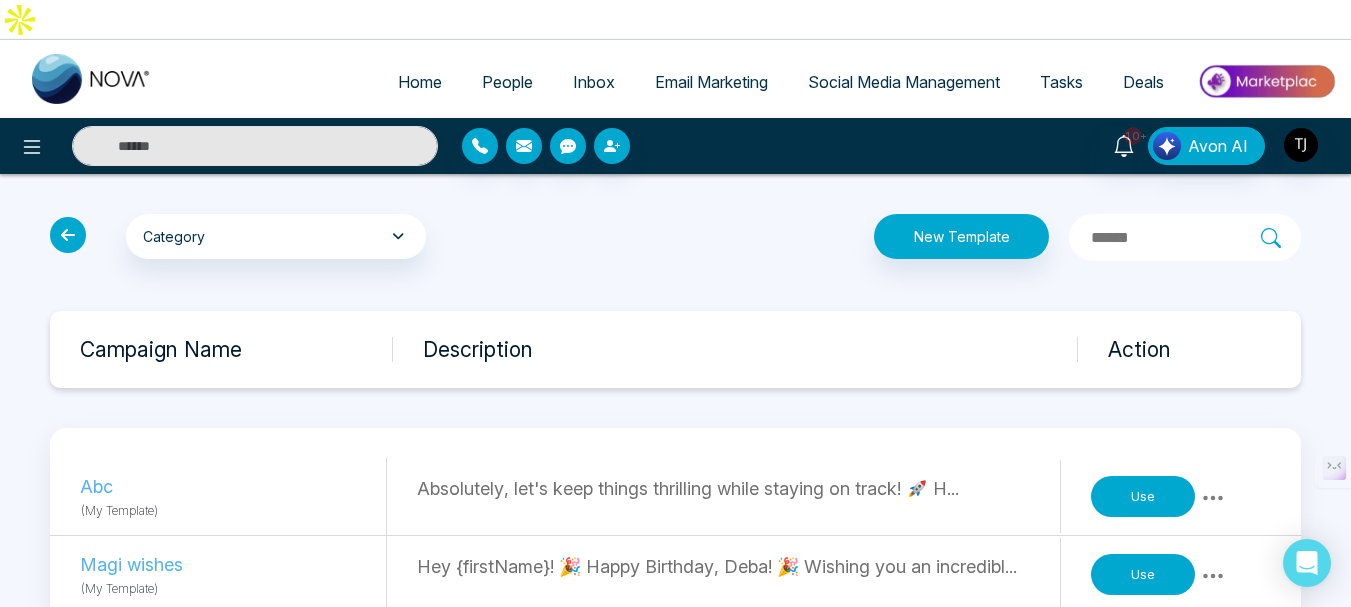 click at bounding box center [68, 235] 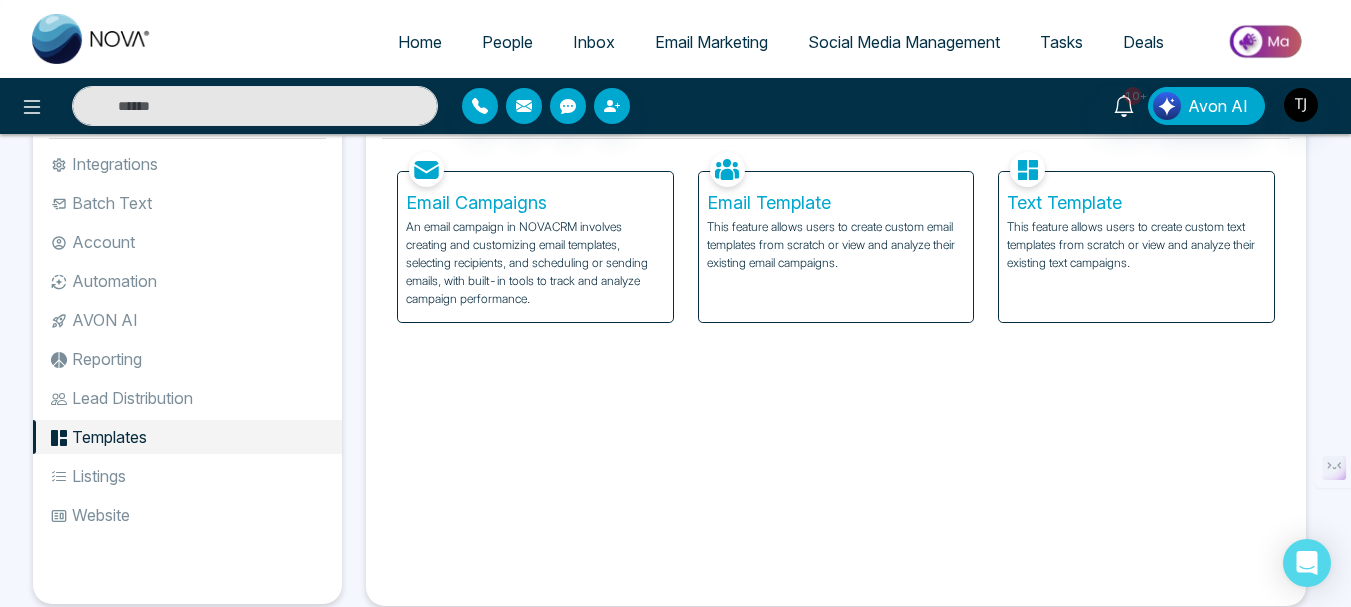 scroll, scrollTop: 116, scrollLeft: 0, axis: vertical 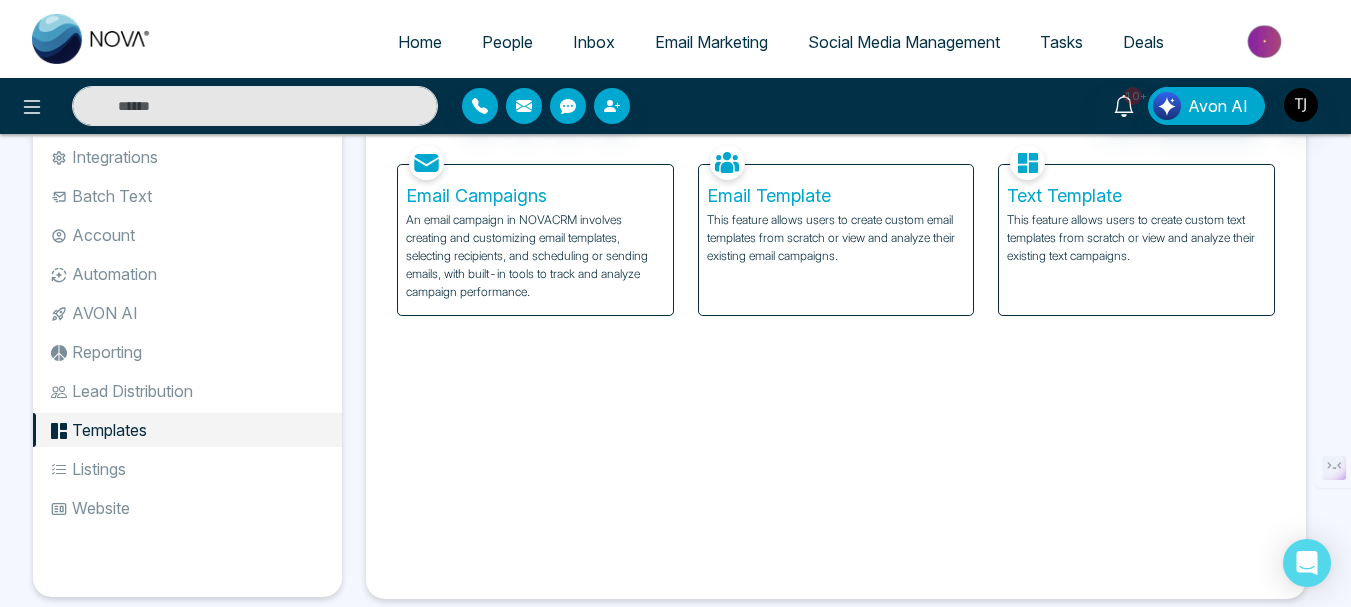 click on "Listings" at bounding box center [187, 469] 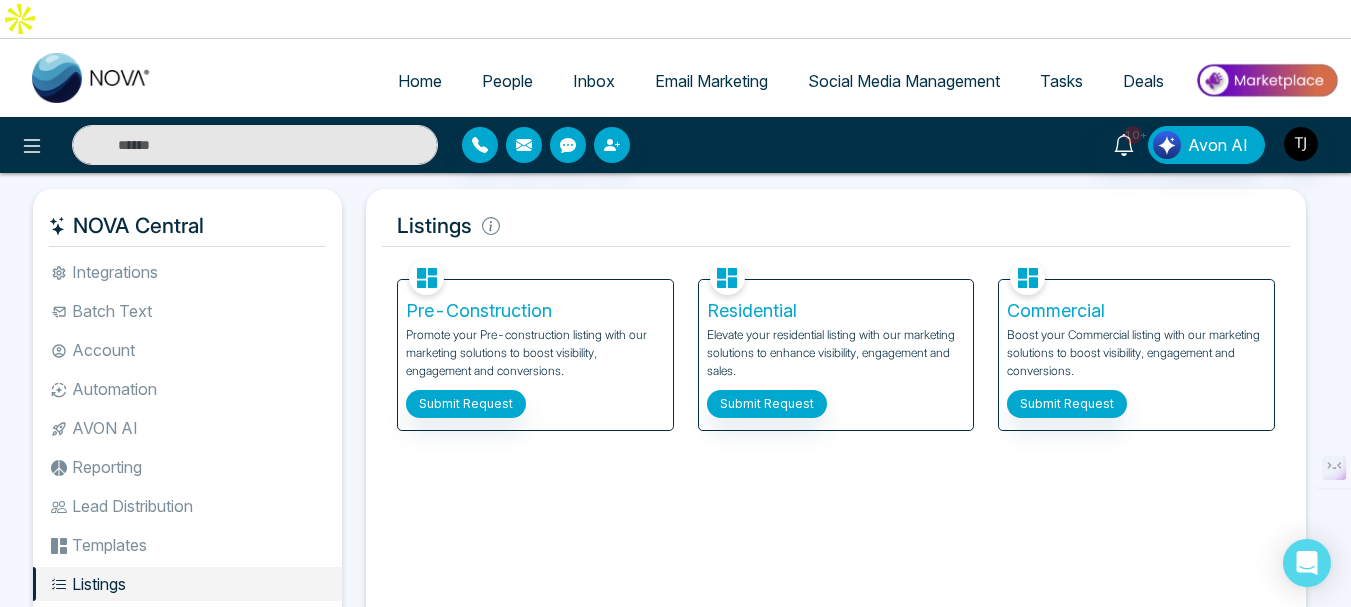 scroll, scrollTop: 0, scrollLeft: 0, axis: both 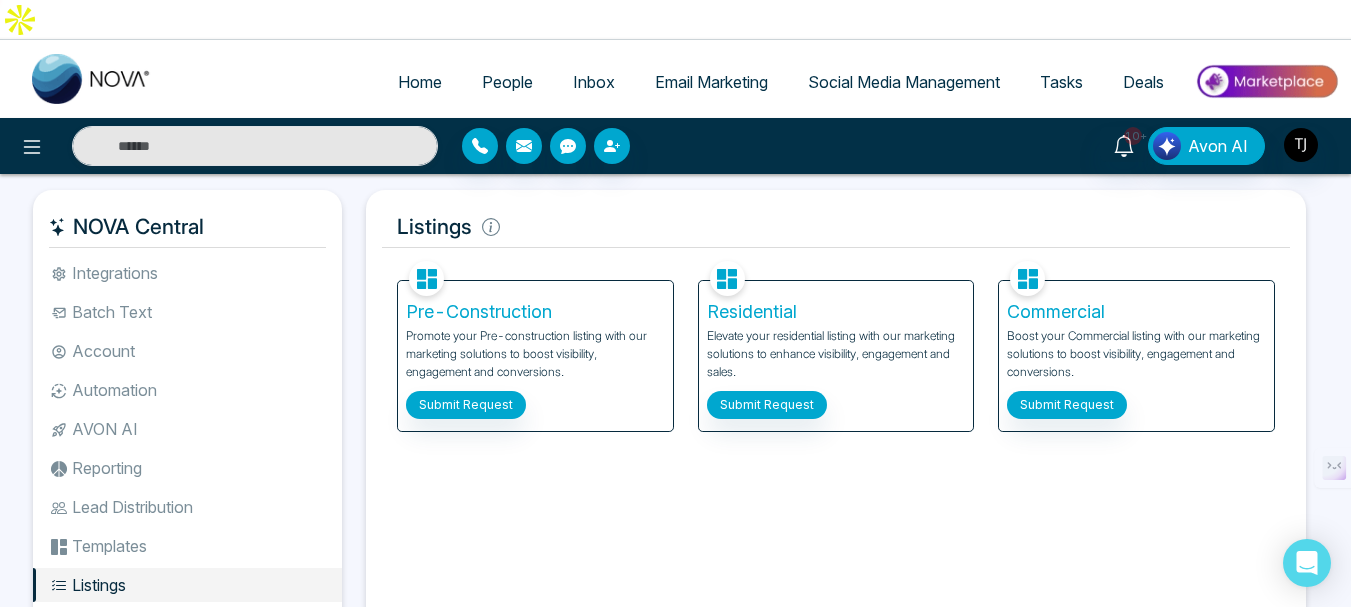click on "Pre-Construction" at bounding box center [535, 312] 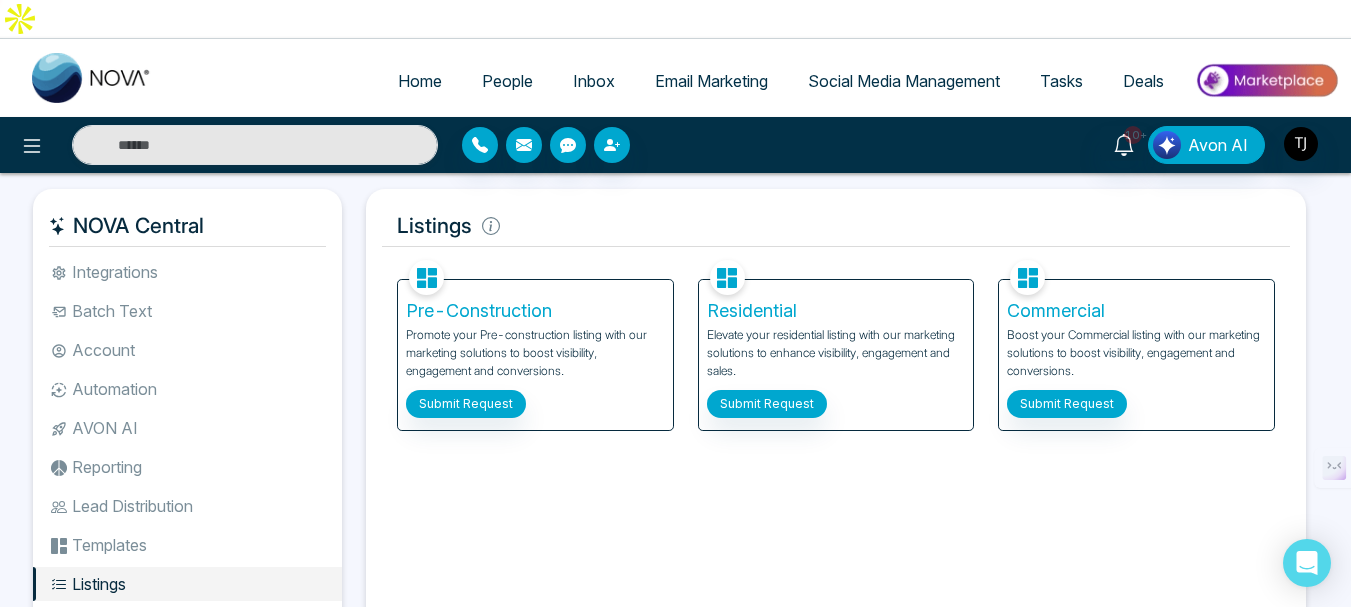 scroll, scrollTop: 0, scrollLeft: 0, axis: both 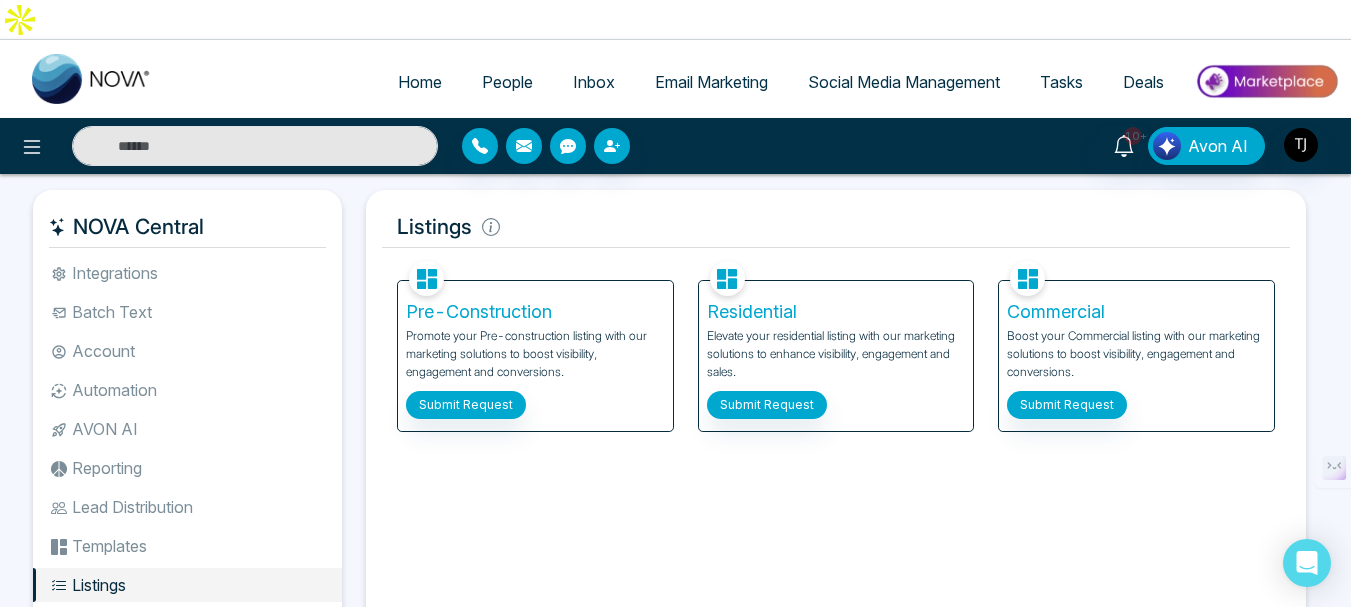 click on "Integrations" at bounding box center [187, 273] 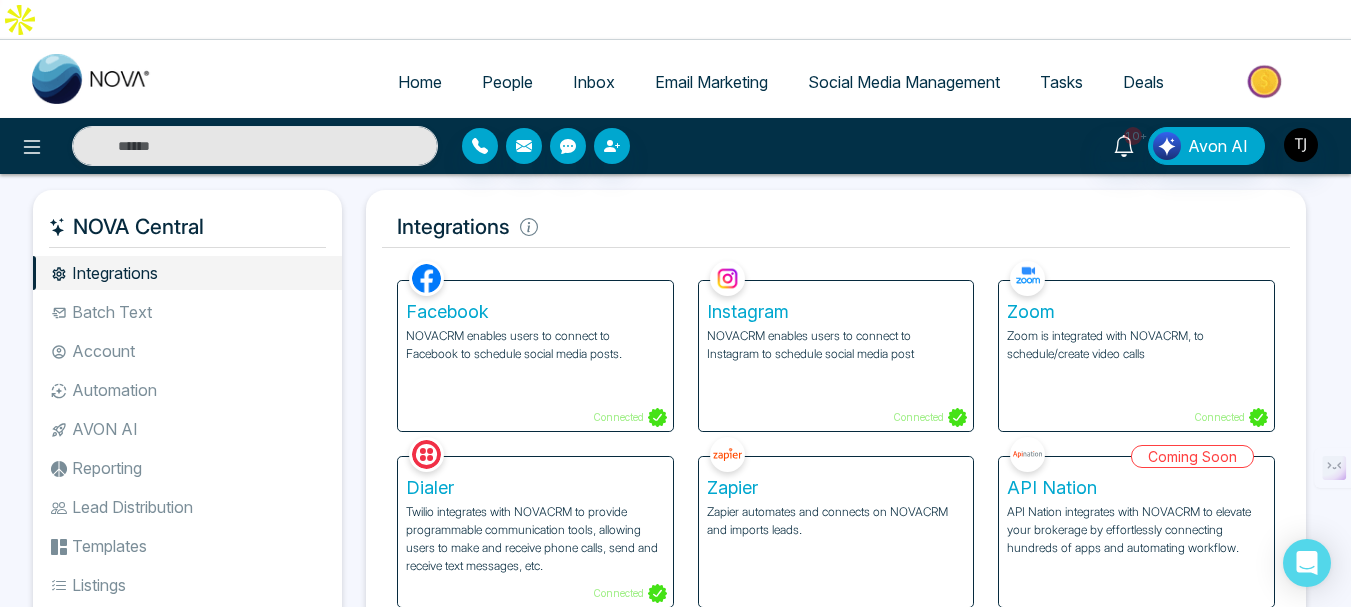 click on "Automation" at bounding box center [187, 390] 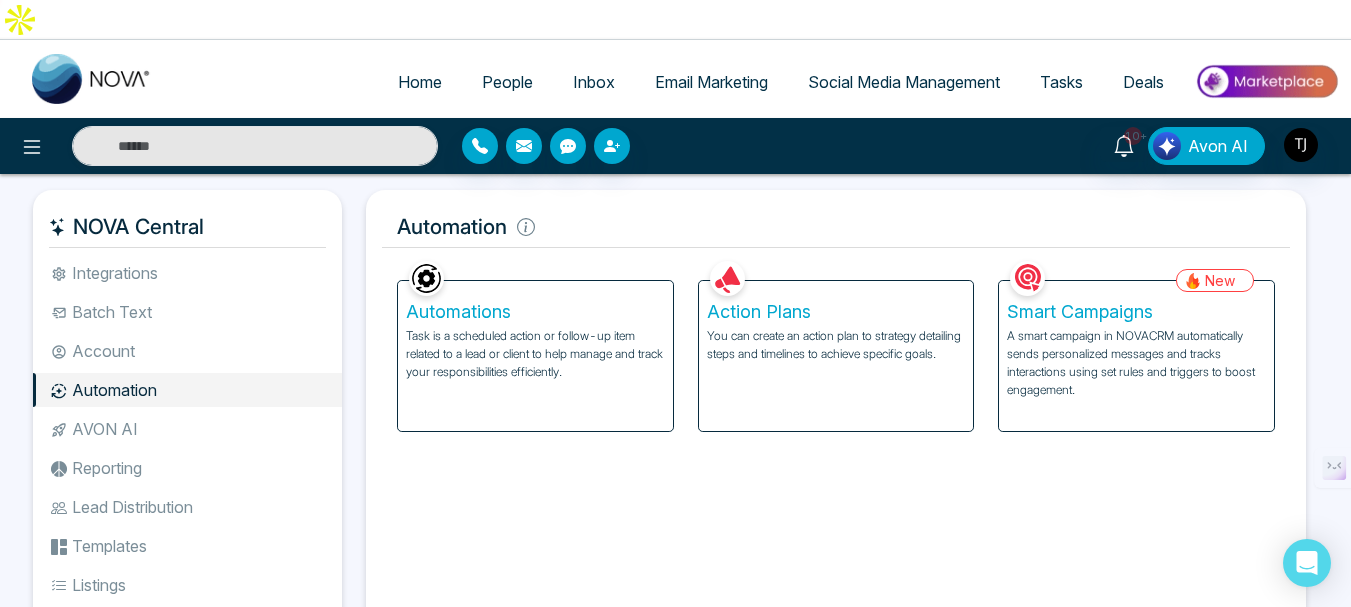 click on "Automations" at bounding box center (535, 312) 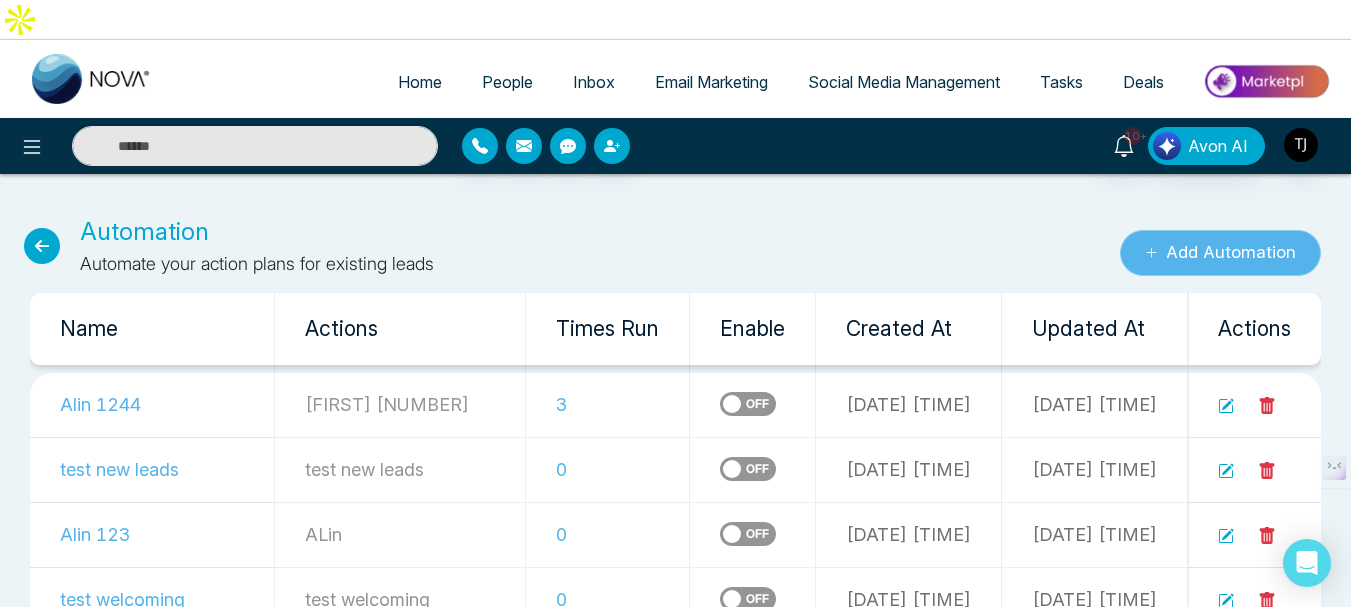 click on "Add Automation" at bounding box center (1220, 253) 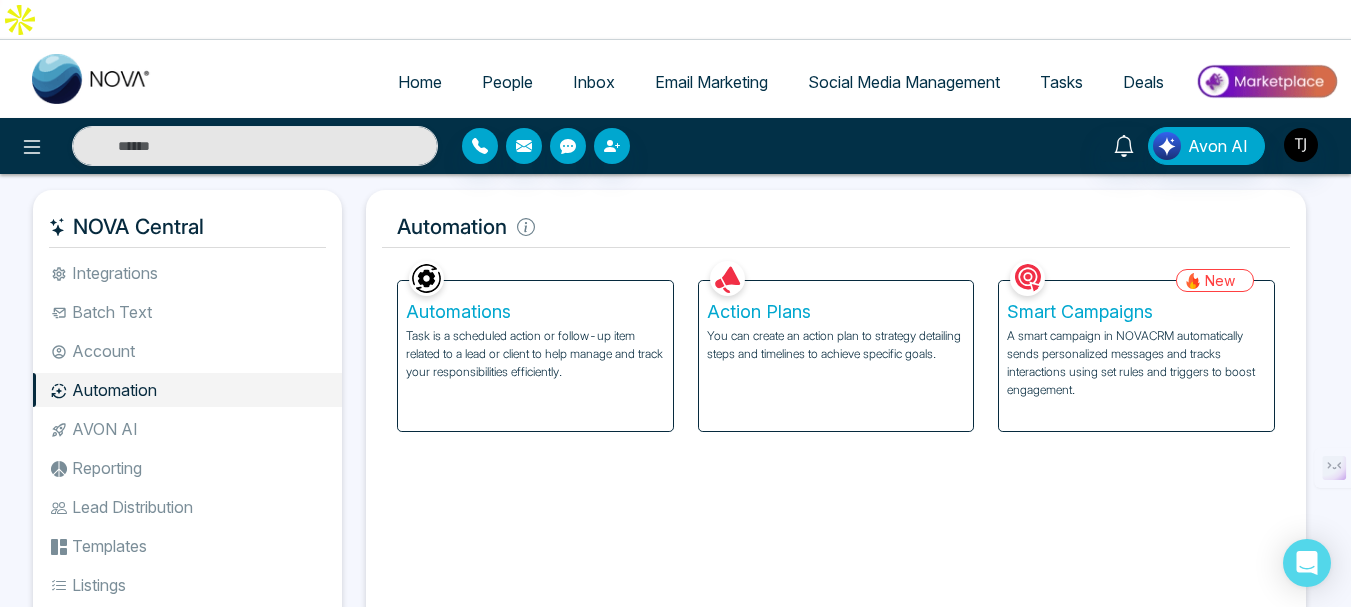 click on "Action Plans" at bounding box center [836, 312] 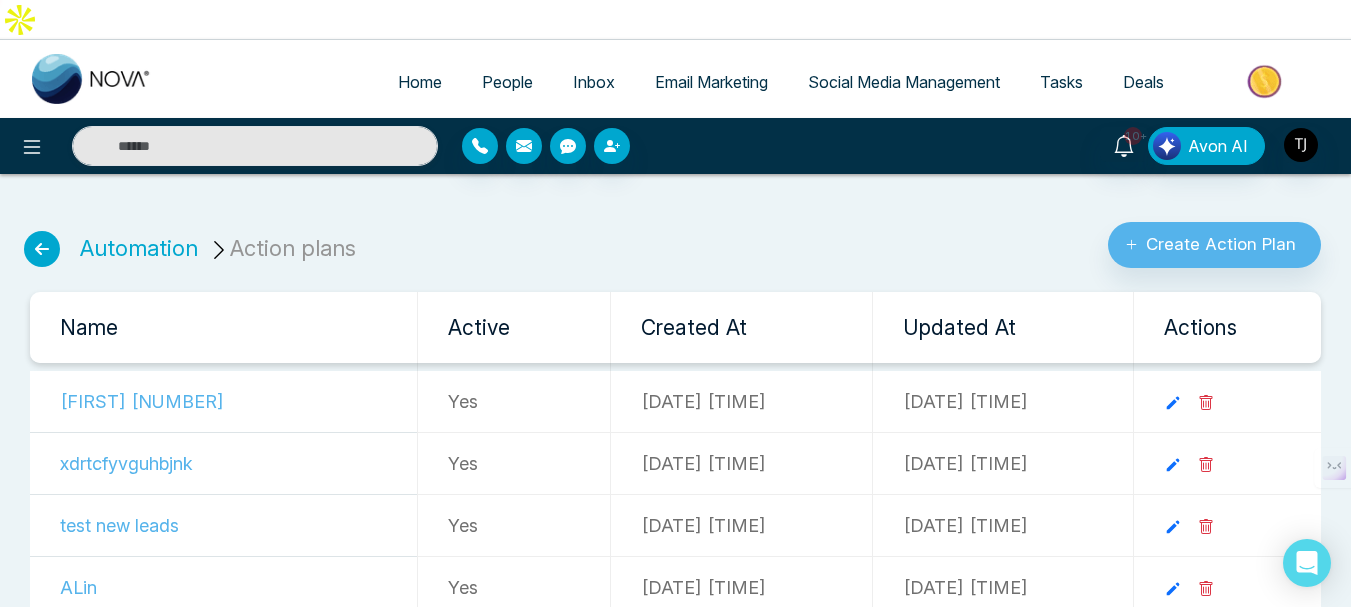 click at bounding box center [42, 249] 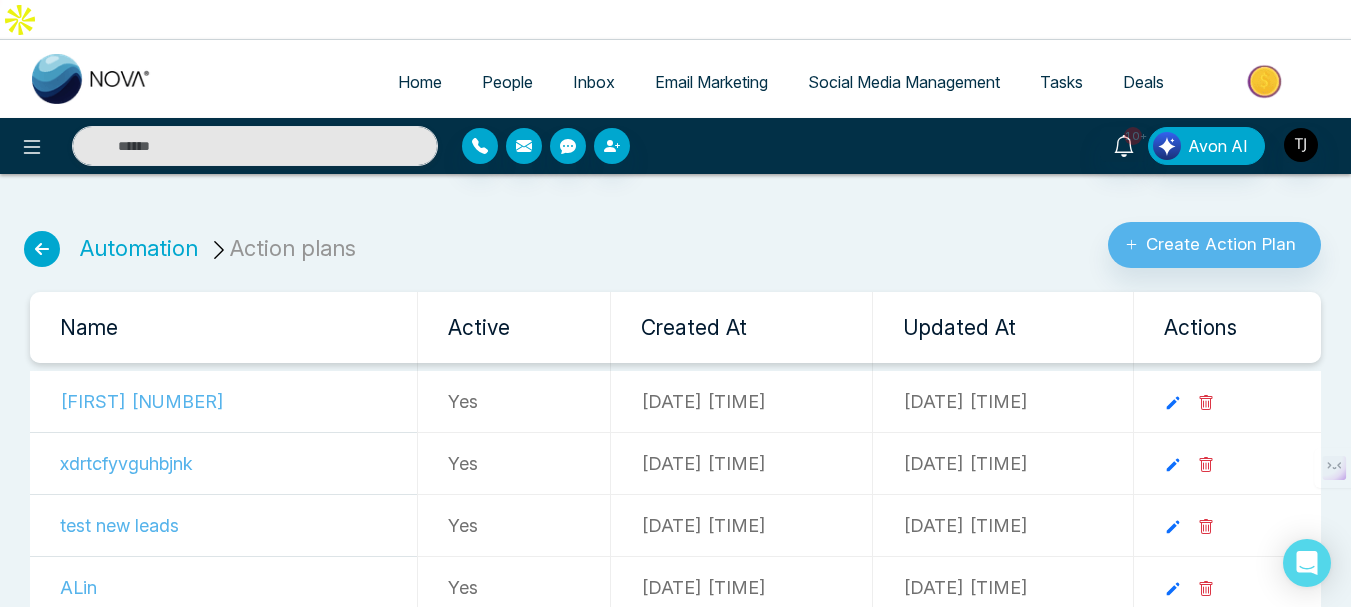 click on "People" at bounding box center (507, 82) 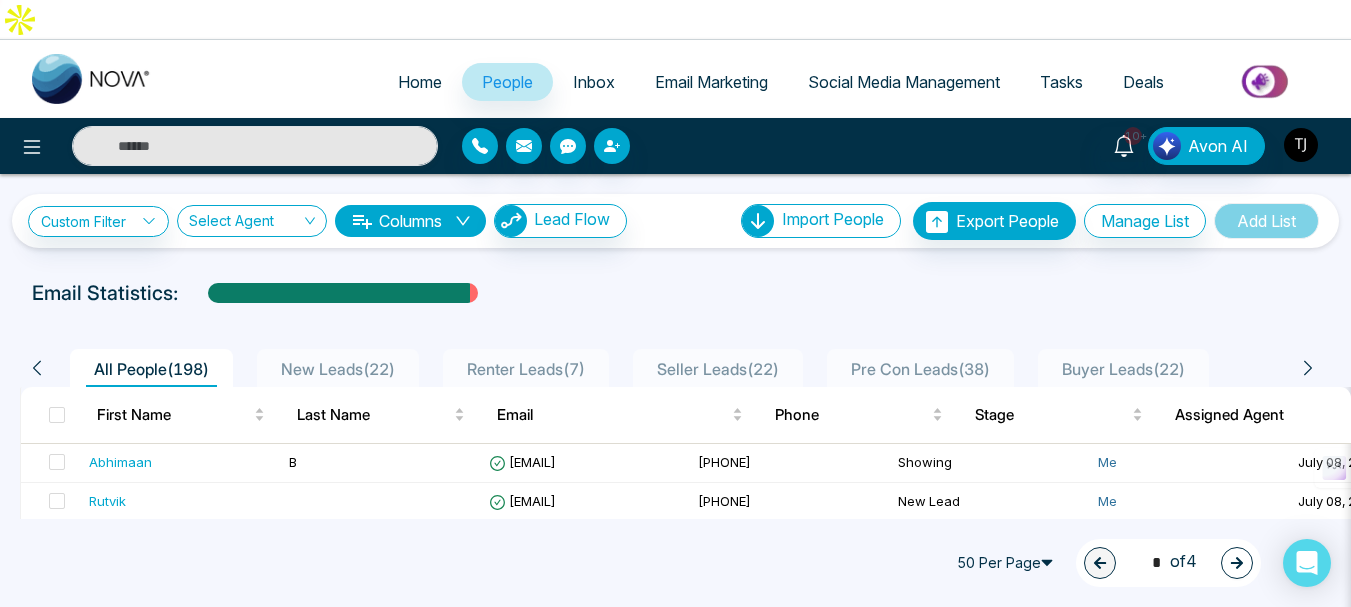 click at bounding box center [1301, 145] 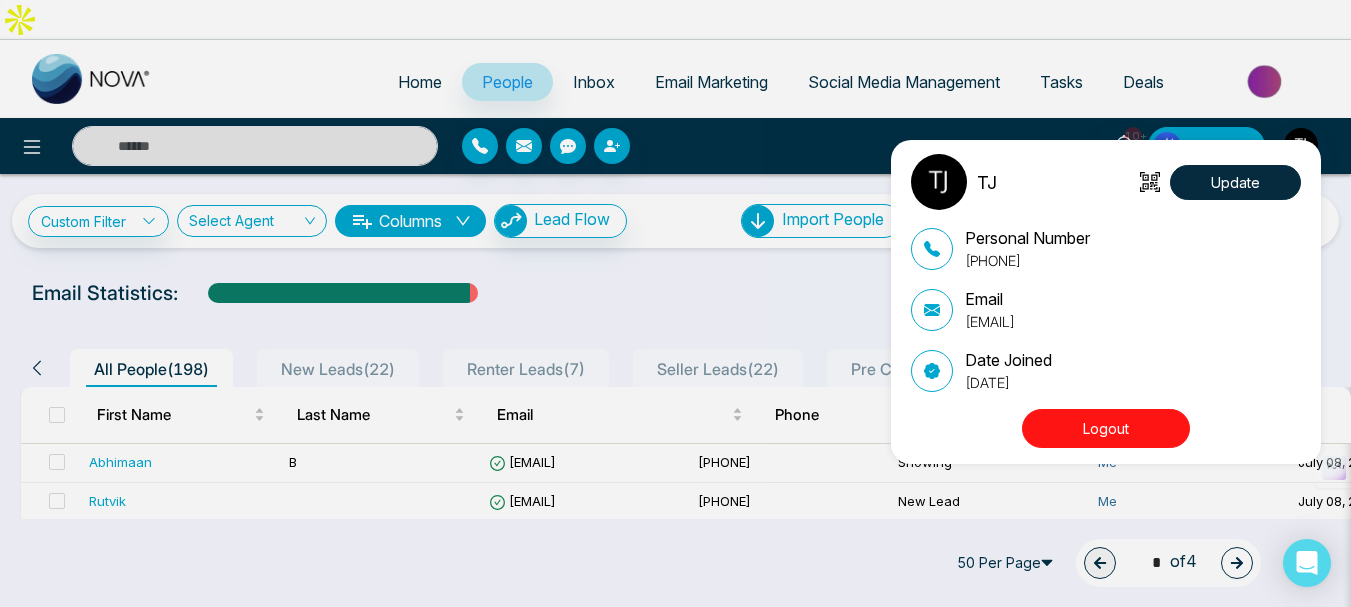 click on "Logout" at bounding box center [1106, 428] 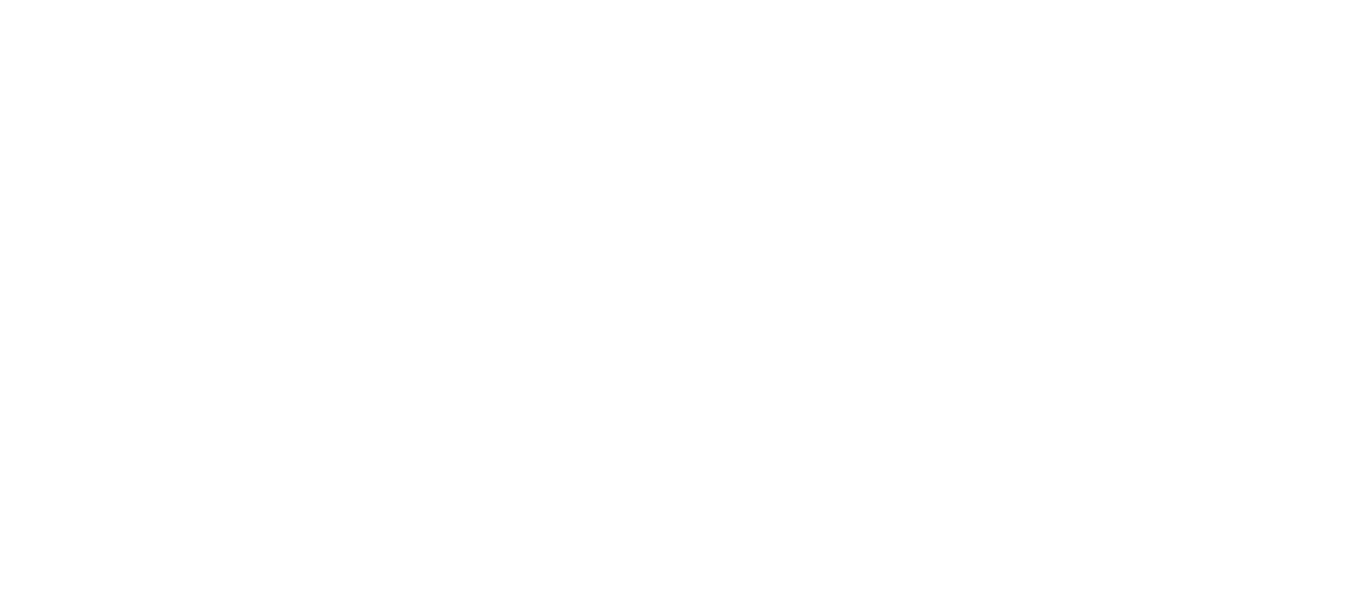 scroll, scrollTop: 0, scrollLeft: 0, axis: both 